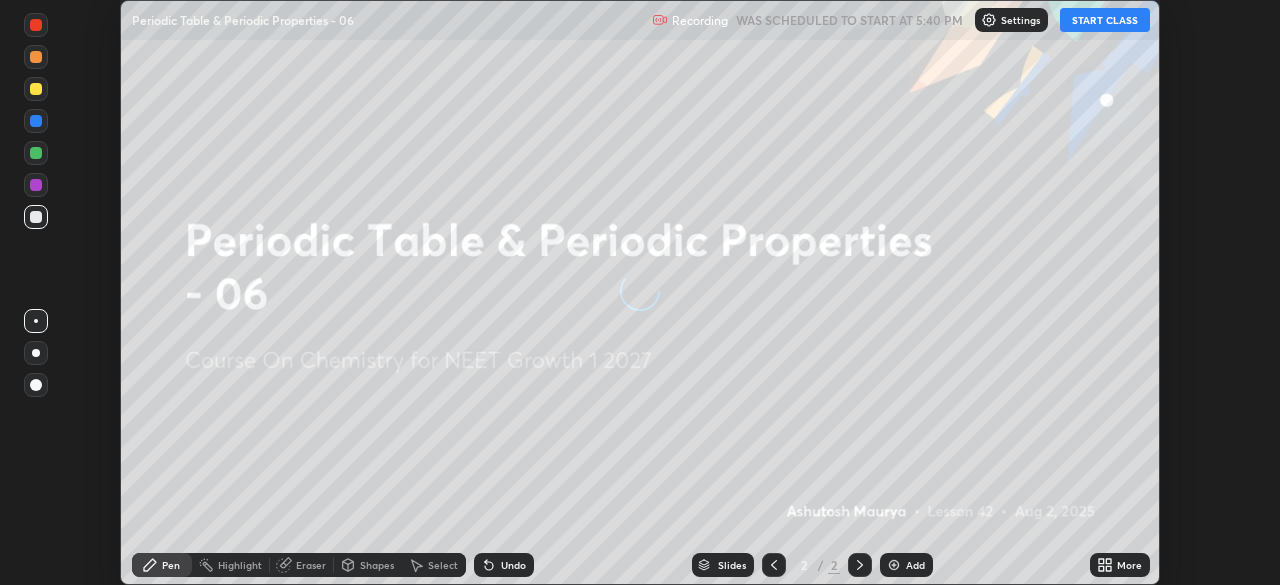 scroll, scrollTop: 0, scrollLeft: 0, axis: both 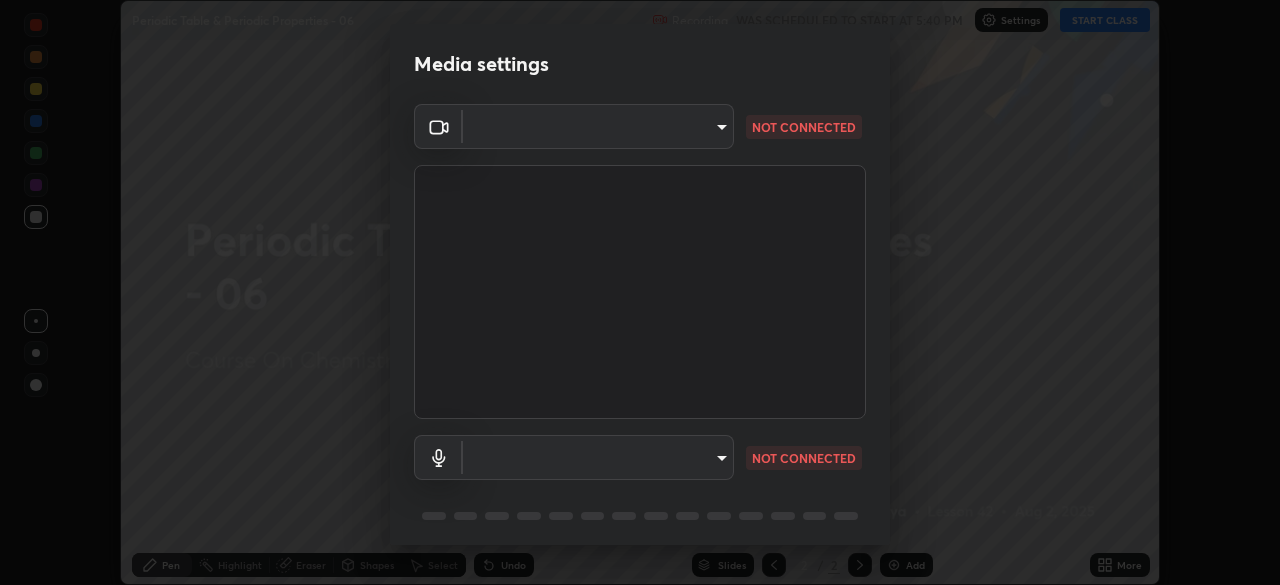 type on "1170694498857cb11788a0b7ae79d5cf1e08a6c331eb8d7031f90166f8fae325" 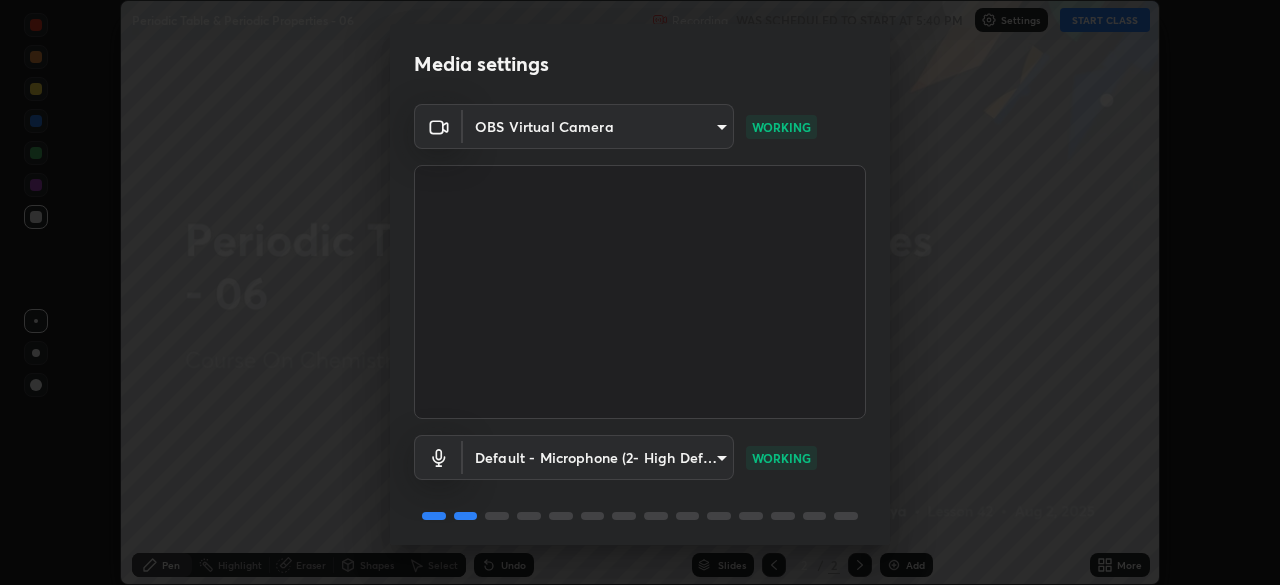 scroll, scrollTop: 71, scrollLeft: 0, axis: vertical 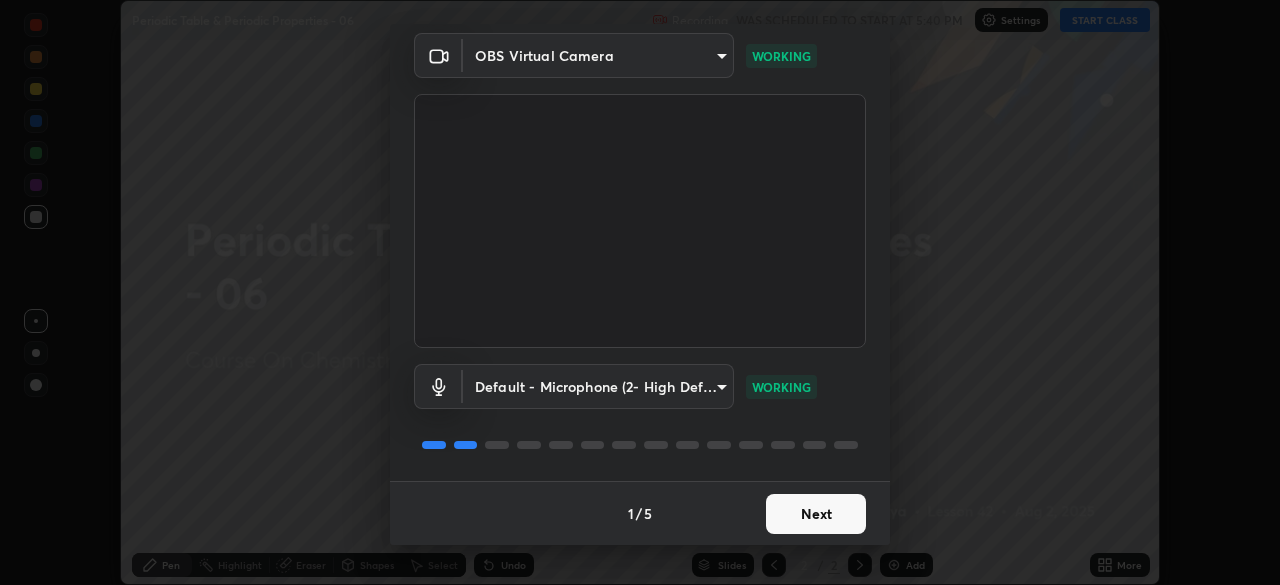 click on "Next" at bounding box center [816, 514] 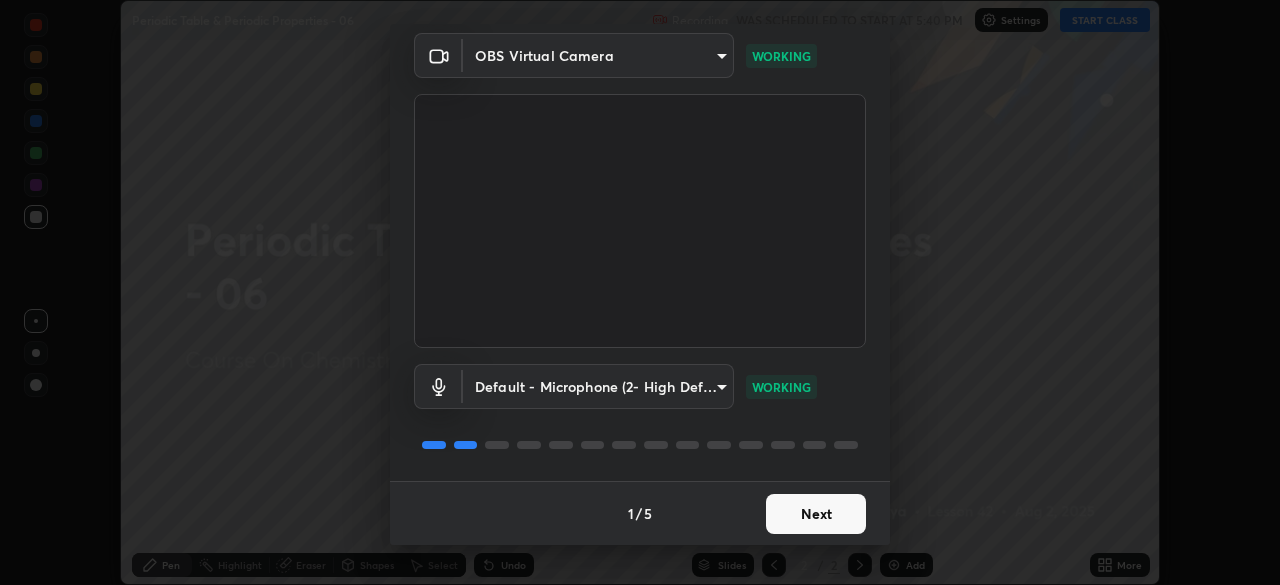 scroll, scrollTop: 0, scrollLeft: 0, axis: both 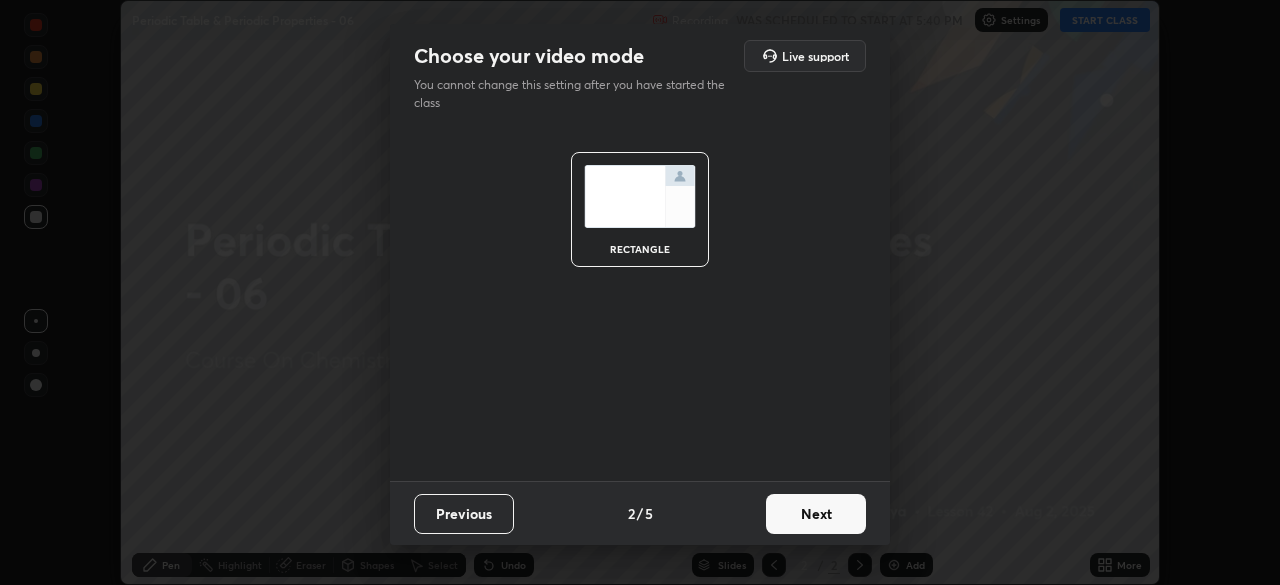 click on "Next" at bounding box center (816, 514) 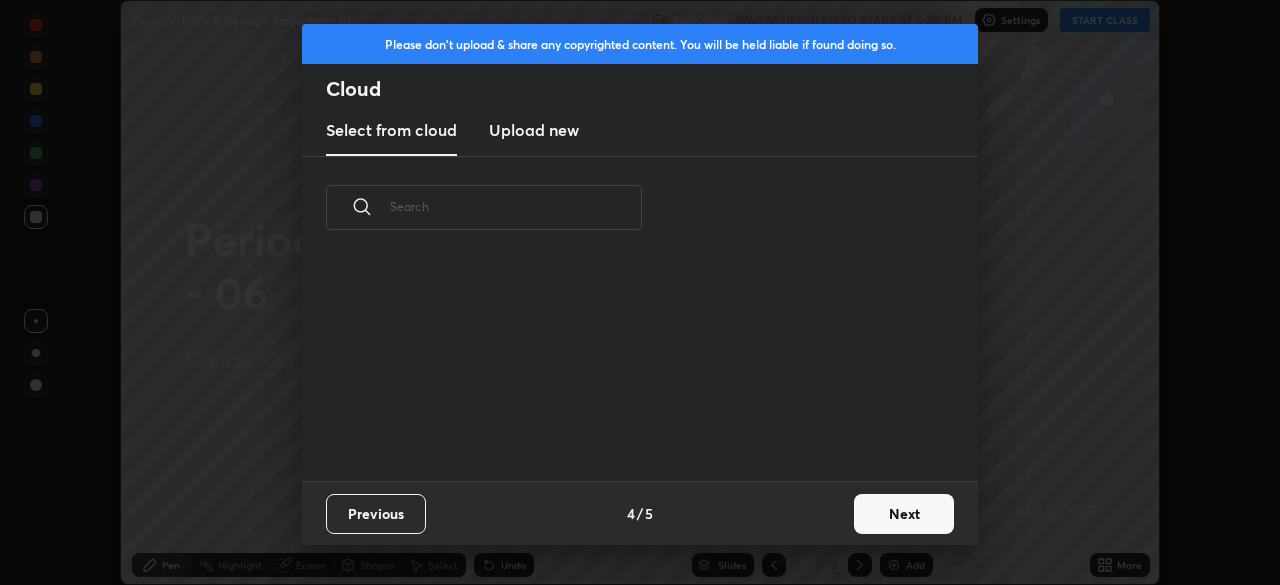 scroll, scrollTop: 7, scrollLeft: 11, axis: both 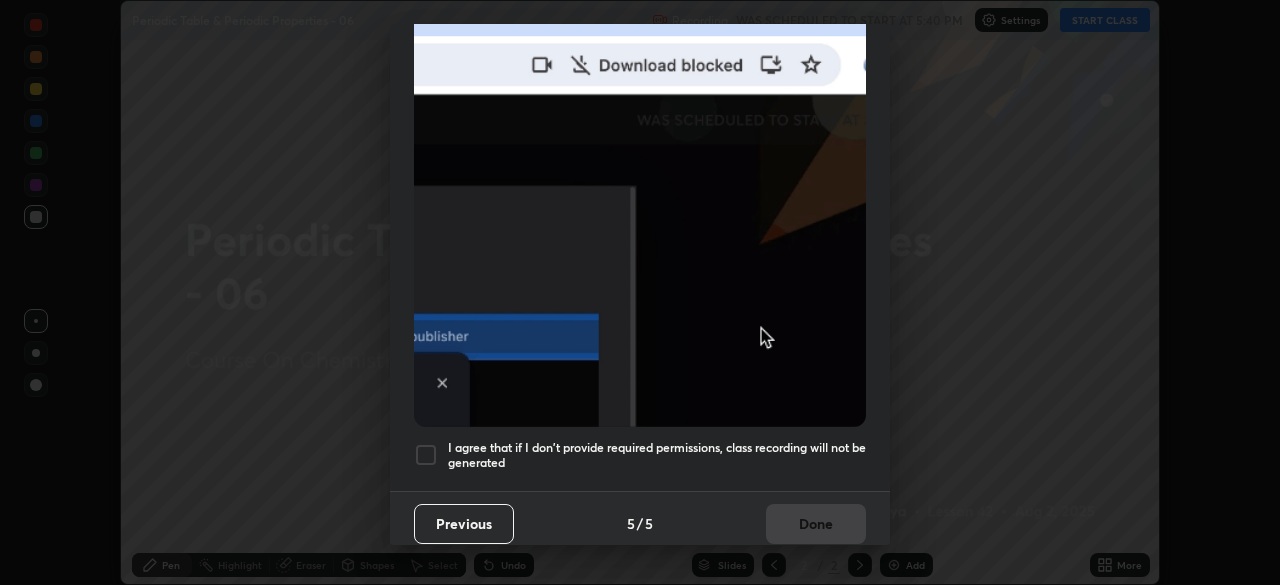 click on "I agree that if I don't provide required permissions, class recording will not be generated" at bounding box center [657, 455] 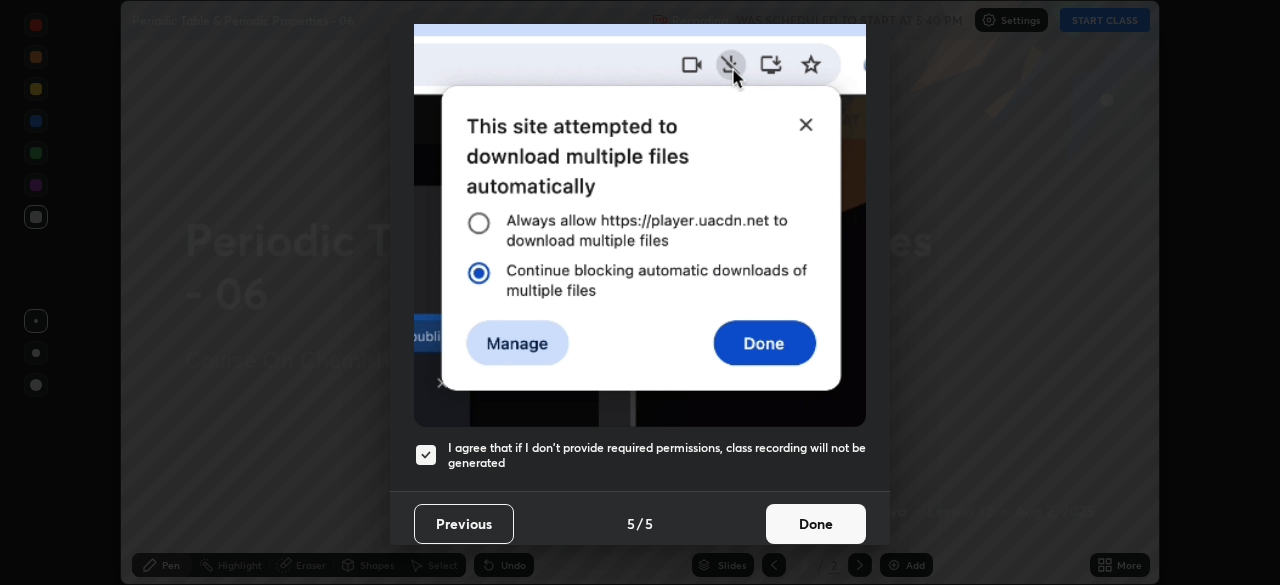 click on "Done" at bounding box center (816, 524) 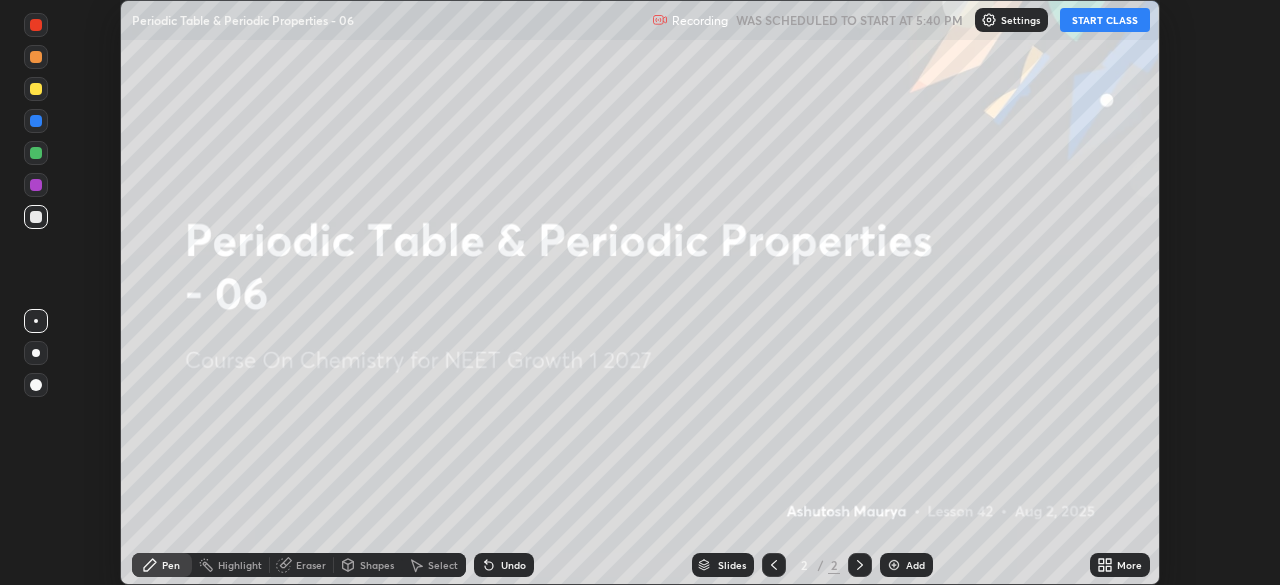 click 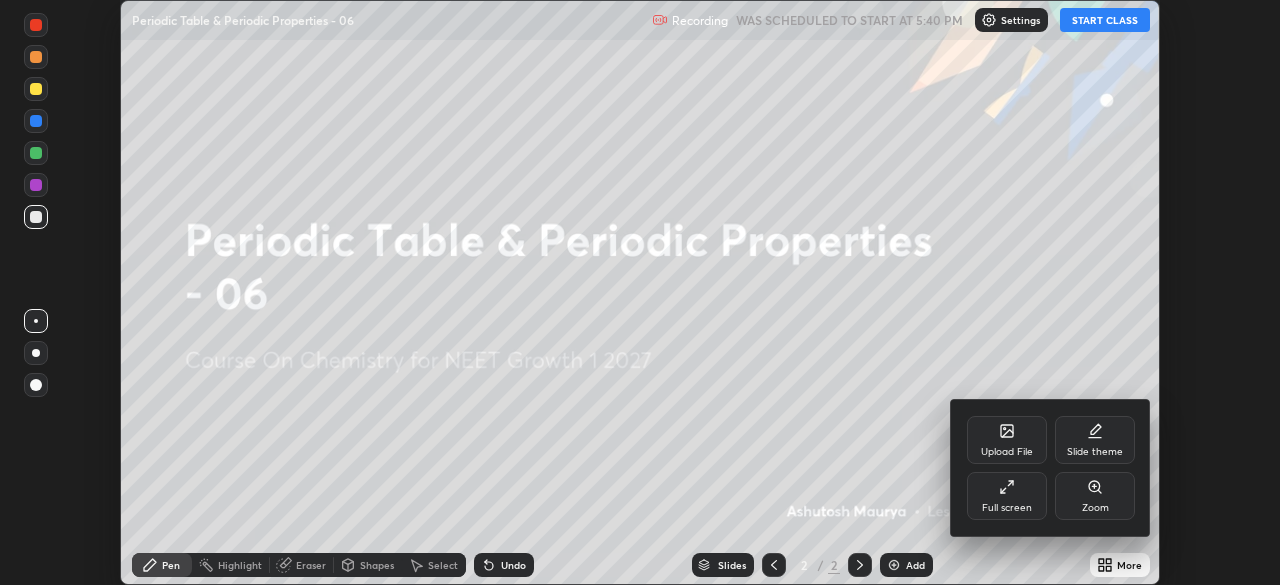 click on "Full screen" at bounding box center (1007, 508) 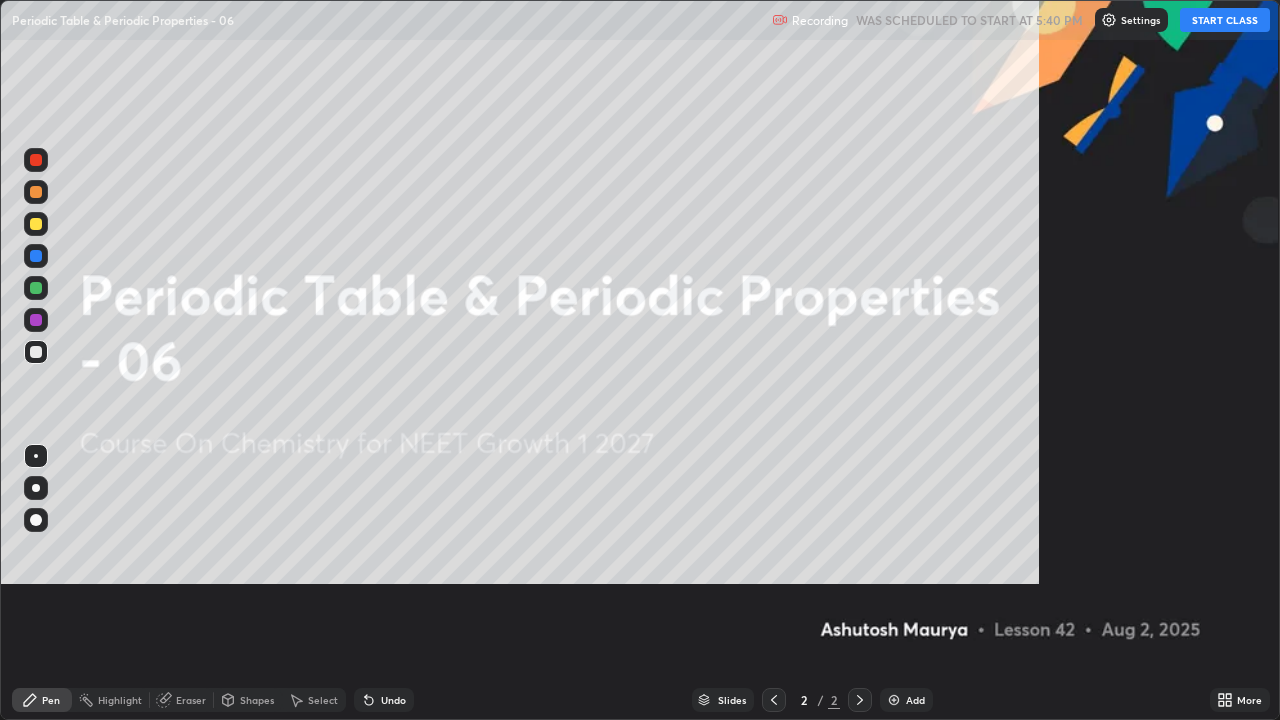 scroll, scrollTop: 99280, scrollLeft: 98720, axis: both 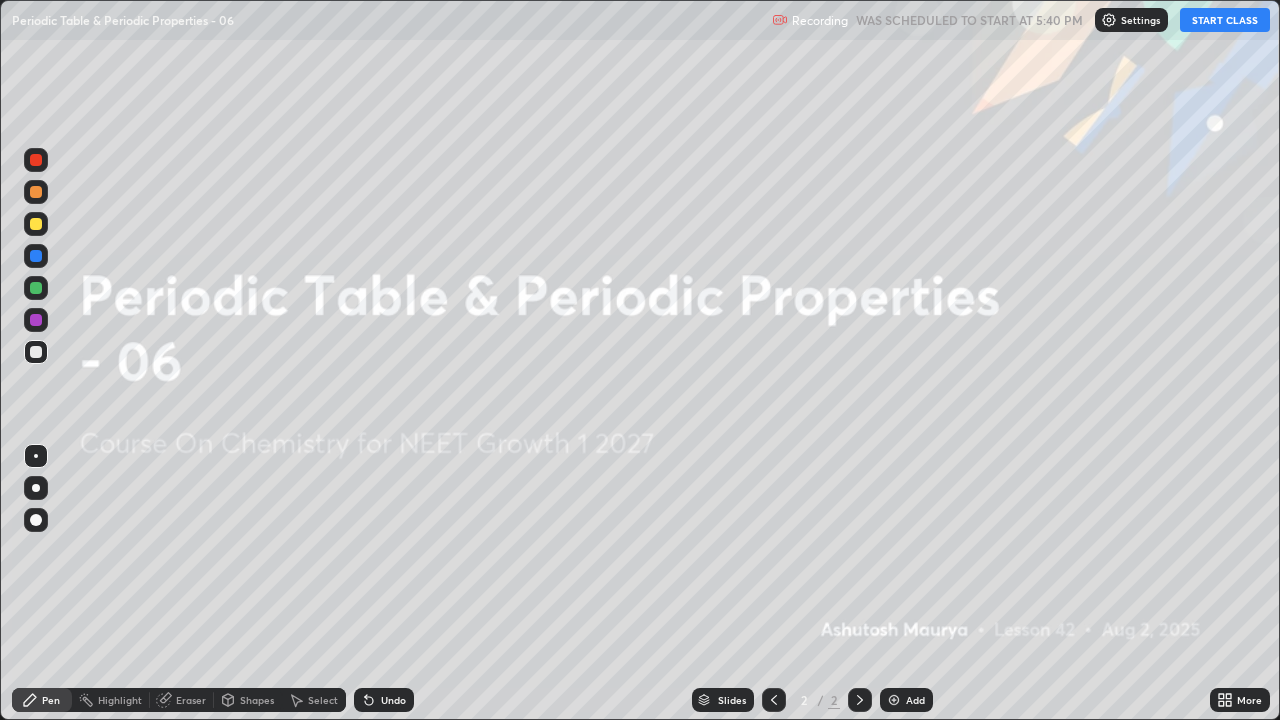 click on "START CLASS" at bounding box center (1225, 20) 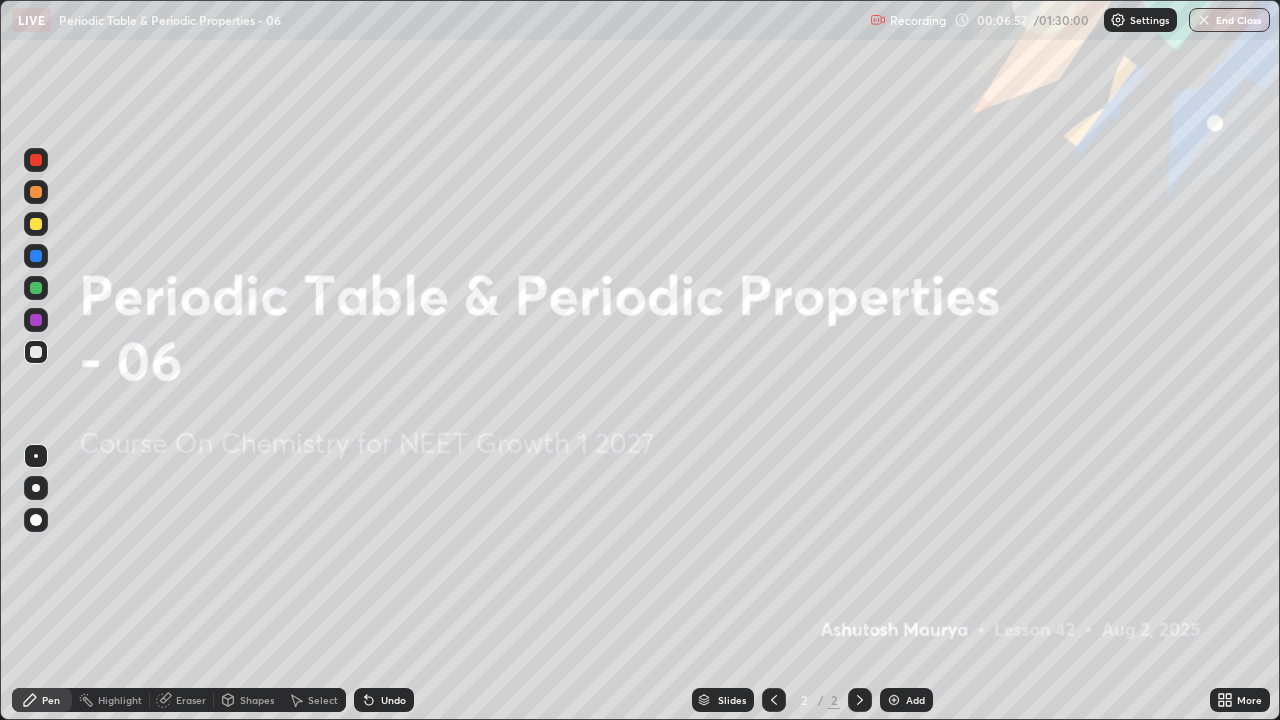 click on "Add" at bounding box center [915, 700] 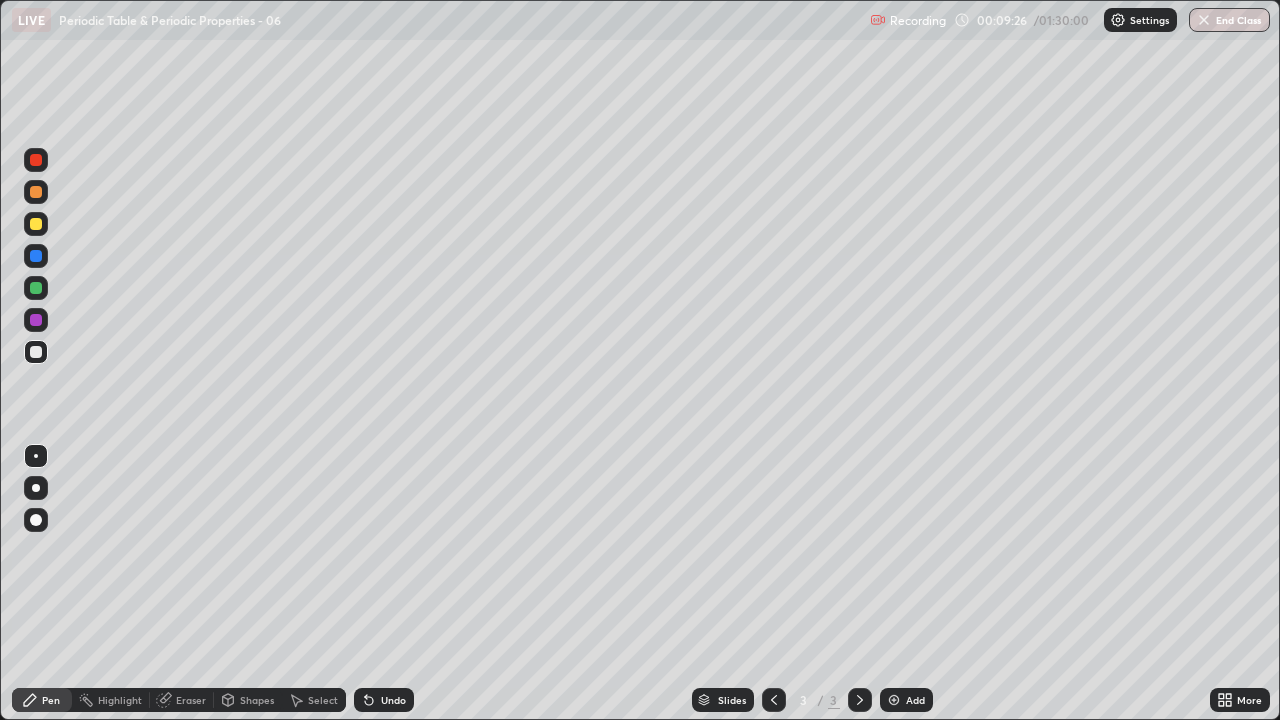 click on "Undo" at bounding box center [384, 700] 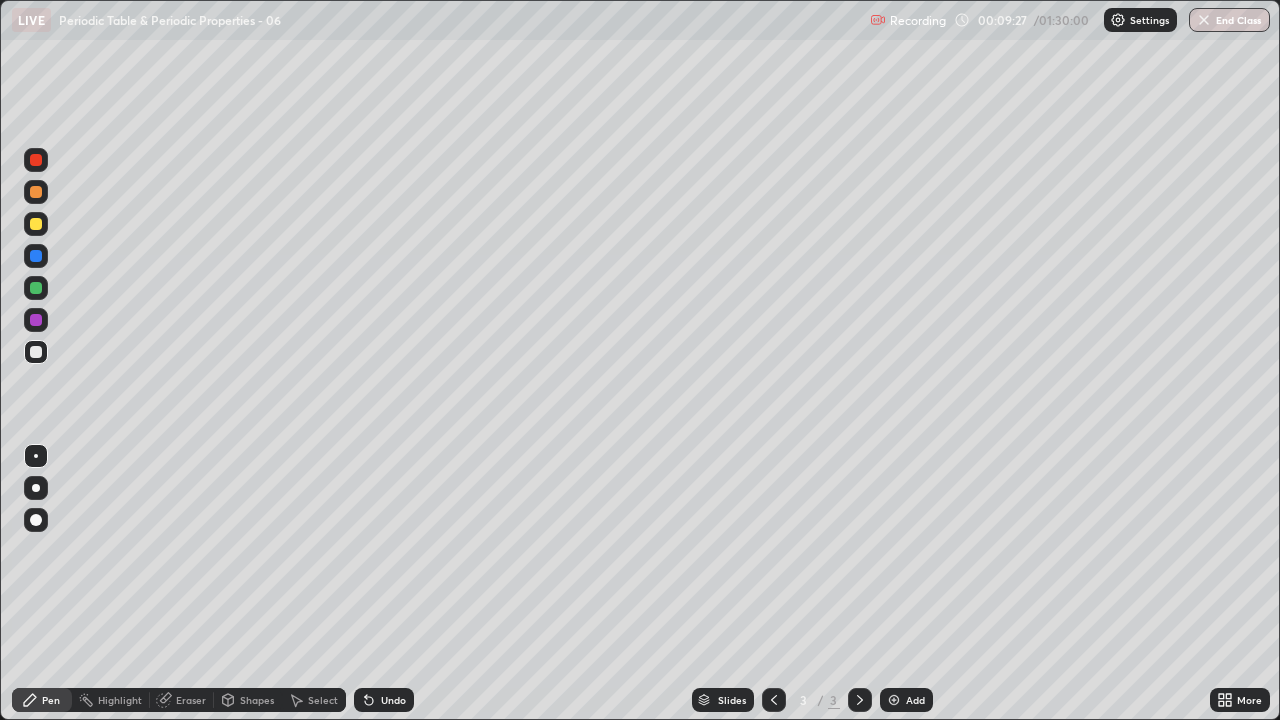 click on "Undo" at bounding box center (393, 700) 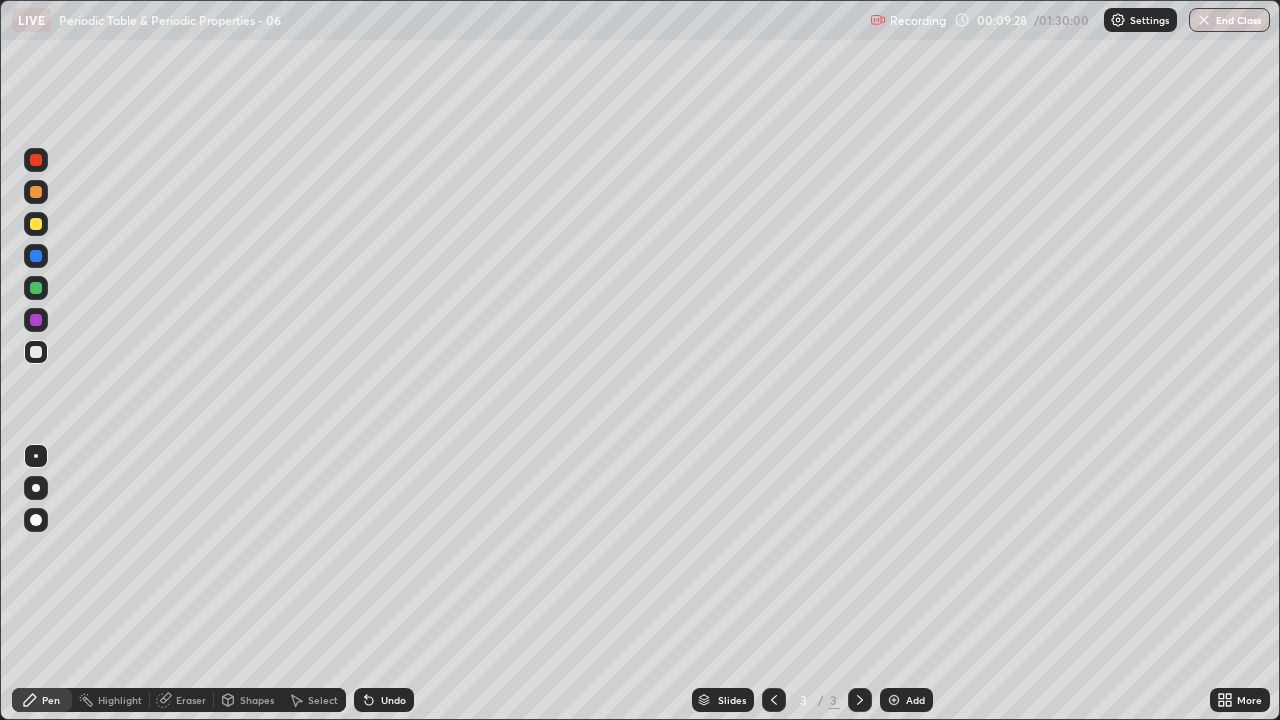 click at bounding box center (36, 488) 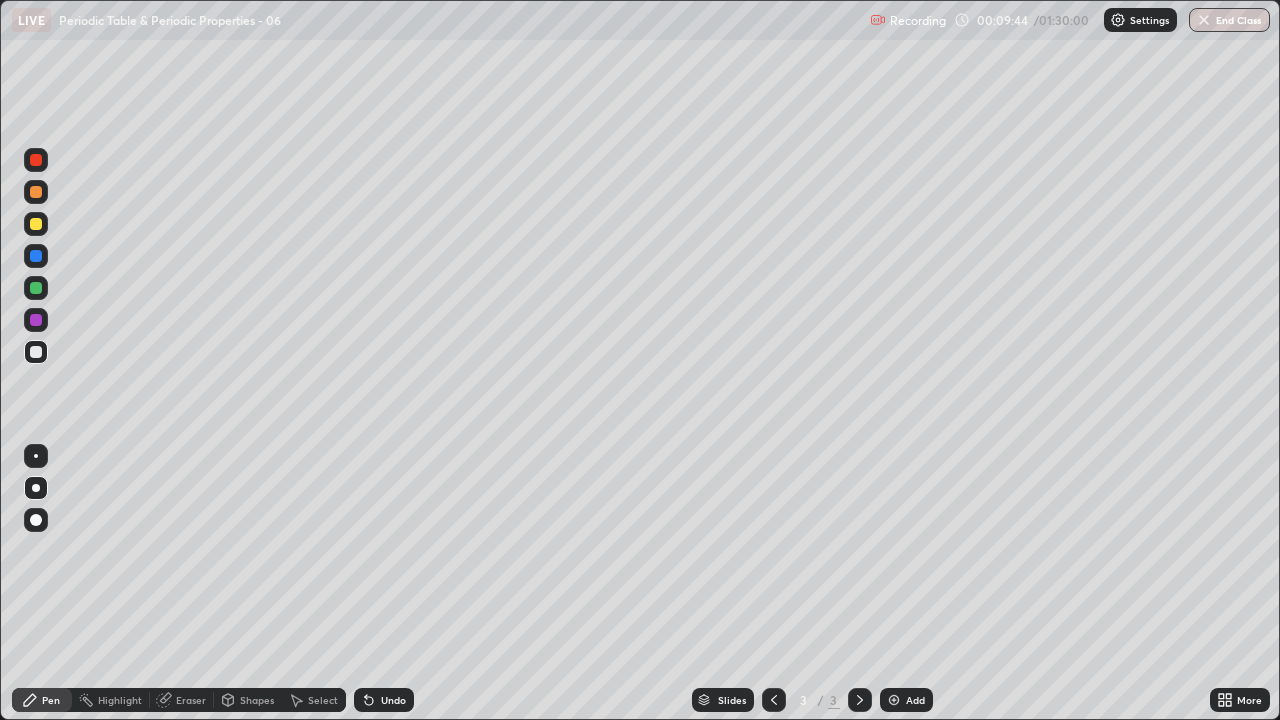 click on "Eraser" at bounding box center (191, 700) 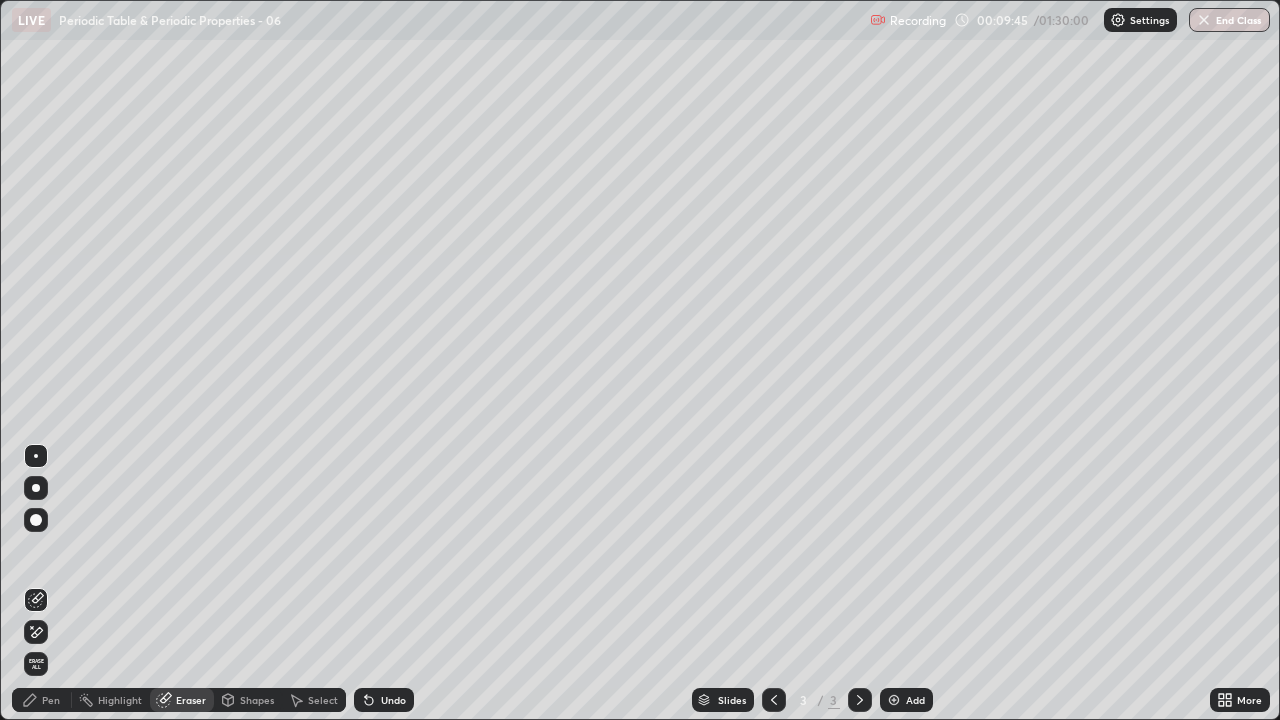 click on "Erase all" at bounding box center [36, 664] 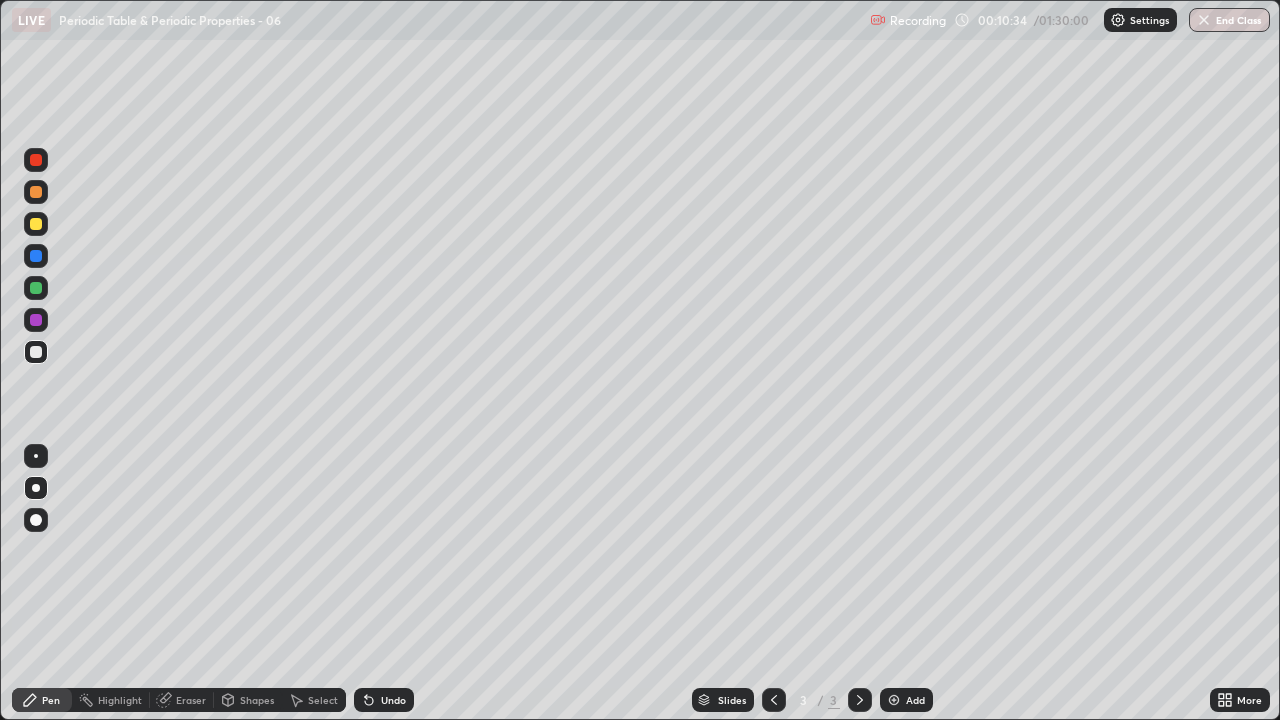 click on "Eraser" at bounding box center (182, 700) 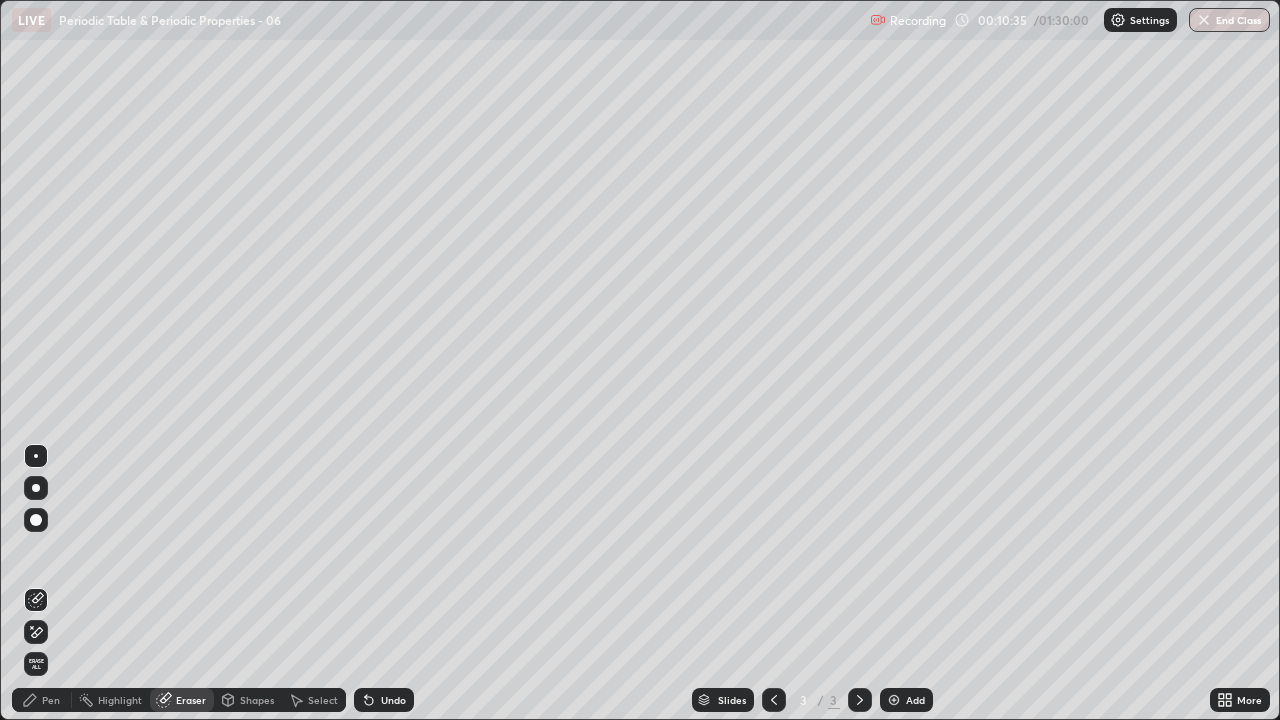 click on "Erase all" at bounding box center [36, 664] 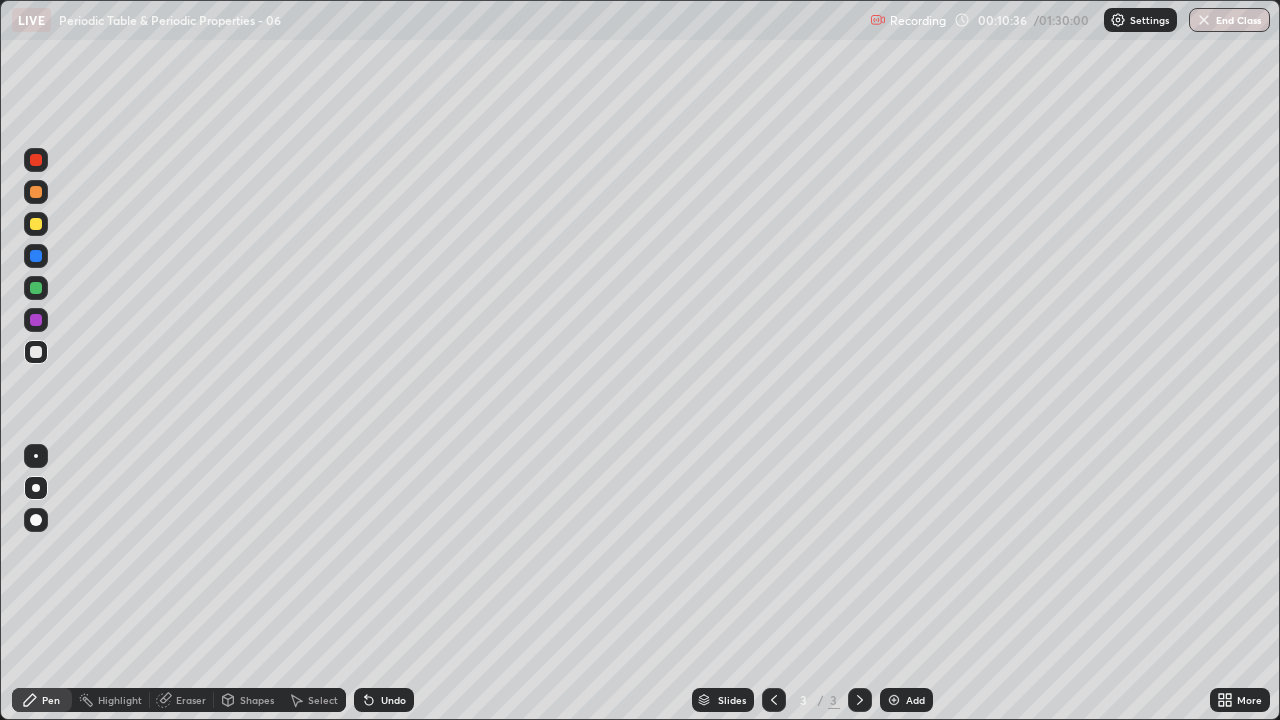 click at bounding box center [36, 224] 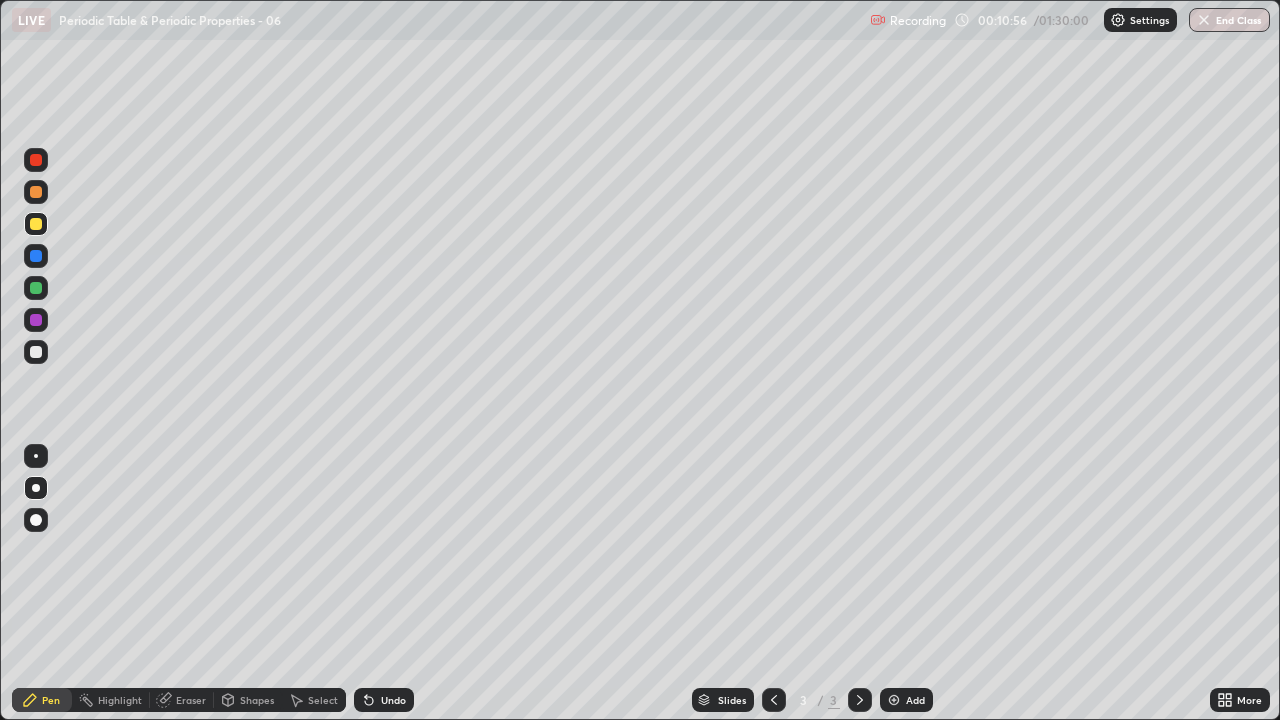 click at bounding box center [36, 352] 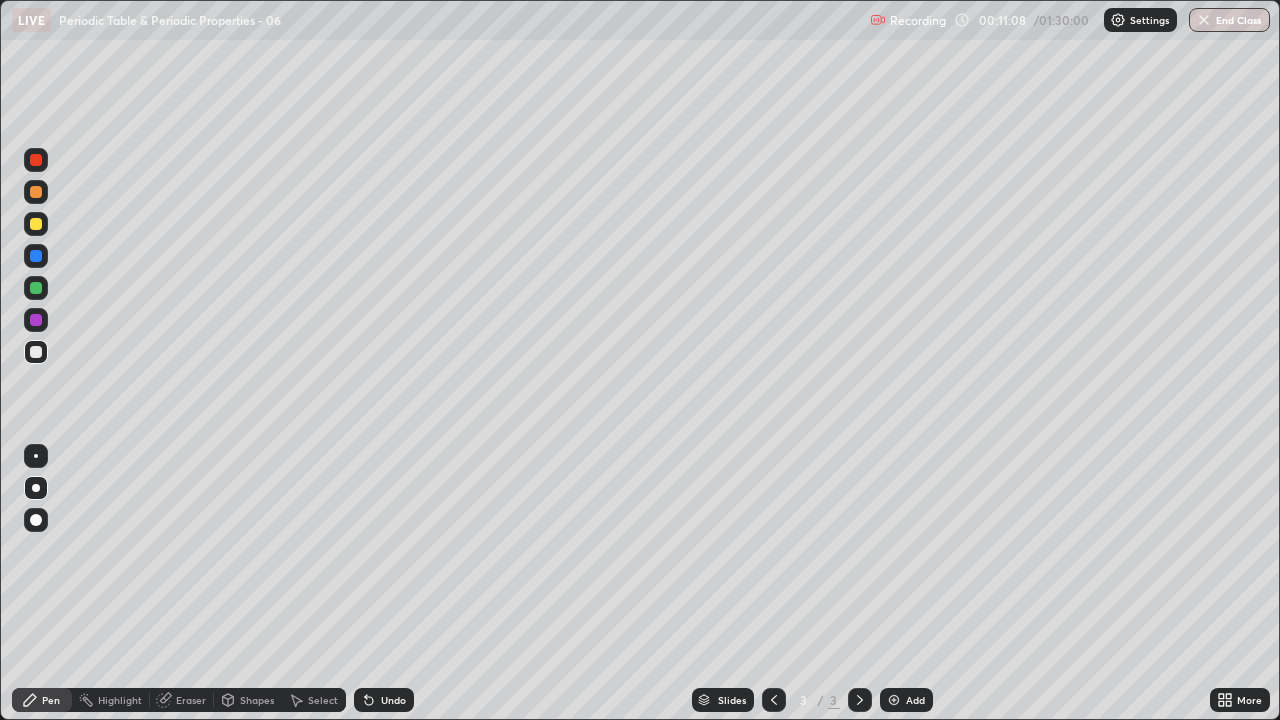 click on "Undo" at bounding box center (393, 700) 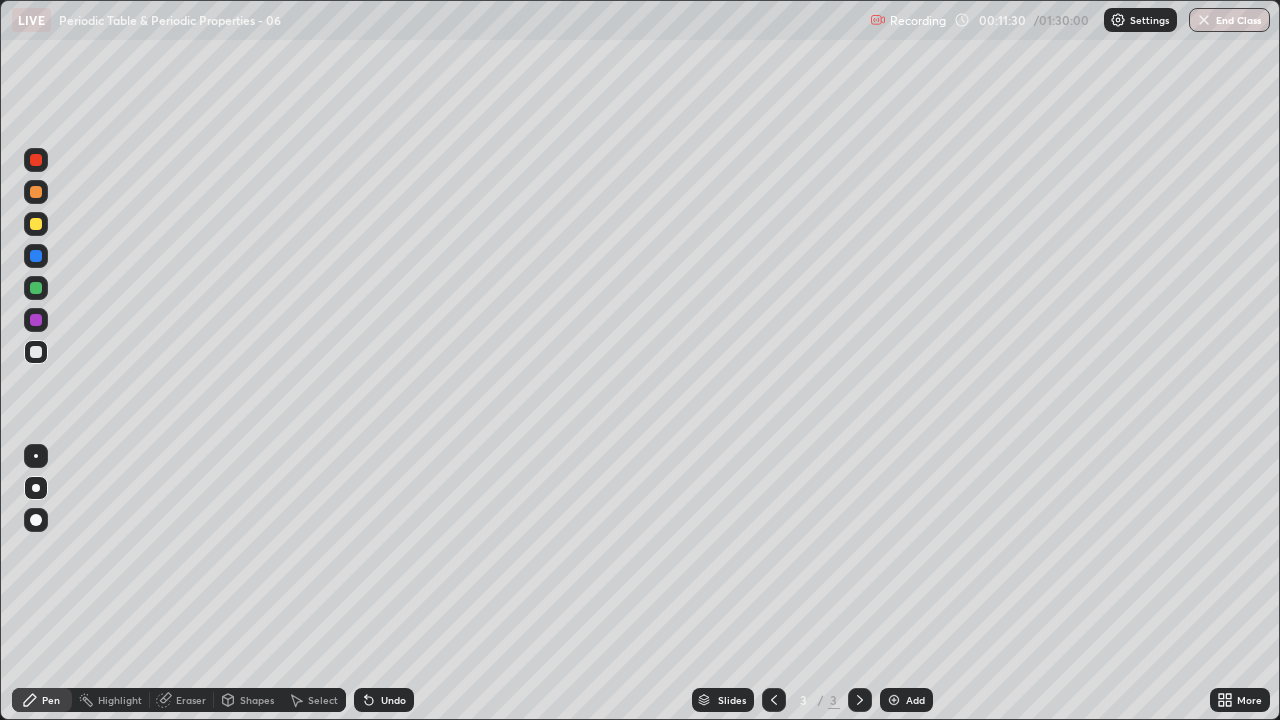click on "Undo" at bounding box center (393, 700) 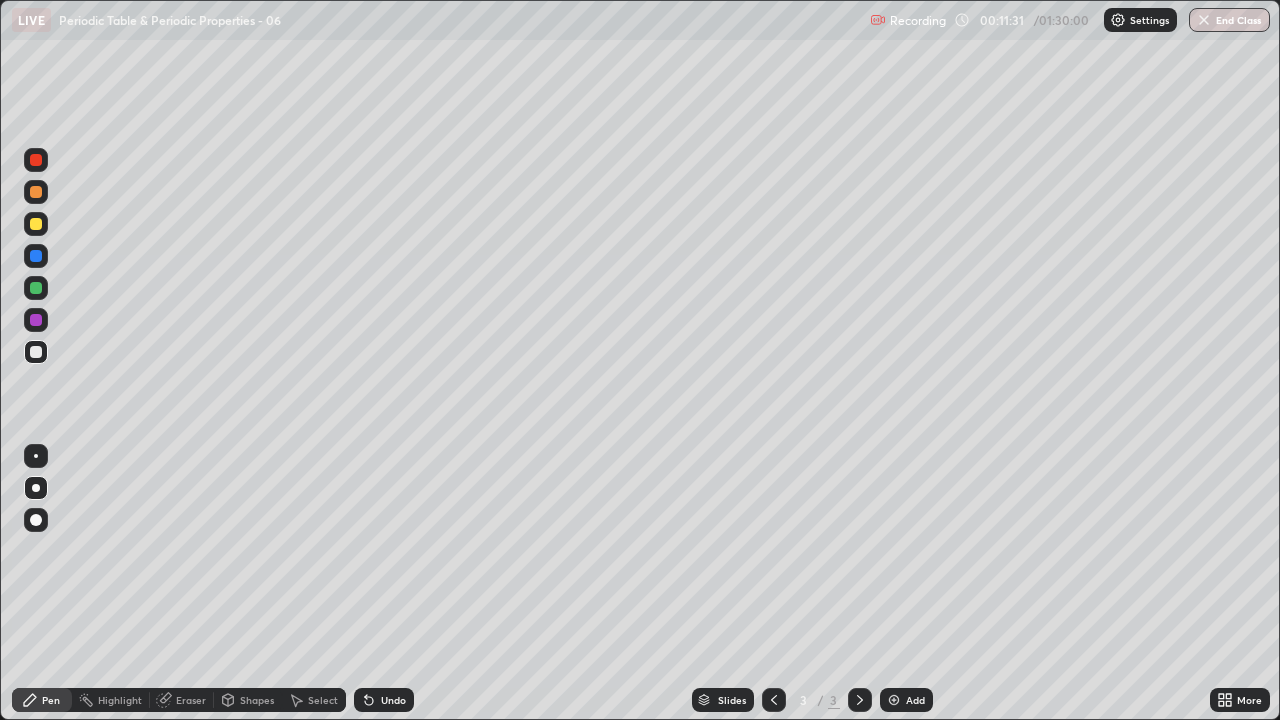 click on "Undo" at bounding box center [384, 700] 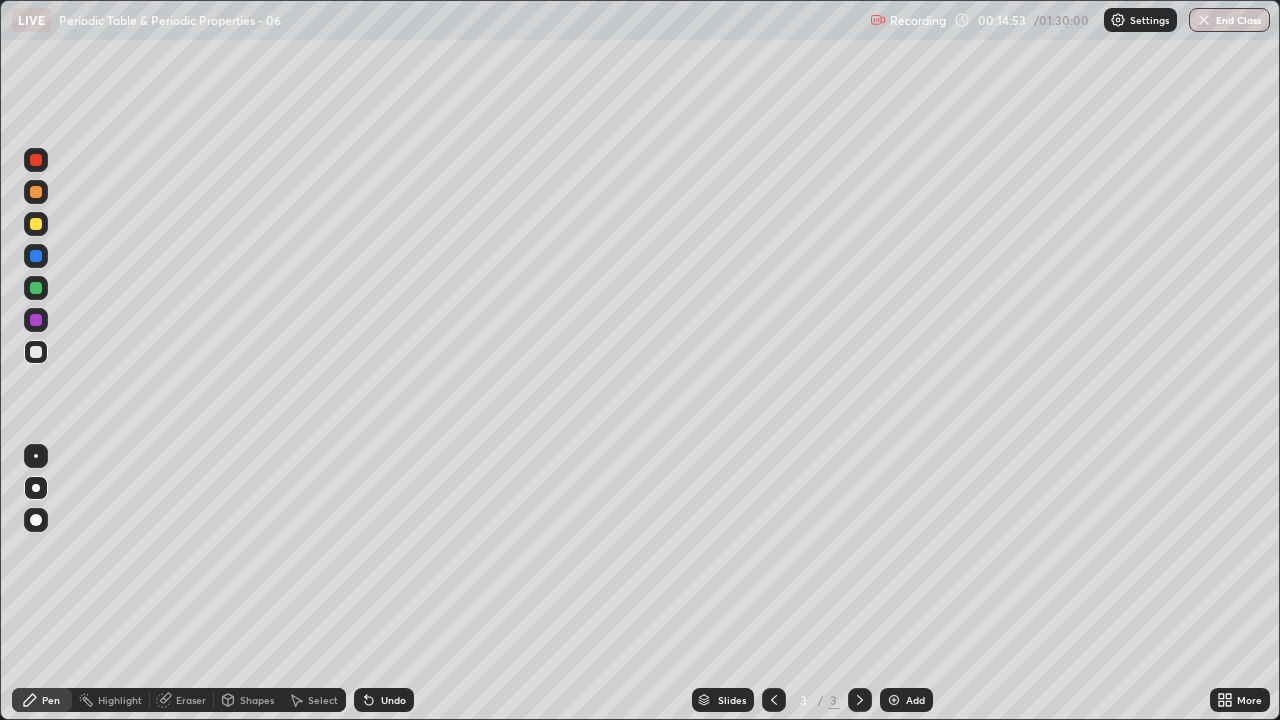 click on "Add" at bounding box center (915, 700) 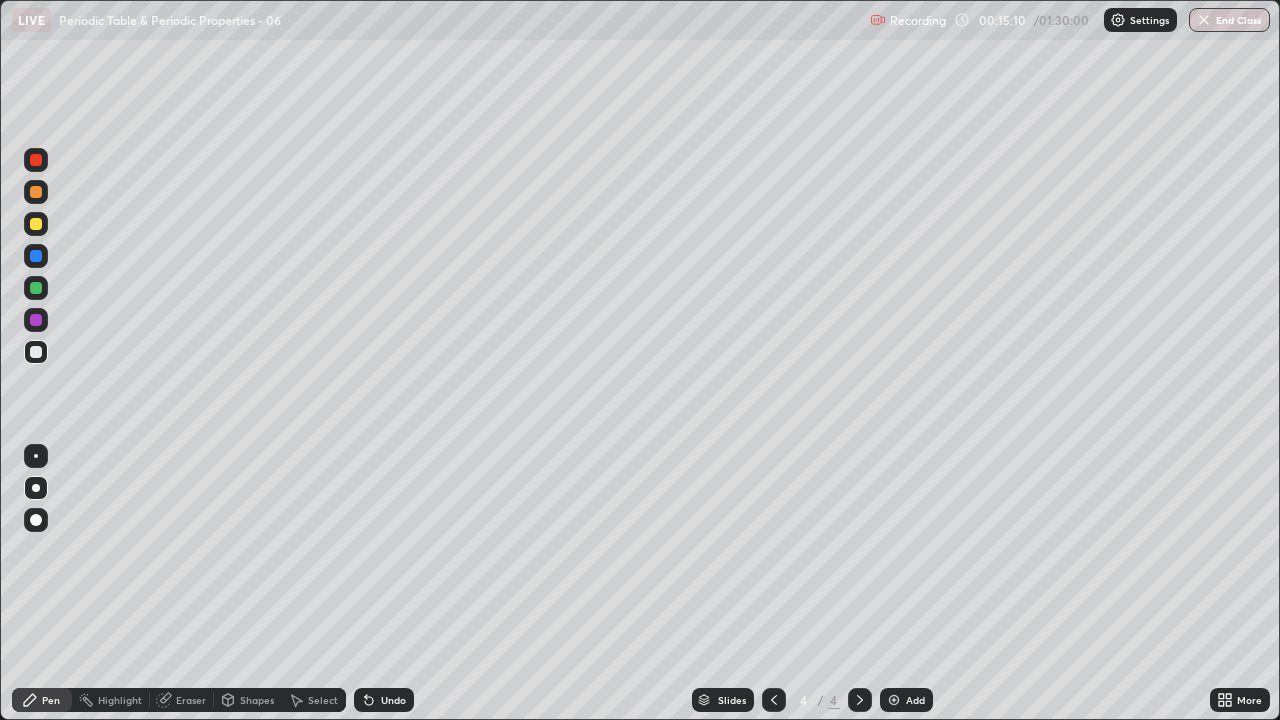 click at bounding box center [36, 224] 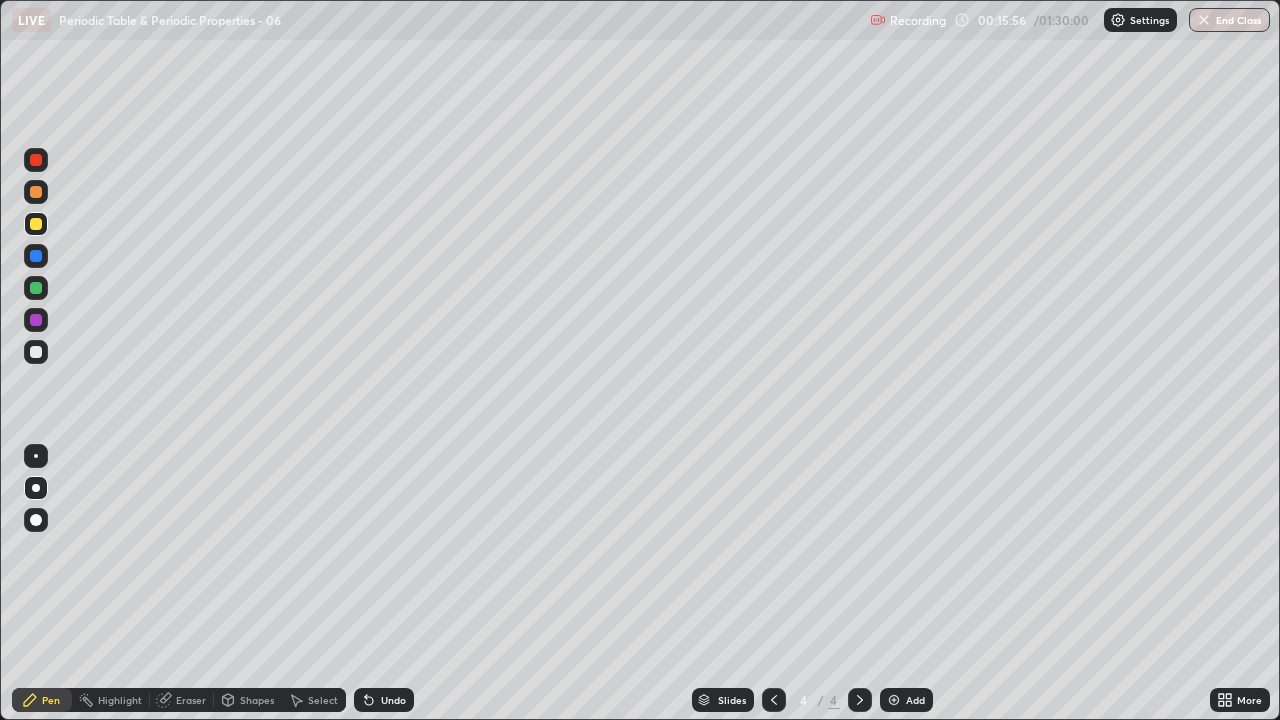 click on "Eraser" at bounding box center [191, 700] 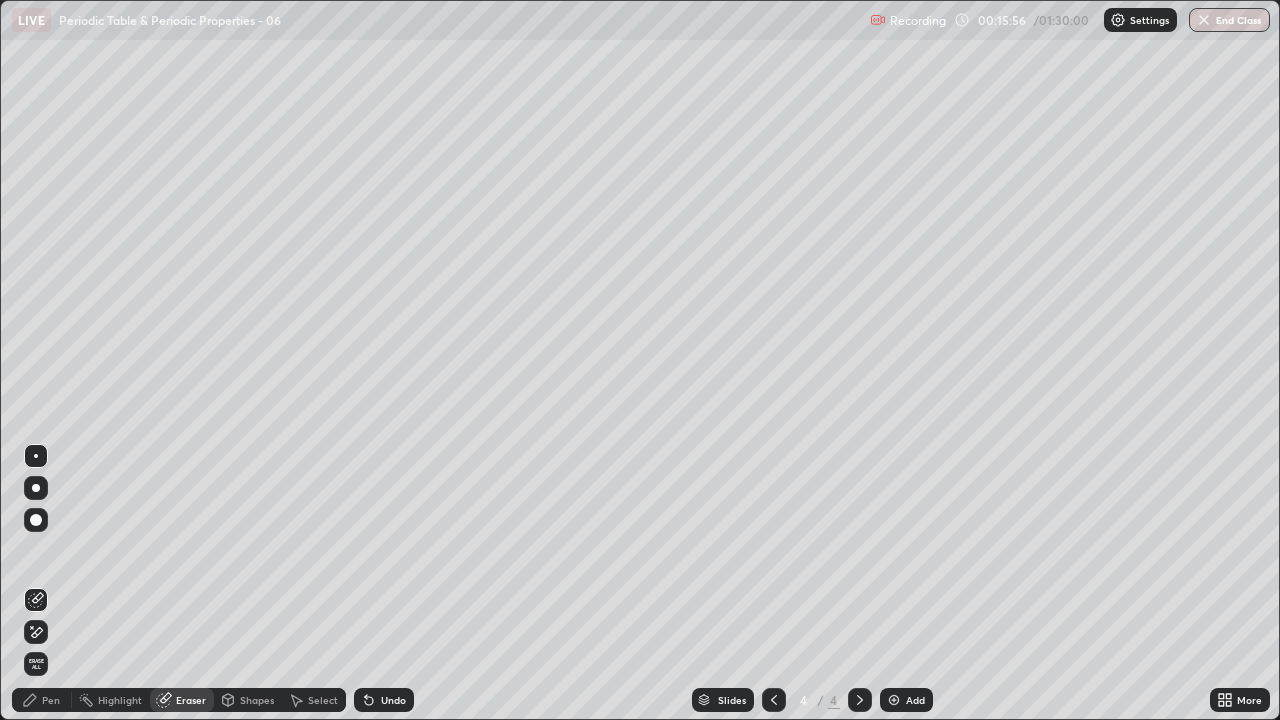 click 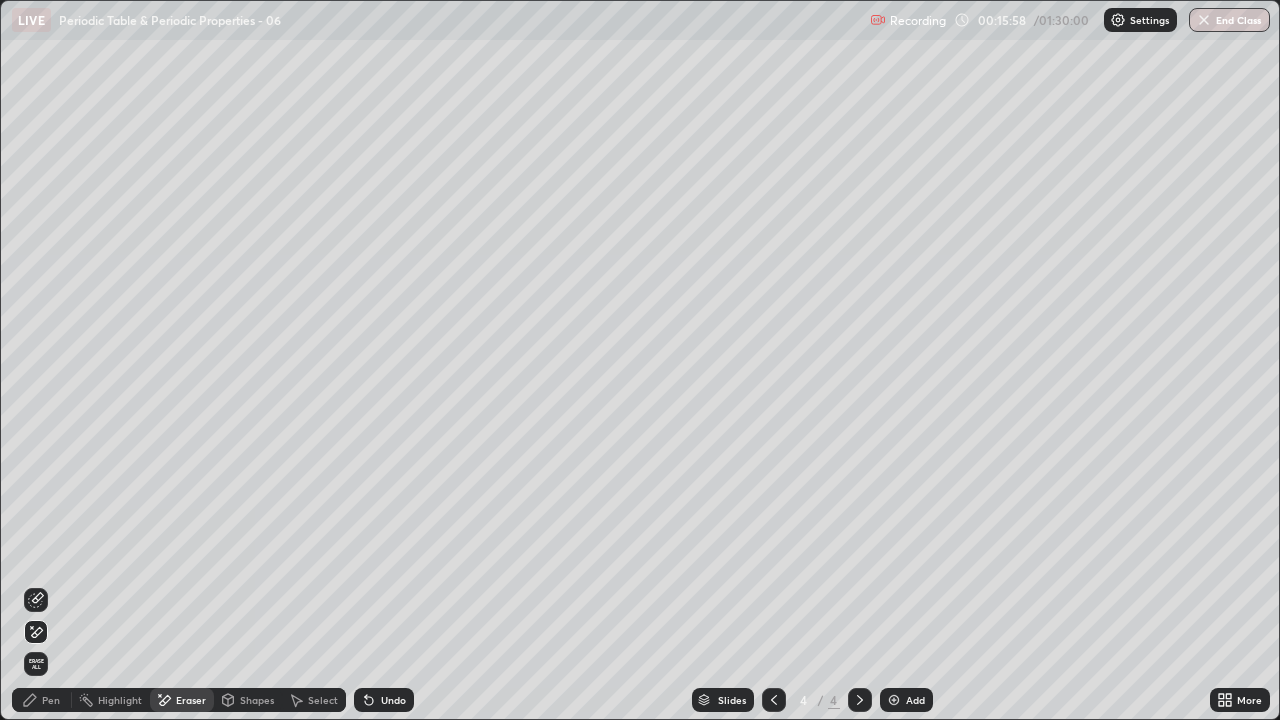 click on "Pen" at bounding box center (51, 700) 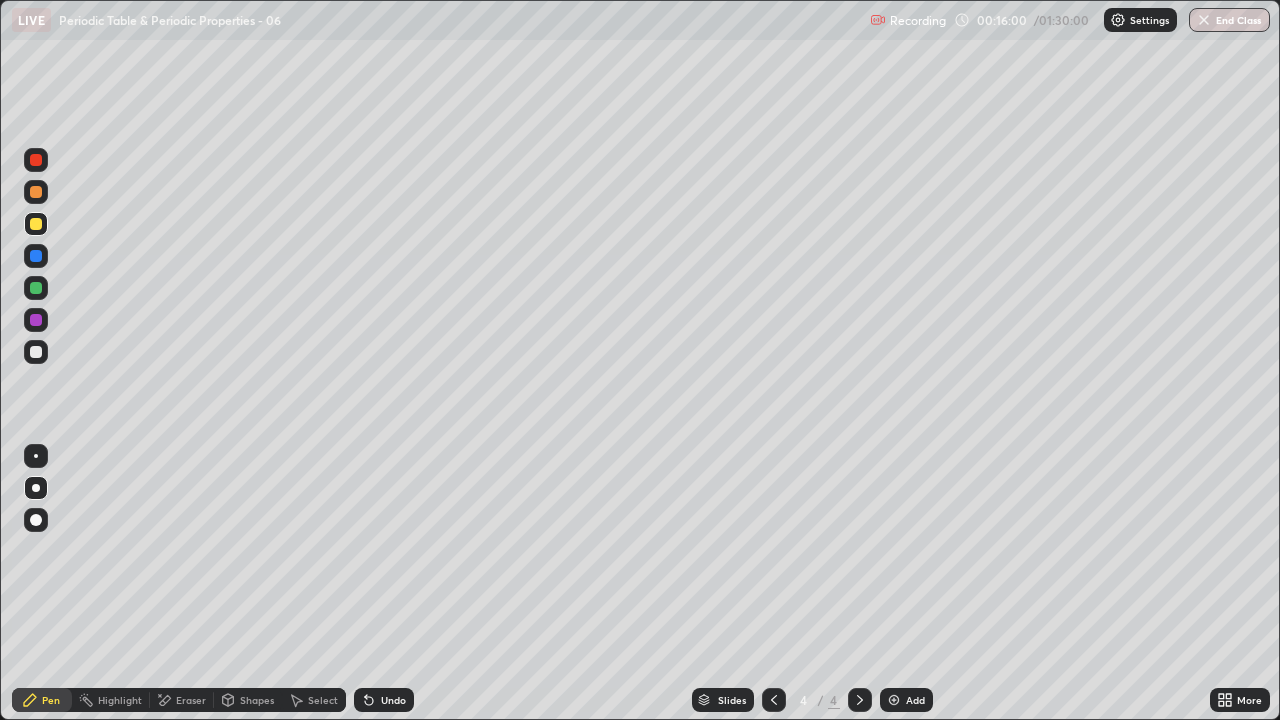click at bounding box center (36, 352) 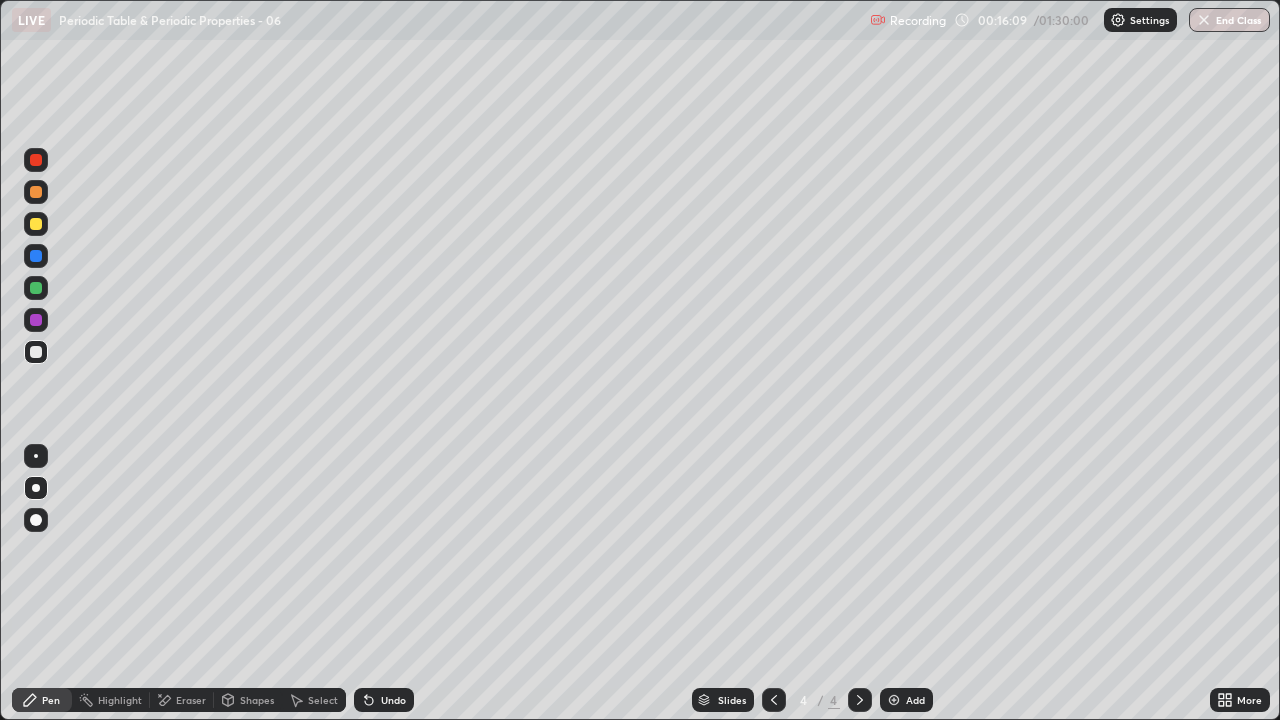 click on "Undo" at bounding box center (384, 700) 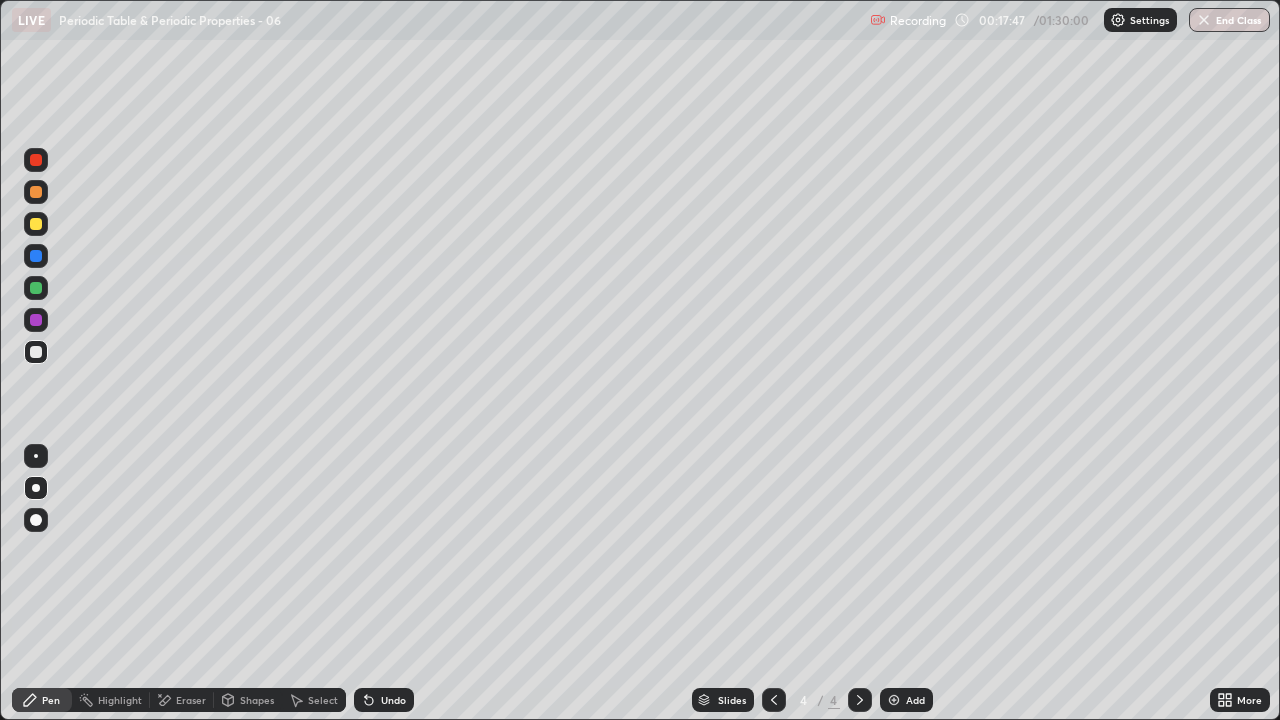 click on "Undo" at bounding box center [393, 700] 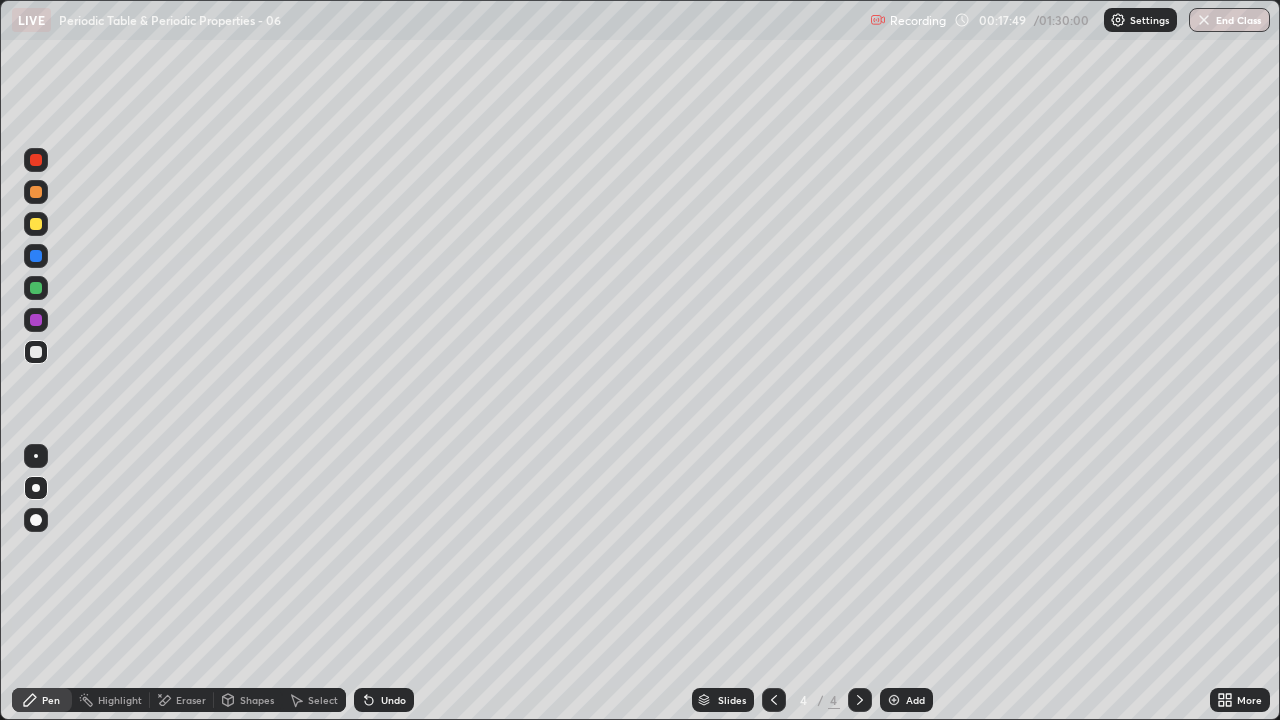 click on "Undo" at bounding box center (393, 700) 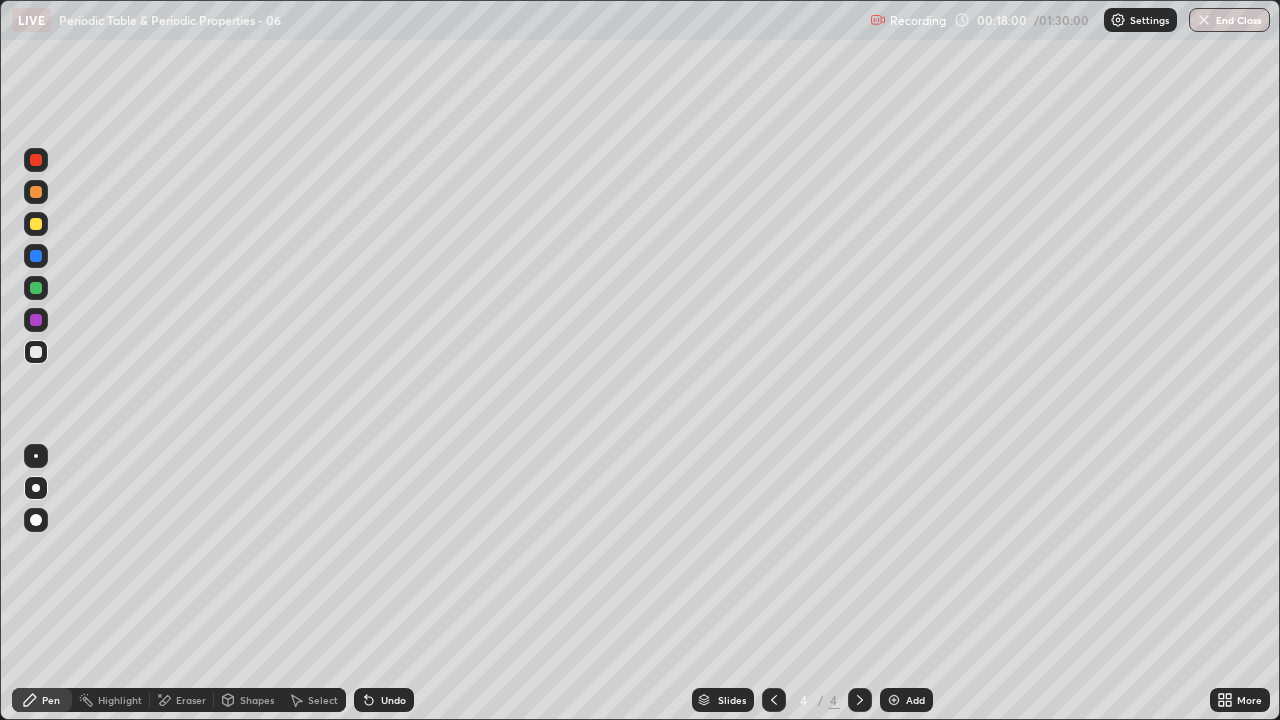 click at bounding box center (36, 320) 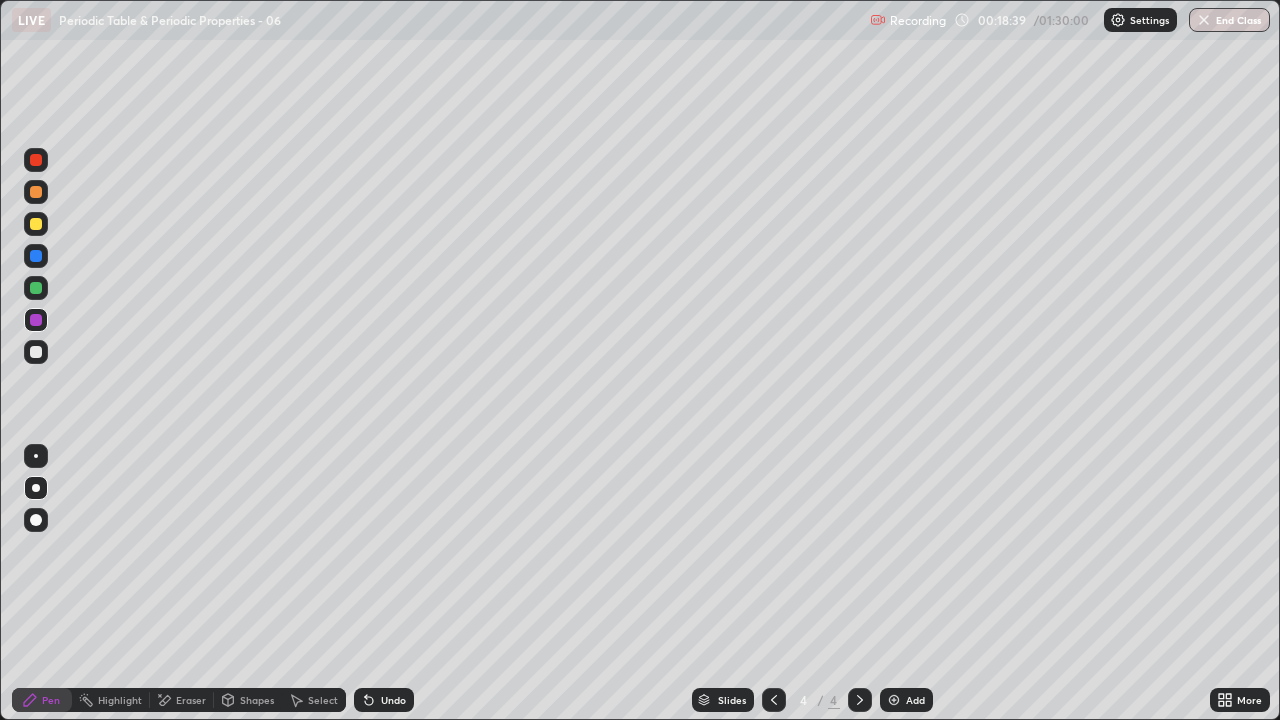 click on "Undo" at bounding box center (393, 700) 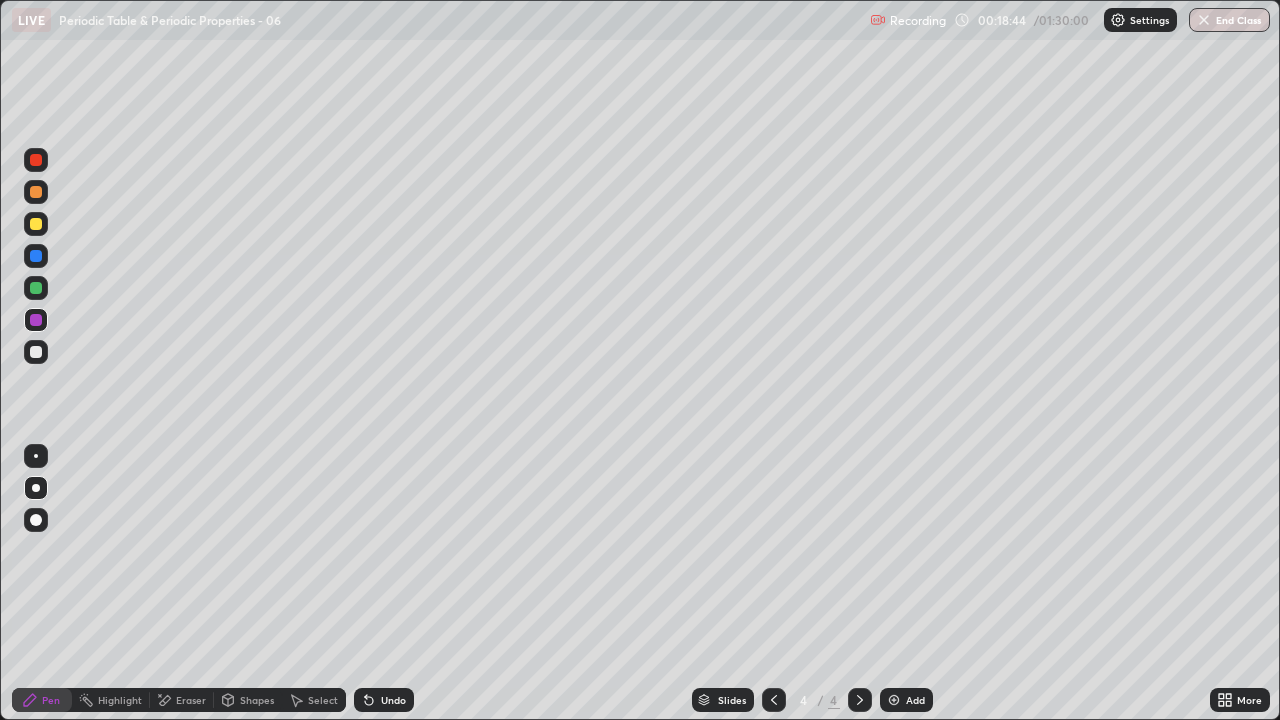 click on "Undo" at bounding box center (393, 700) 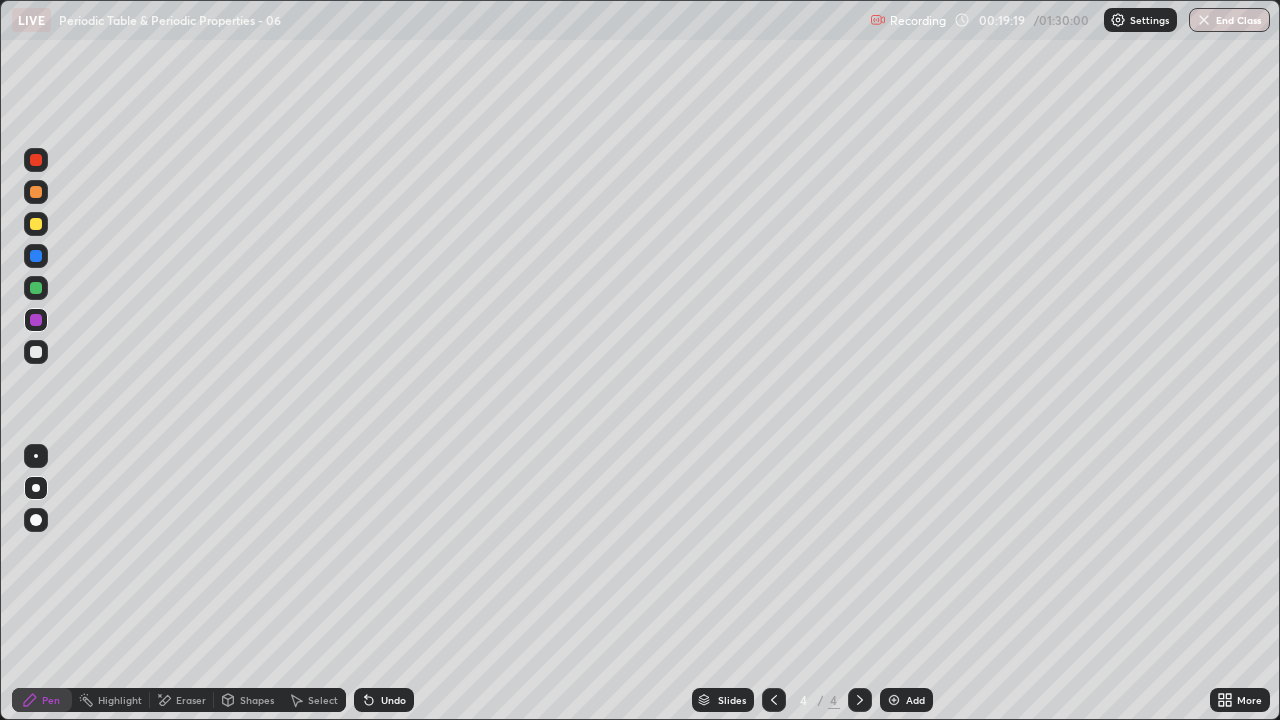 click at bounding box center (36, 352) 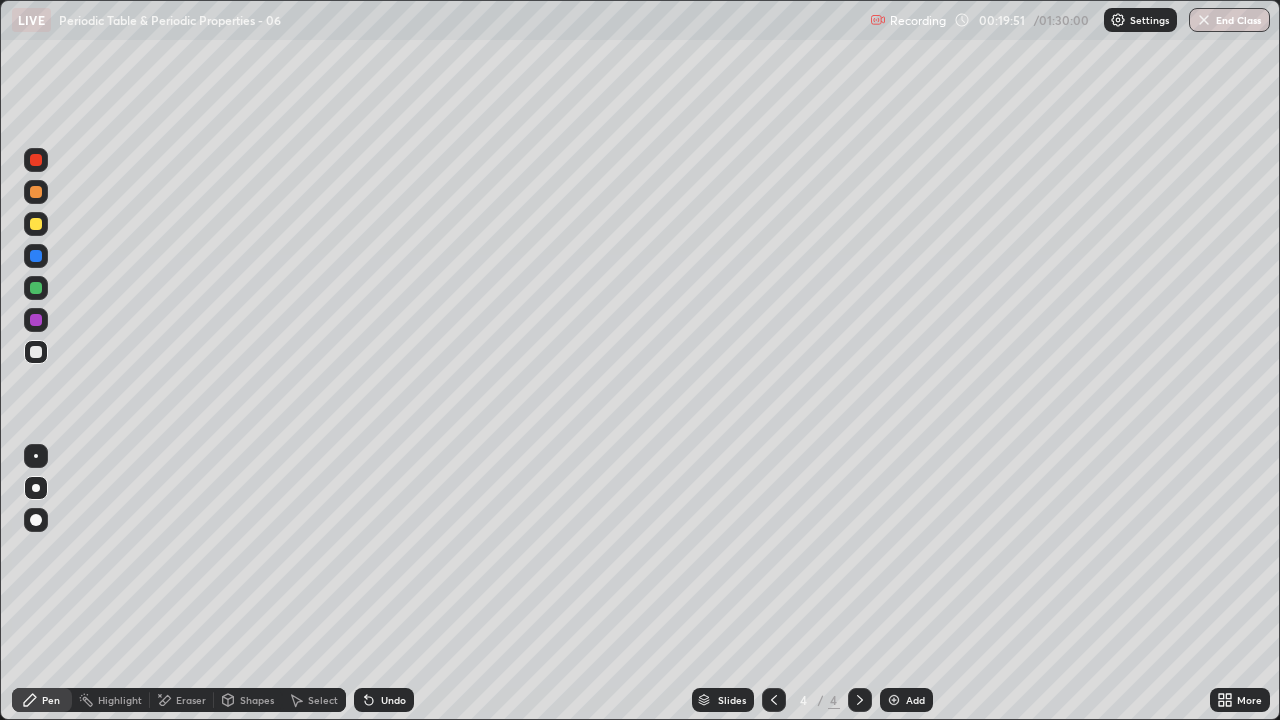 click on "Undo" at bounding box center [393, 700] 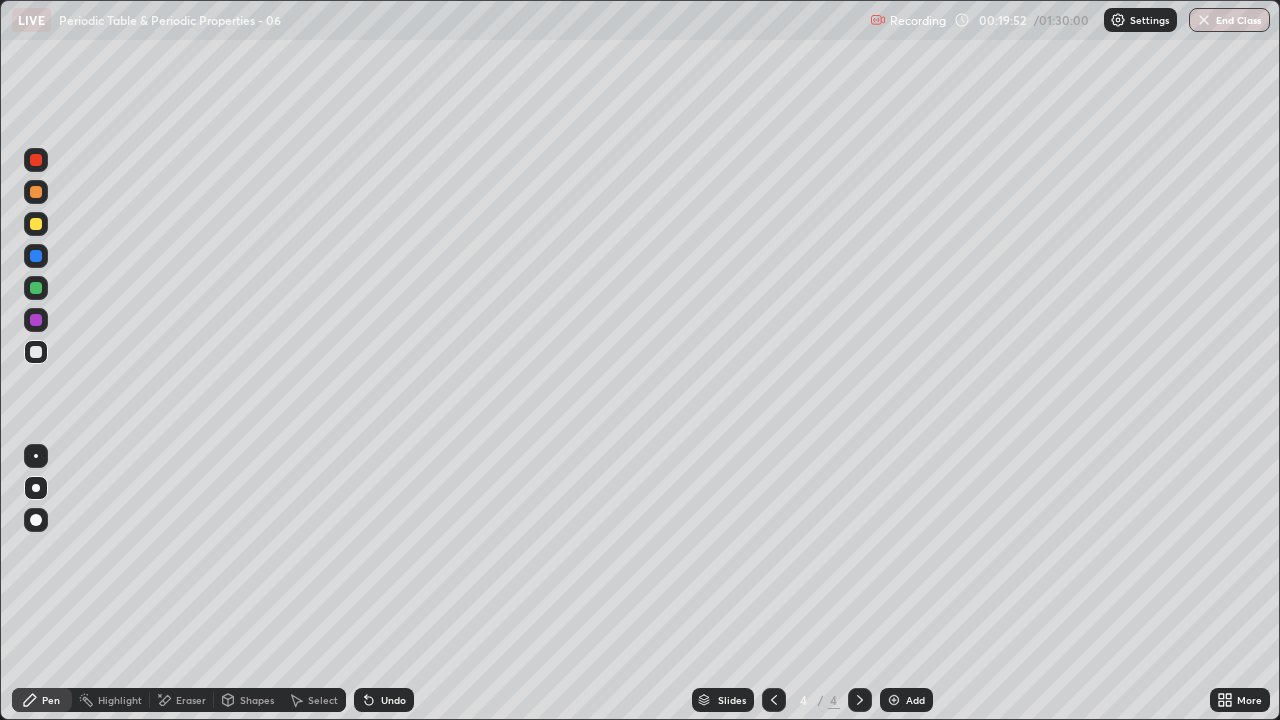 click on "Undo" at bounding box center (384, 700) 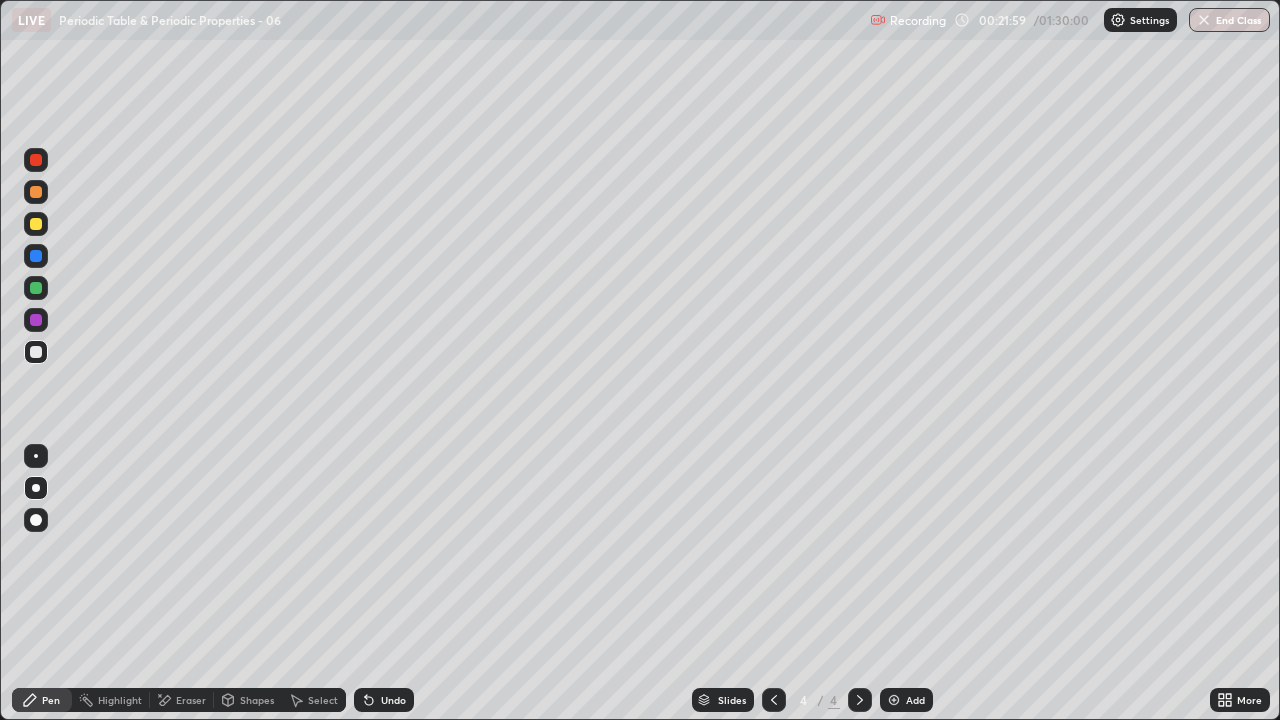click on "Add" at bounding box center [906, 700] 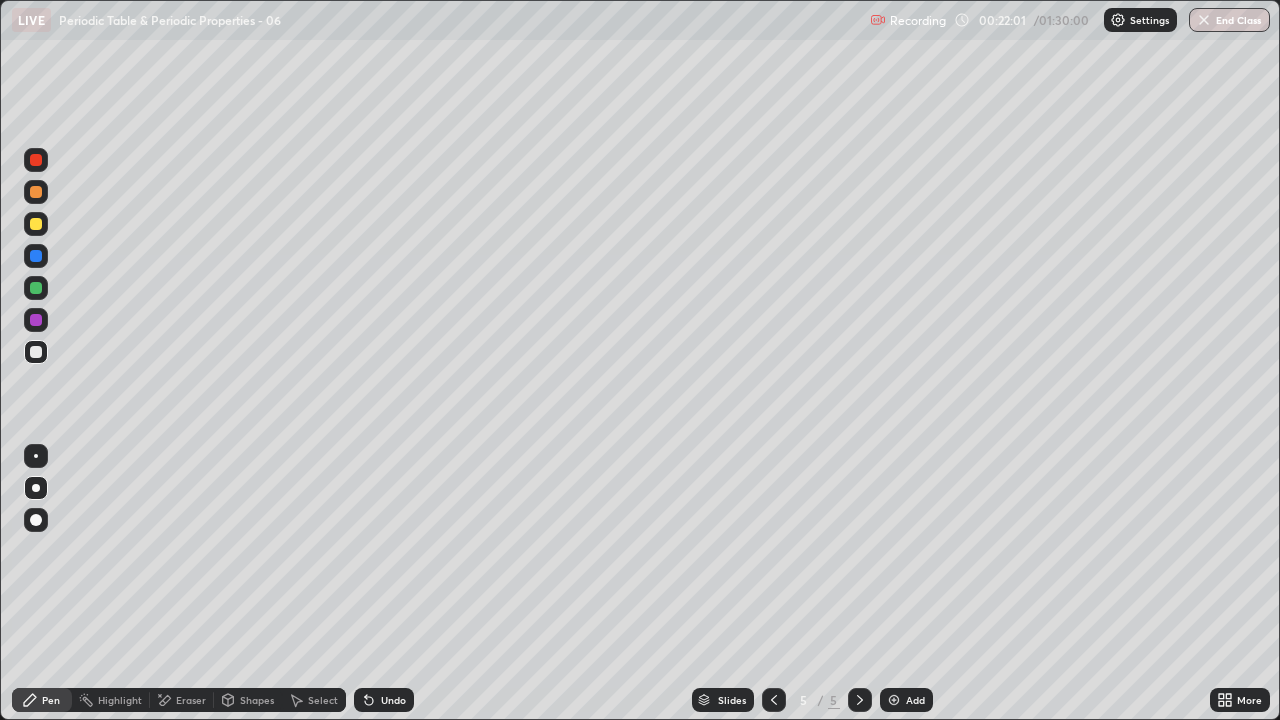 click at bounding box center (36, 224) 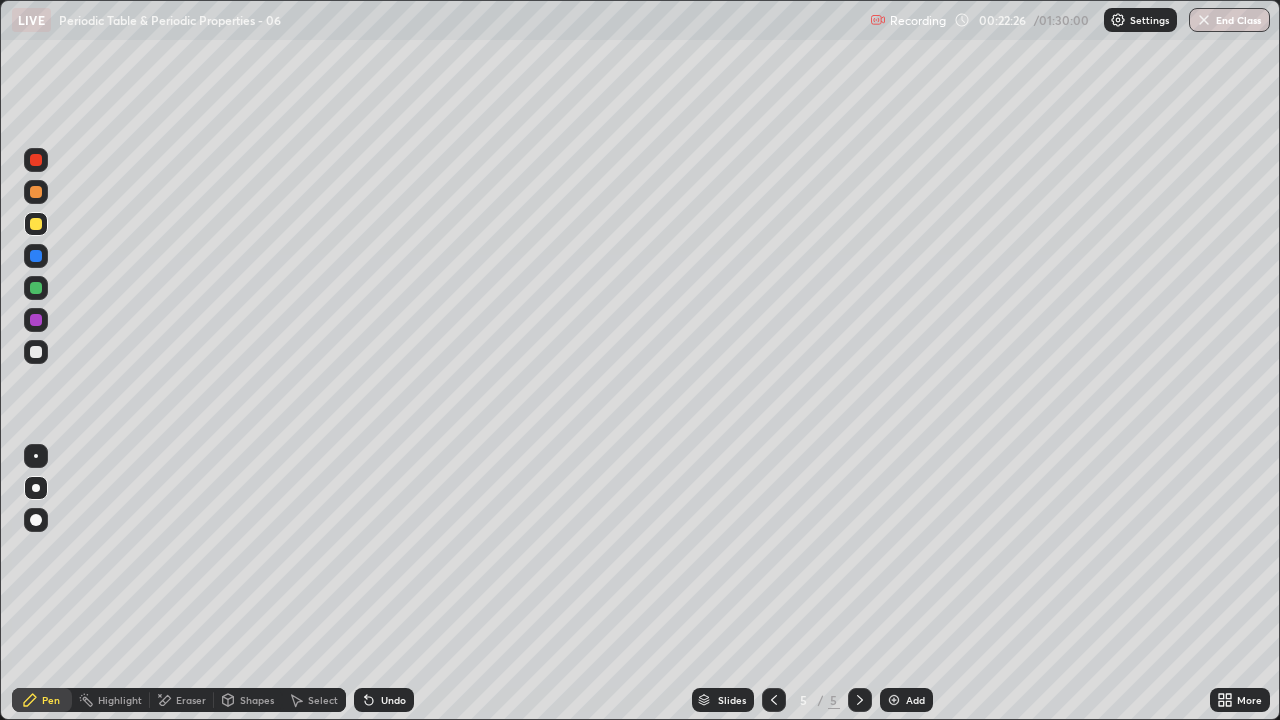 click on "Undo" at bounding box center [393, 700] 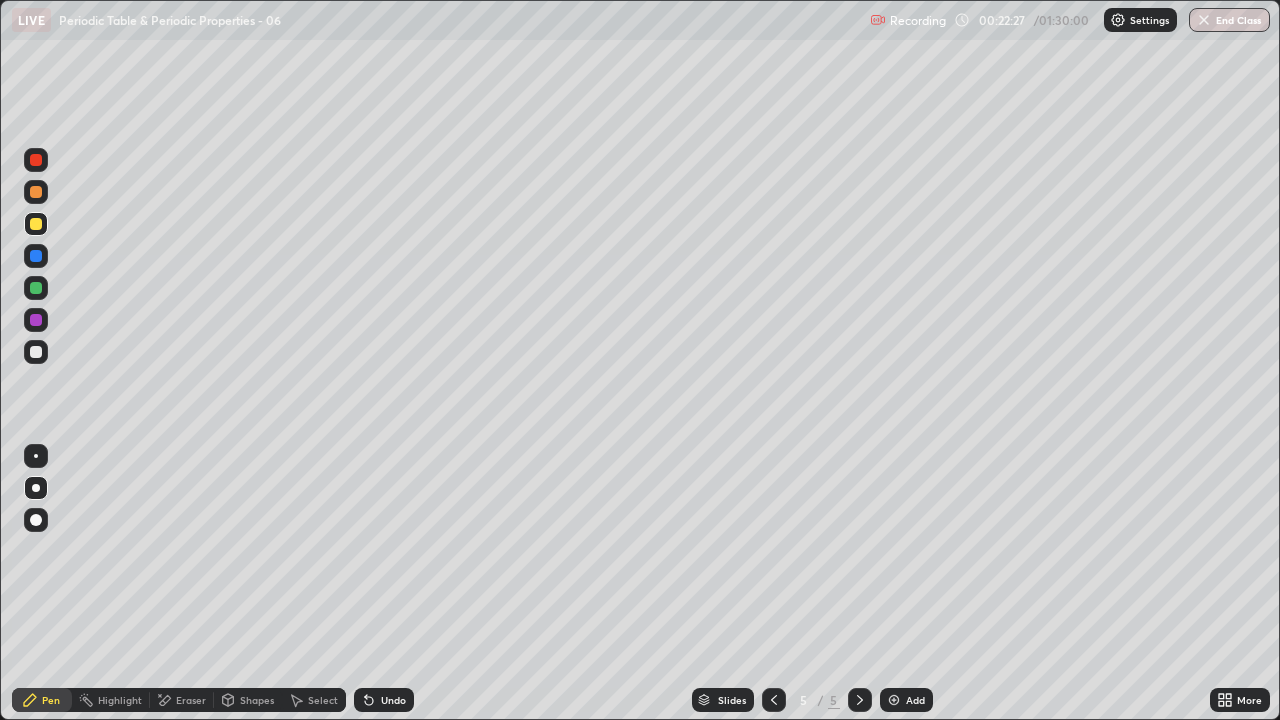 click on "Undo" at bounding box center (393, 700) 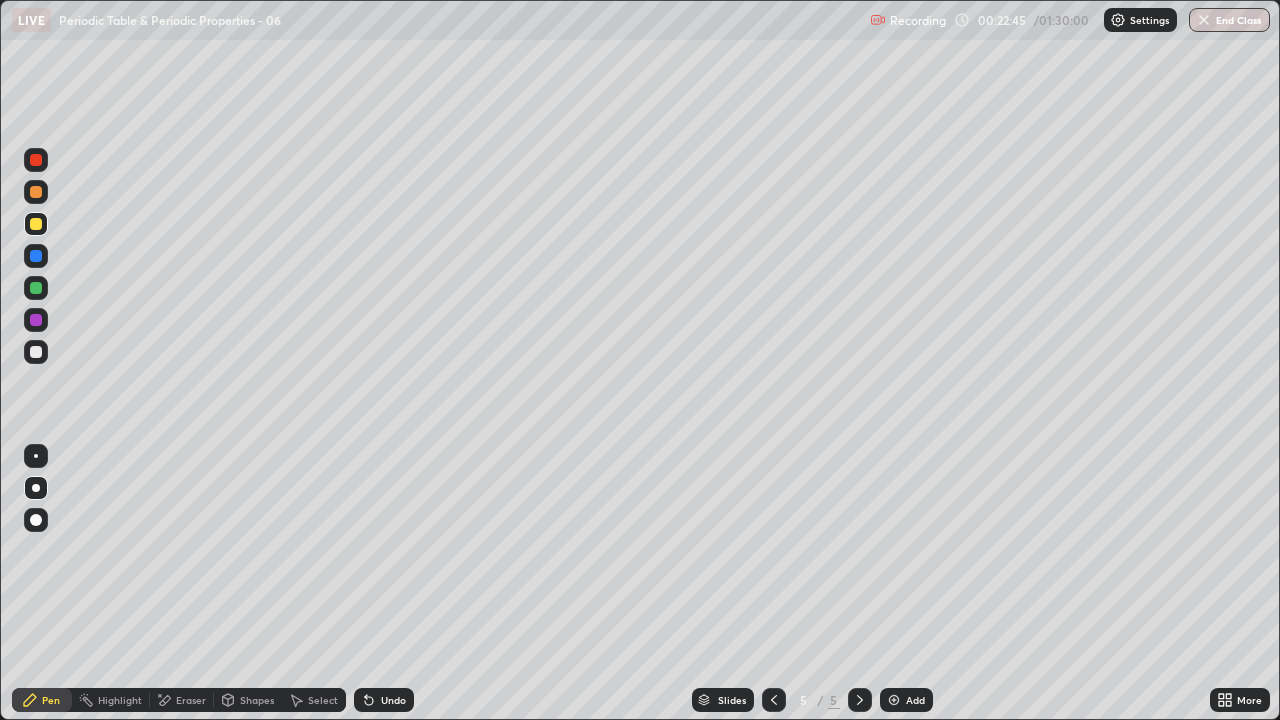 click at bounding box center (36, 352) 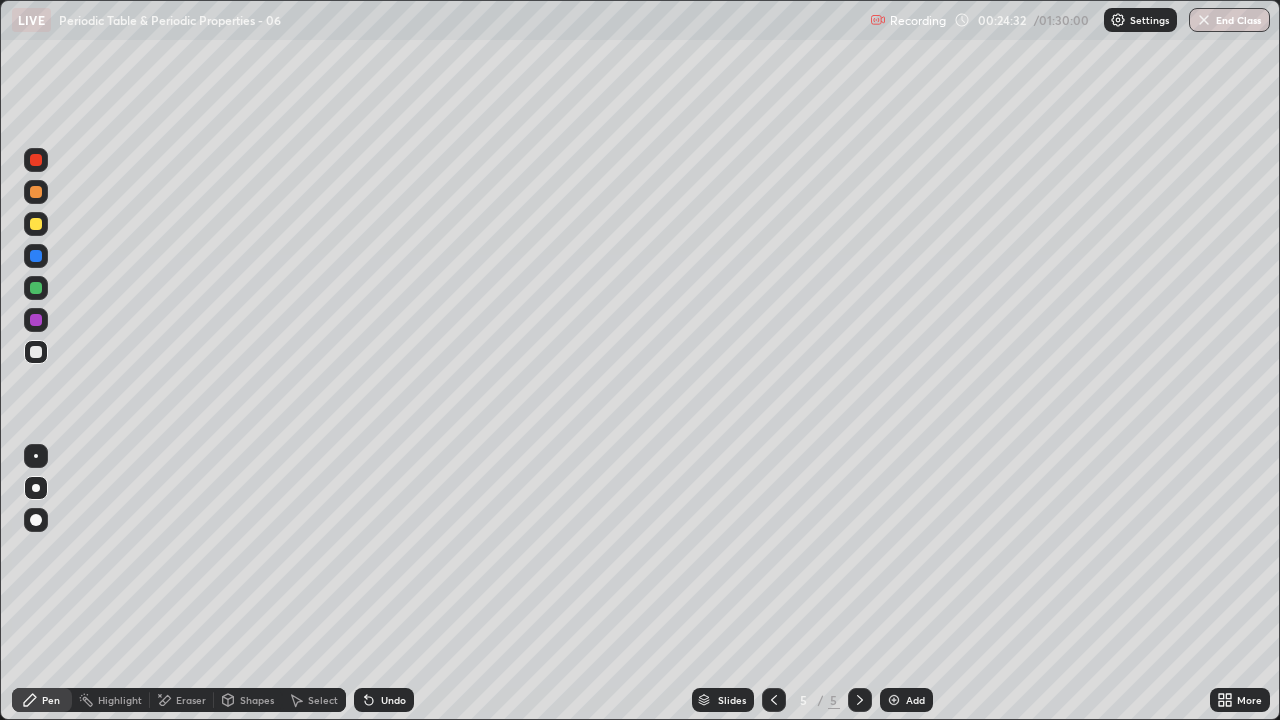 click at bounding box center [894, 700] 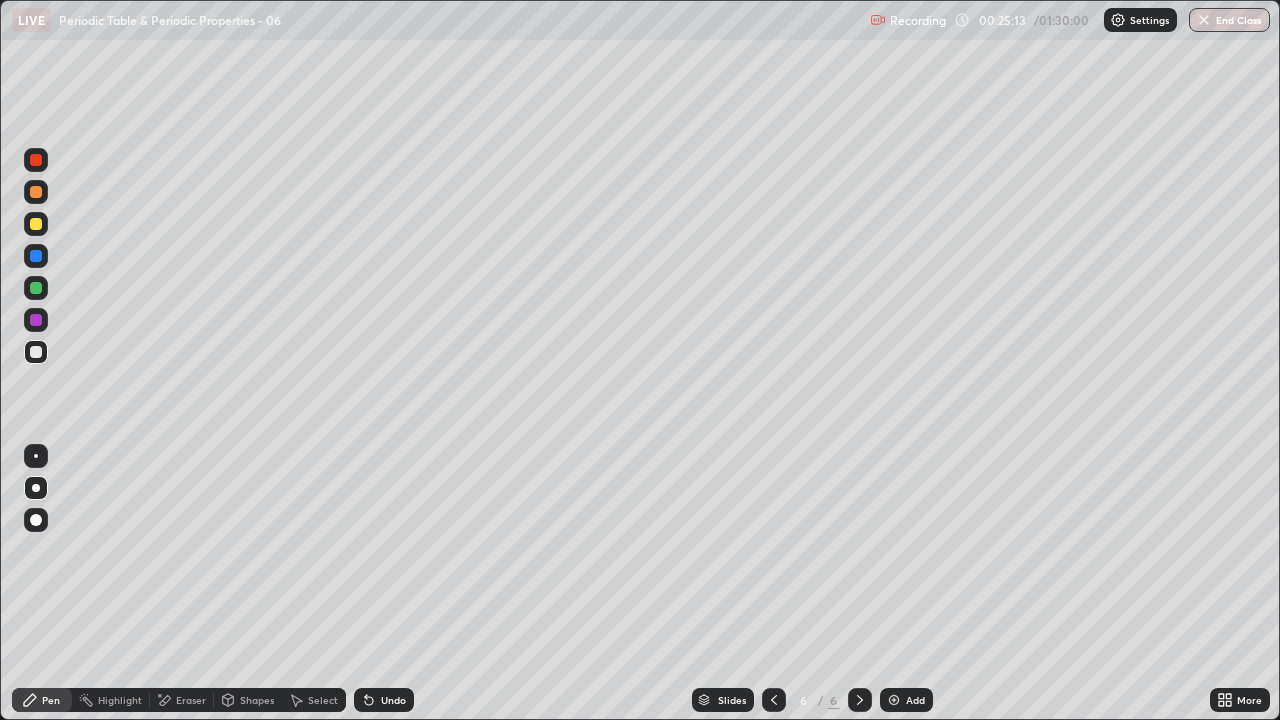 click 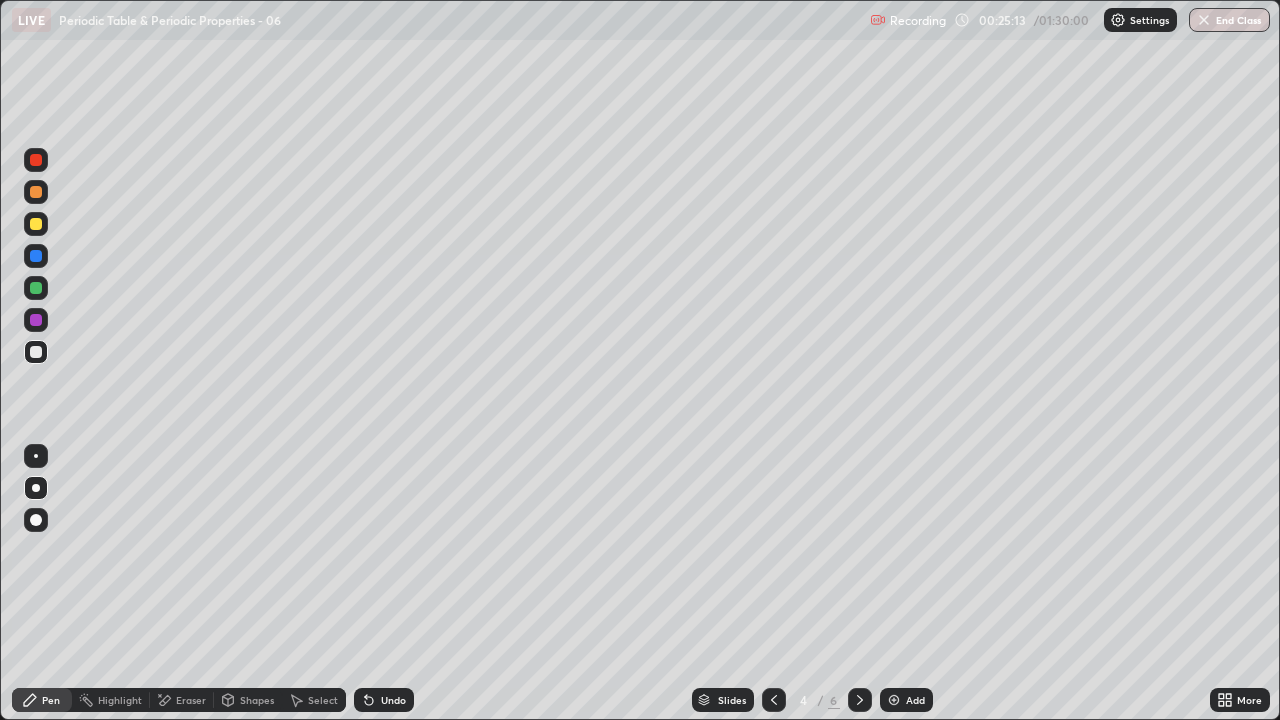 click 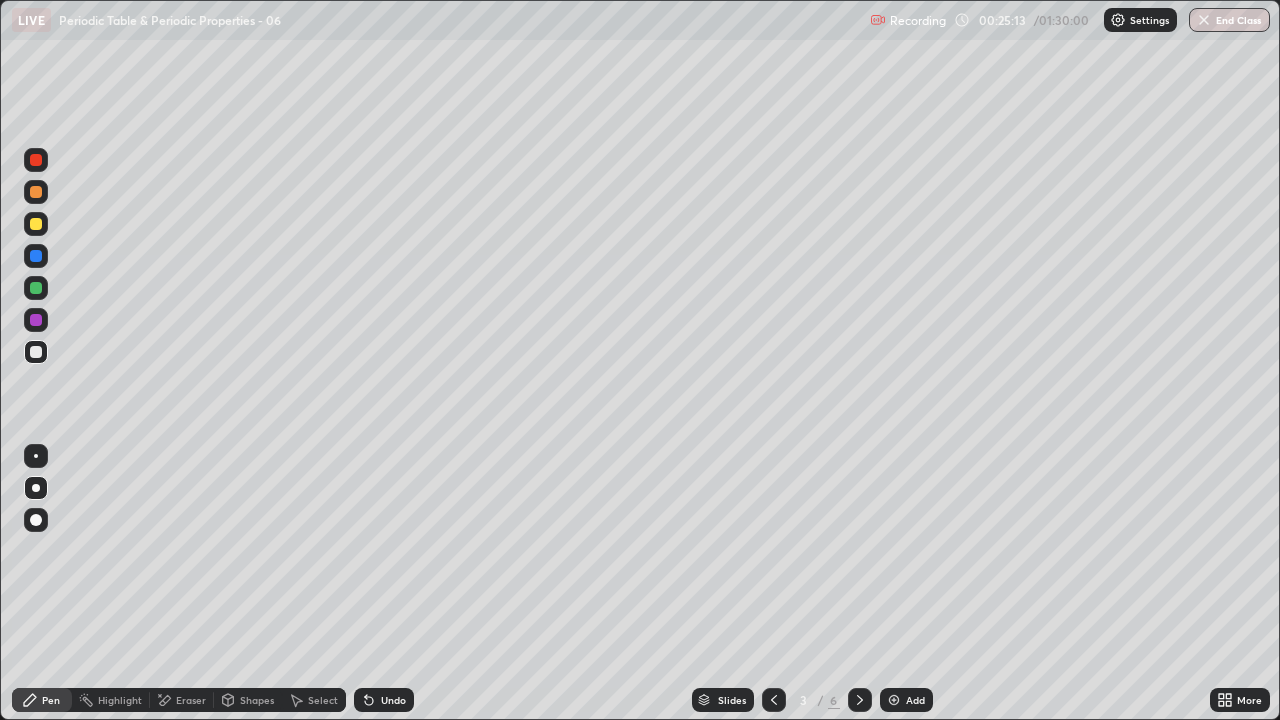 click 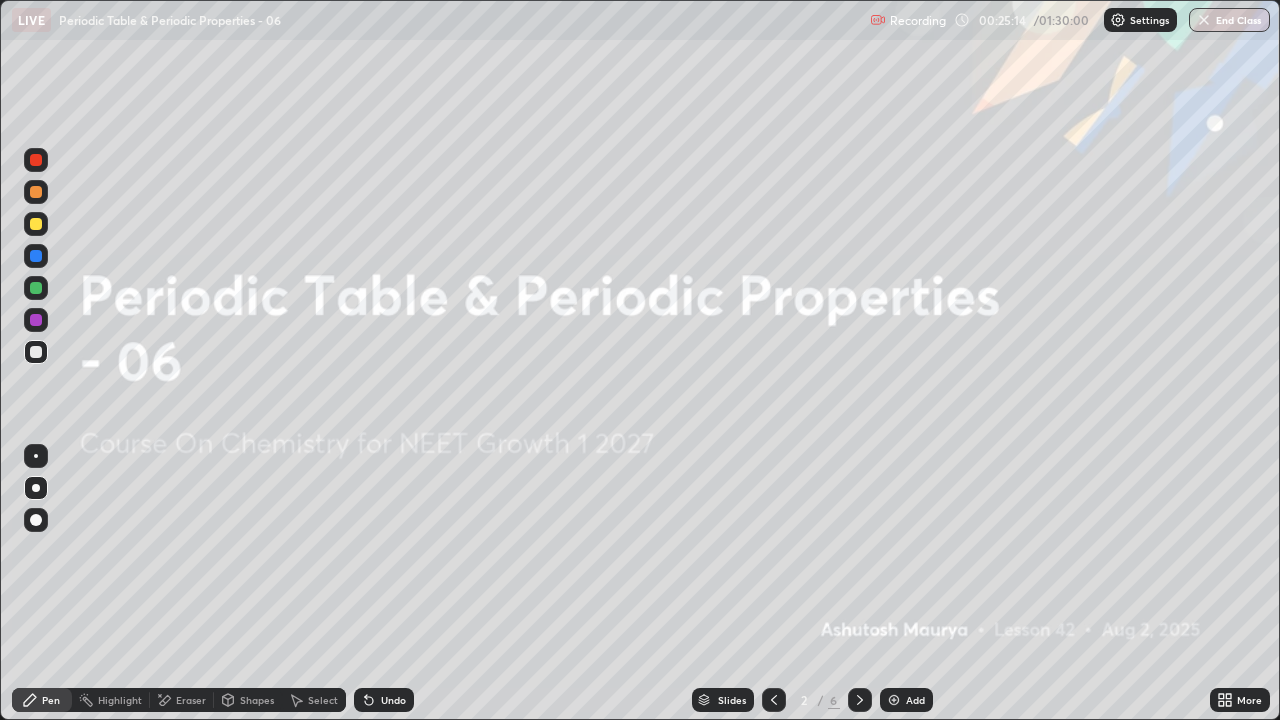 click at bounding box center (860, 700) 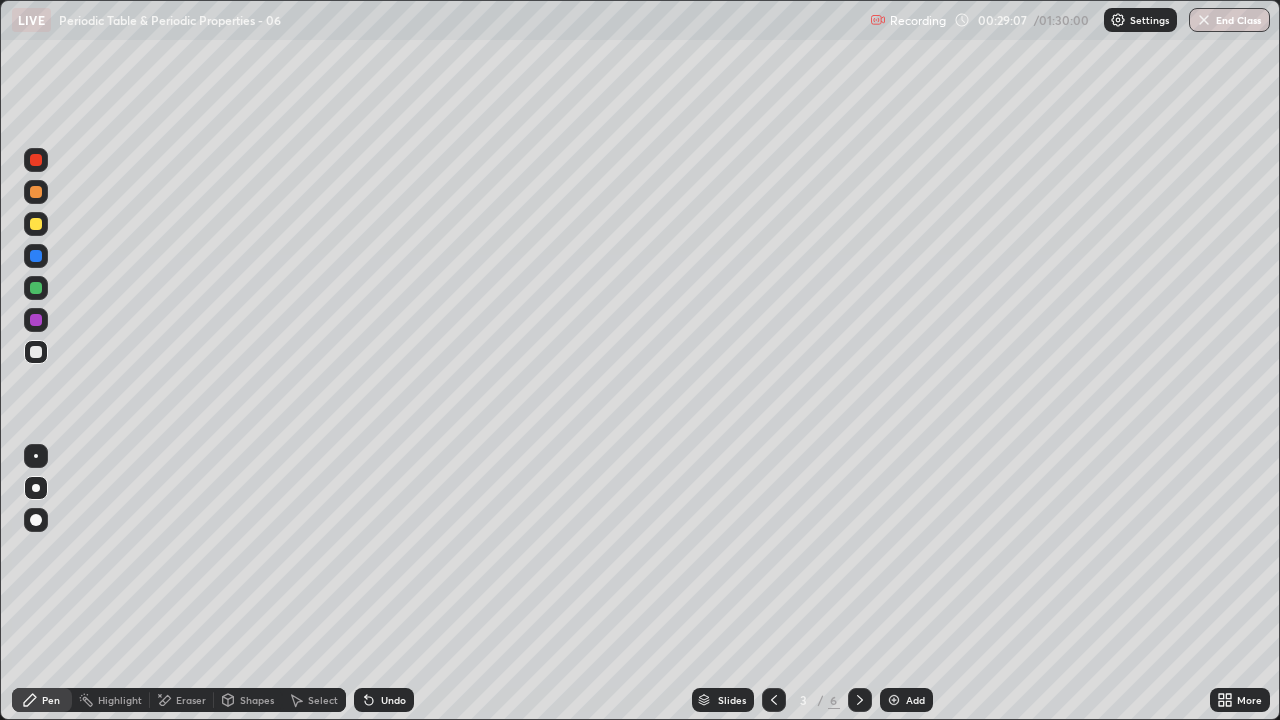 click 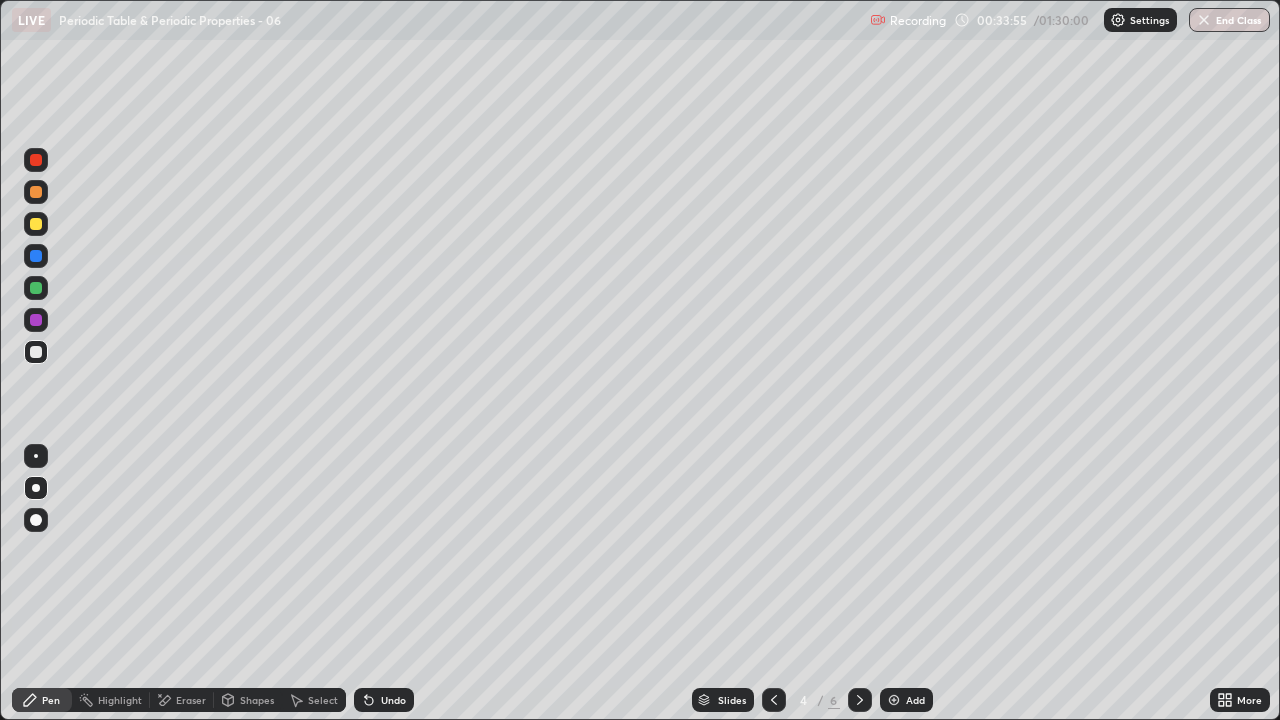 click 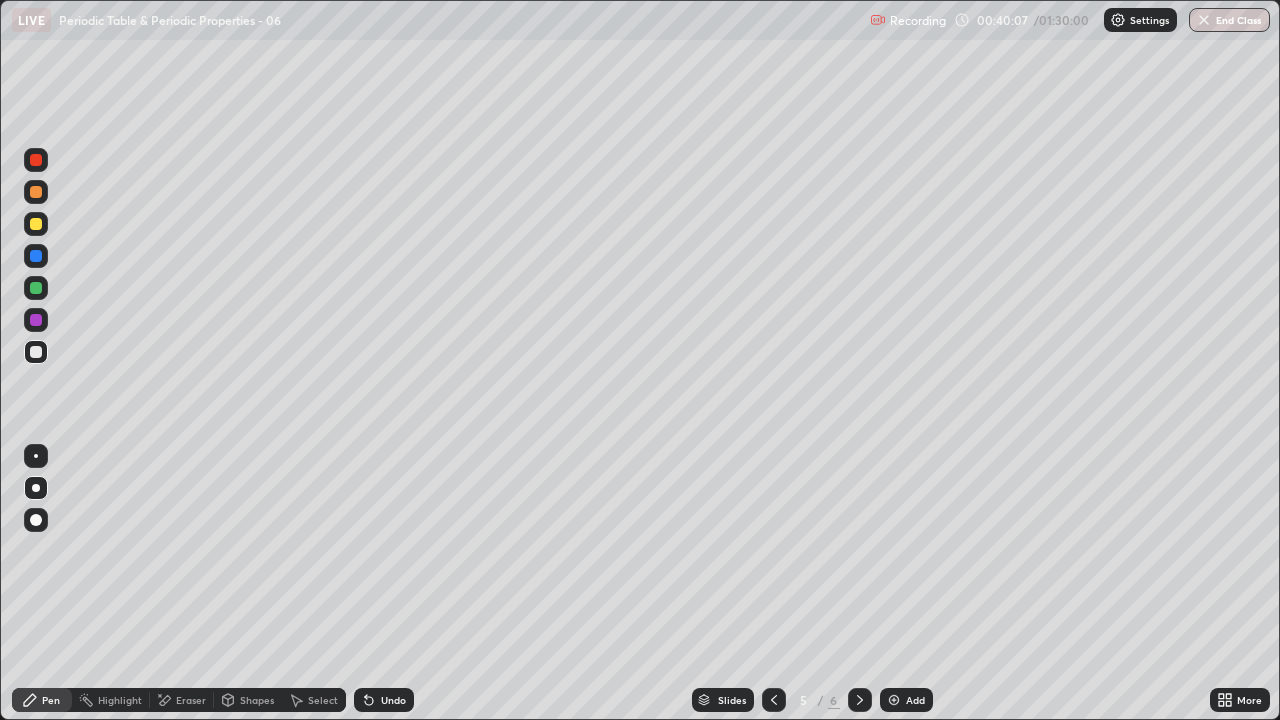 click 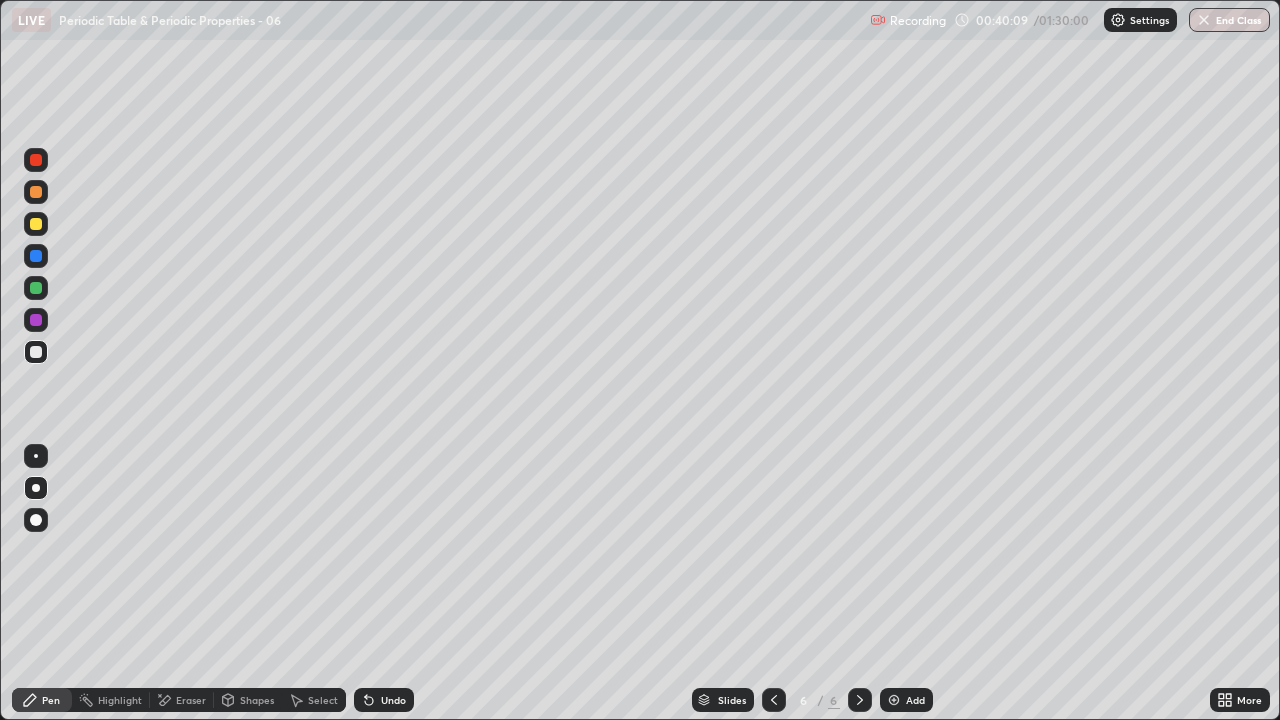 click at bounding box center (36, 224) 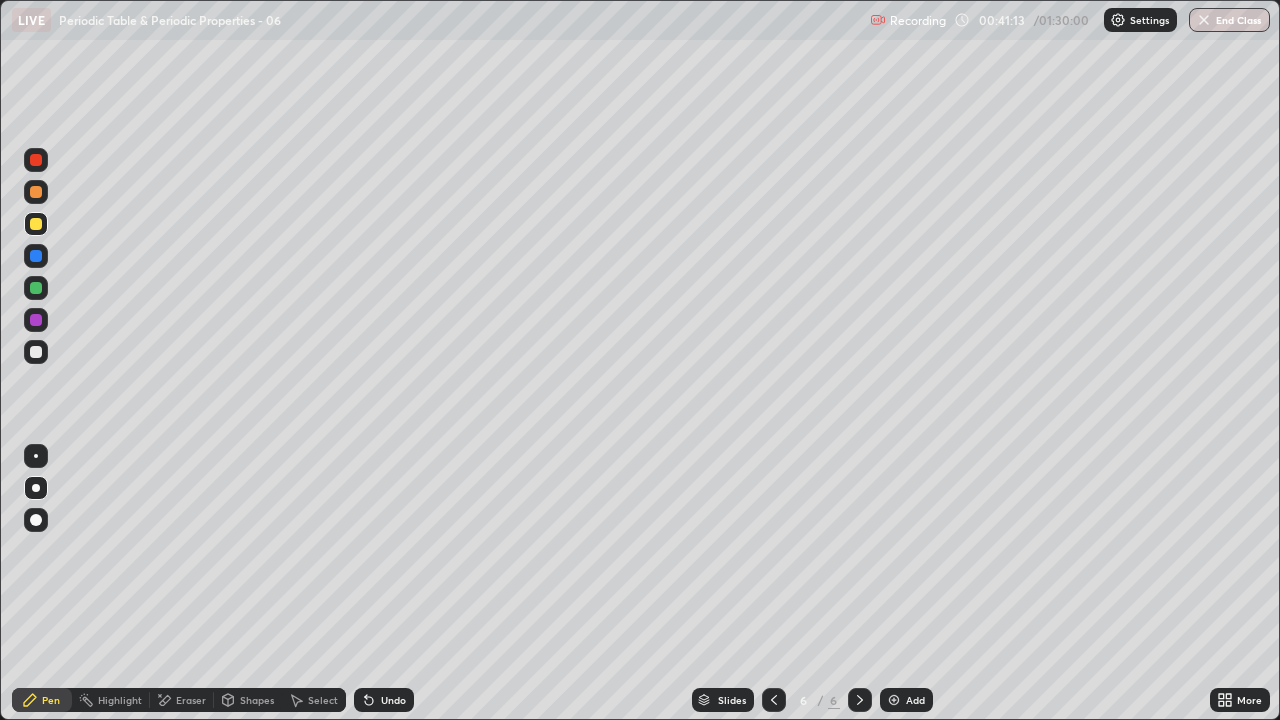 click at bounding box center (36, 352) 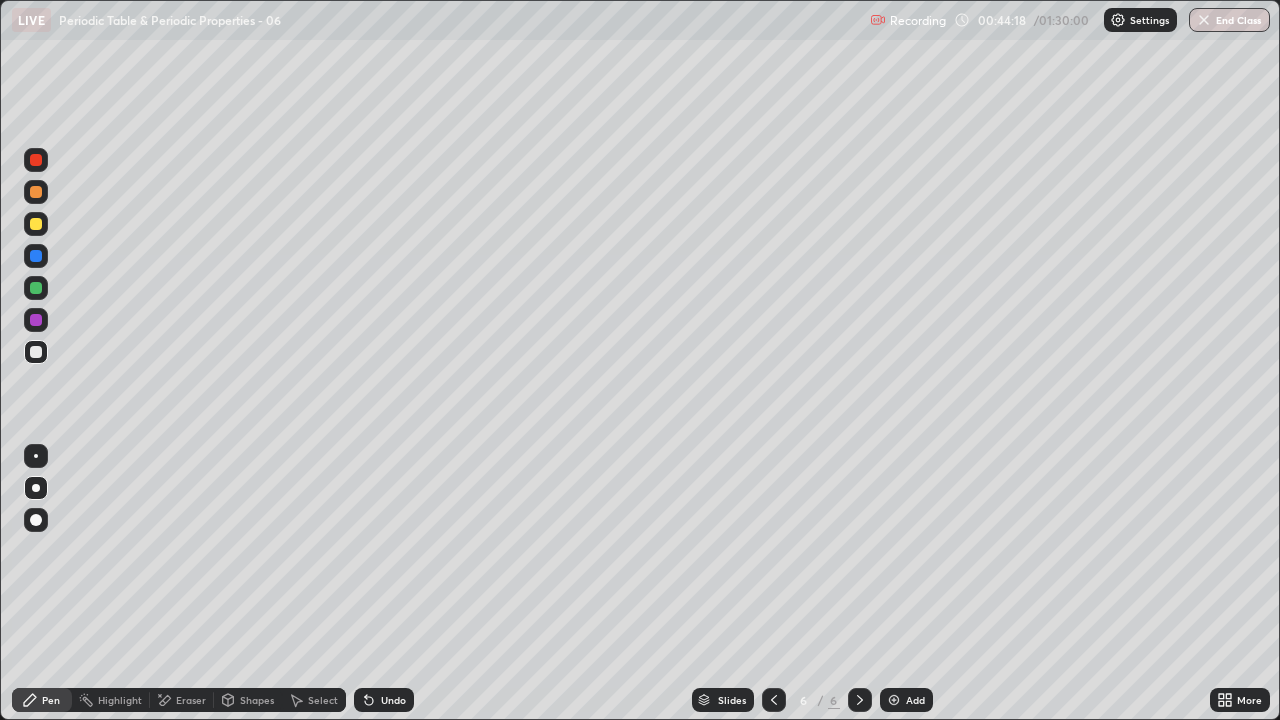 click on "Undo" at bounding box center (384, 700) 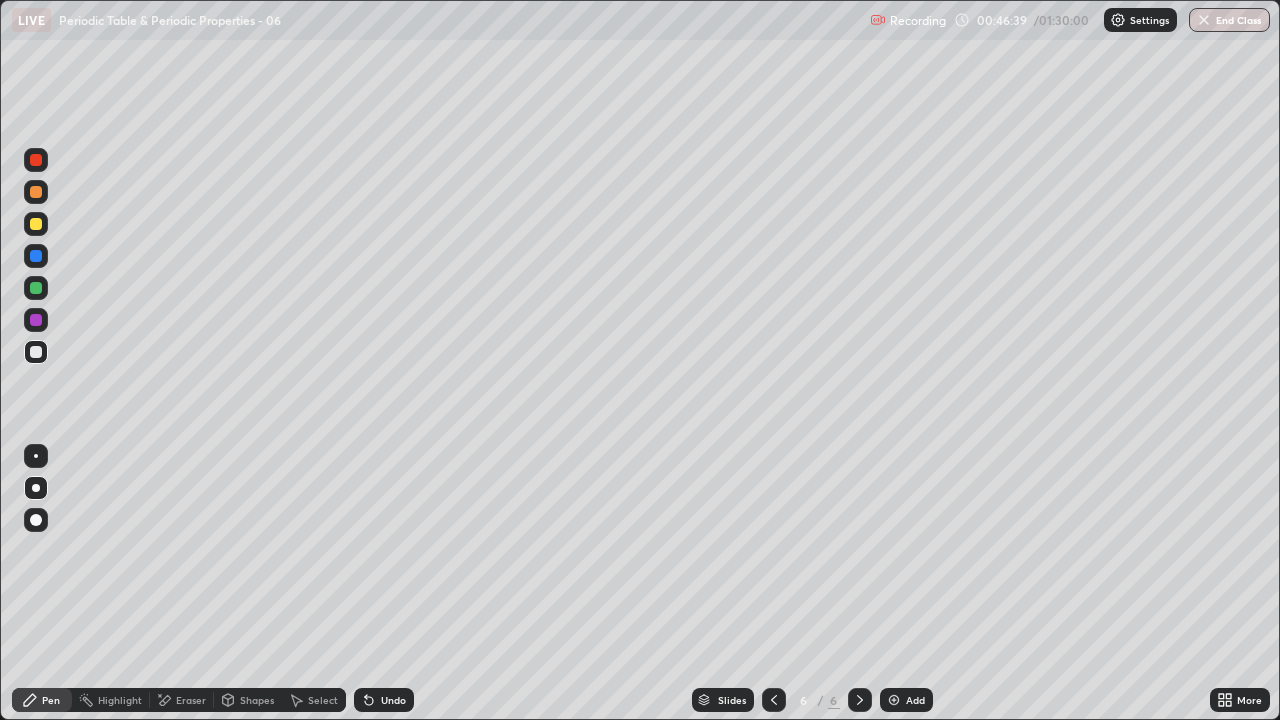 click on "Eraser" at bounding box center [191, 700] 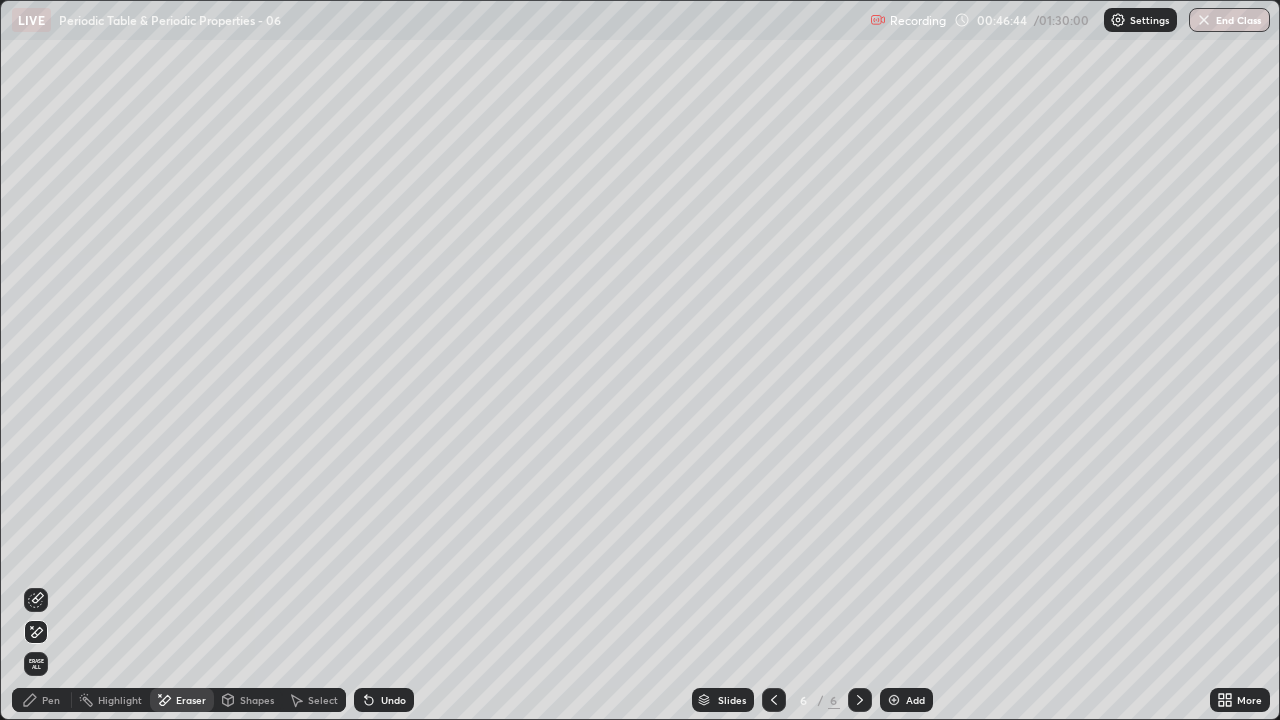click on "Pen" at bounding box center (51, 700) 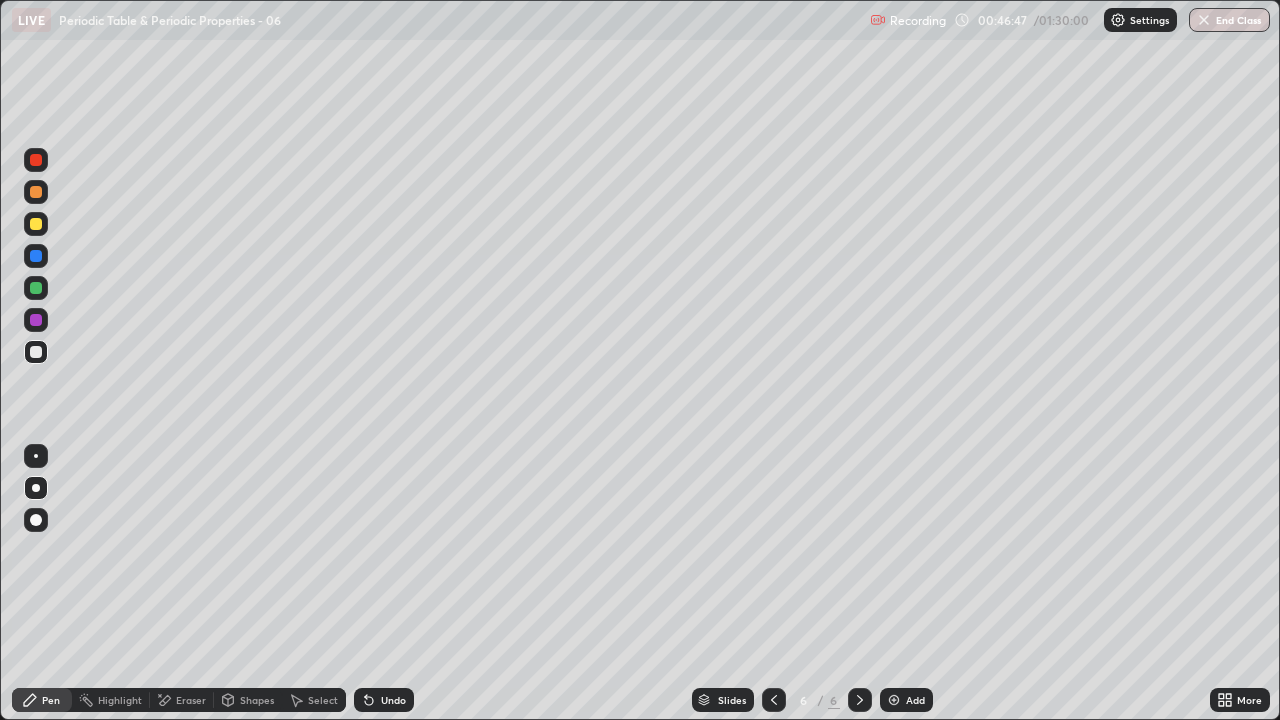 click at bounding box center [894, 700] 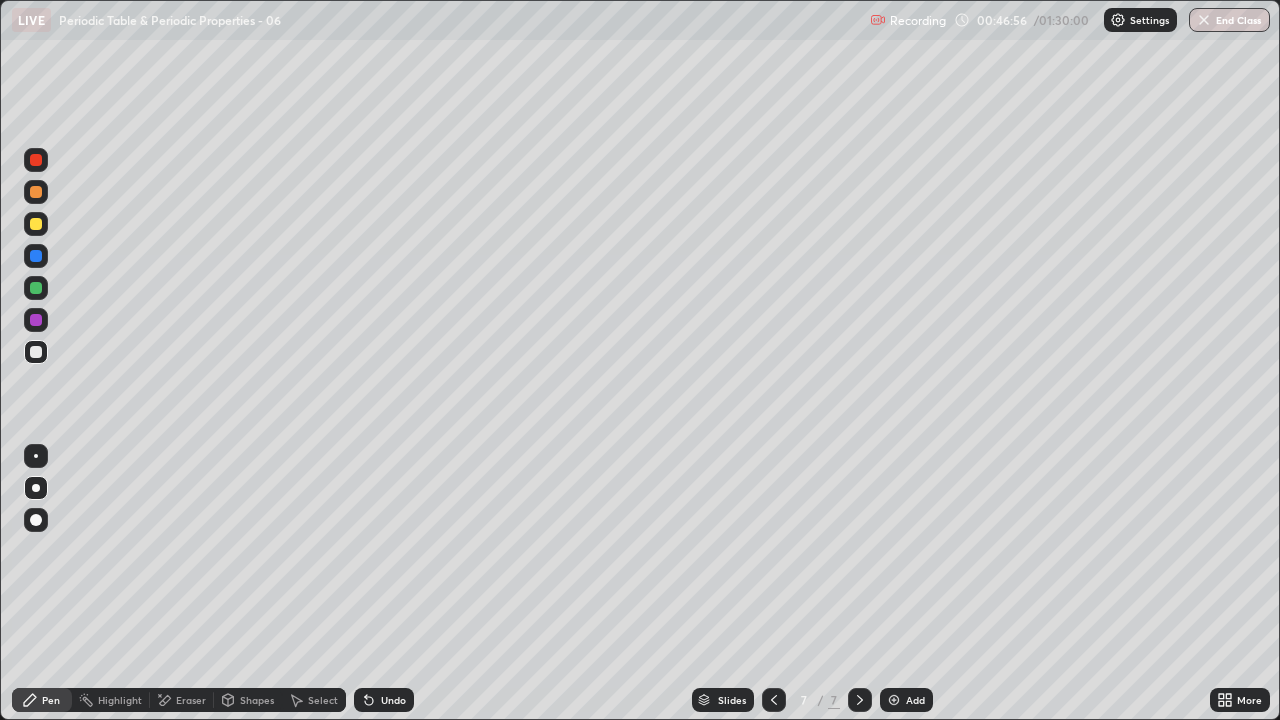 click on "Undo" at bounding box center (393, 700) 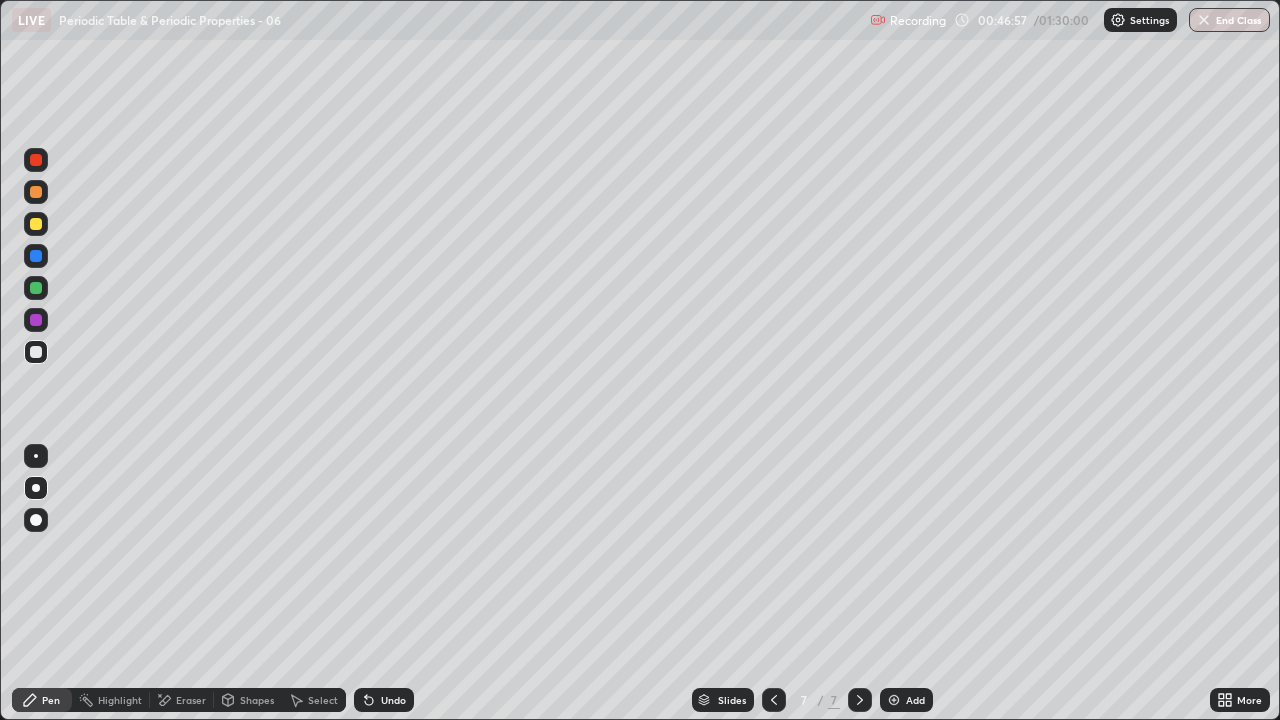 click on "Undo" at bounding box center [384, 700] 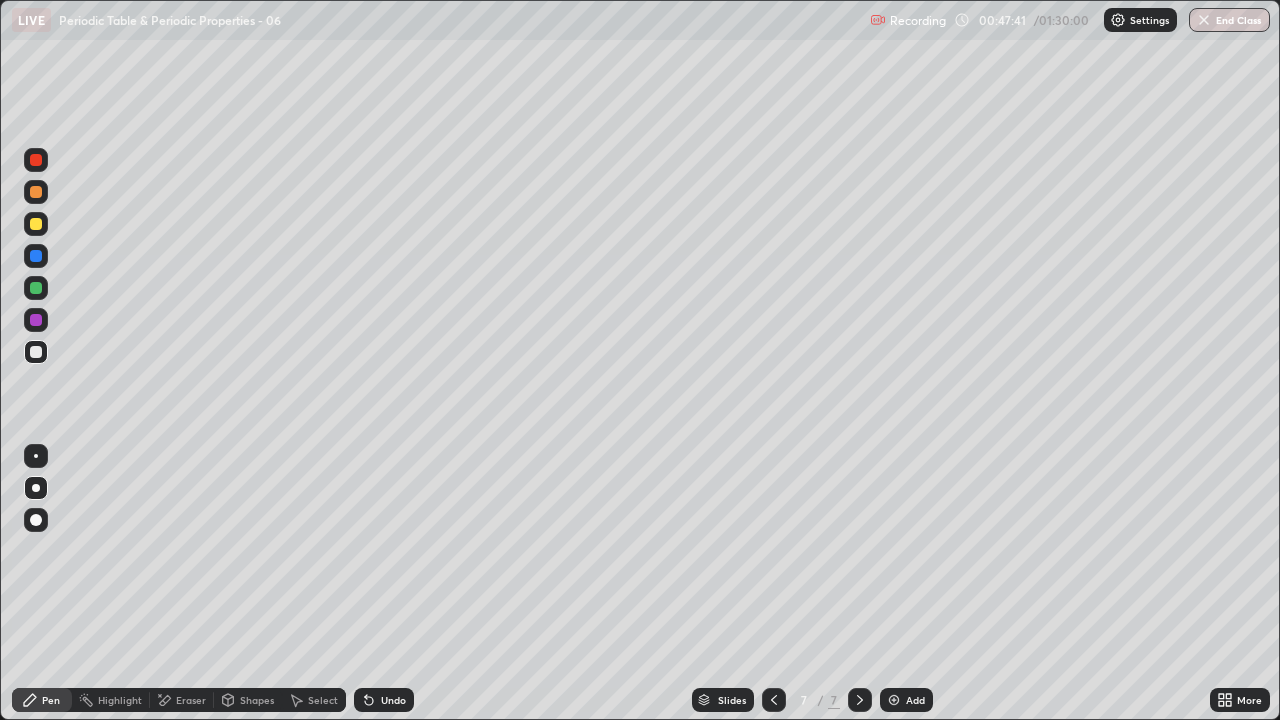 click at bounding box center (36, 224) 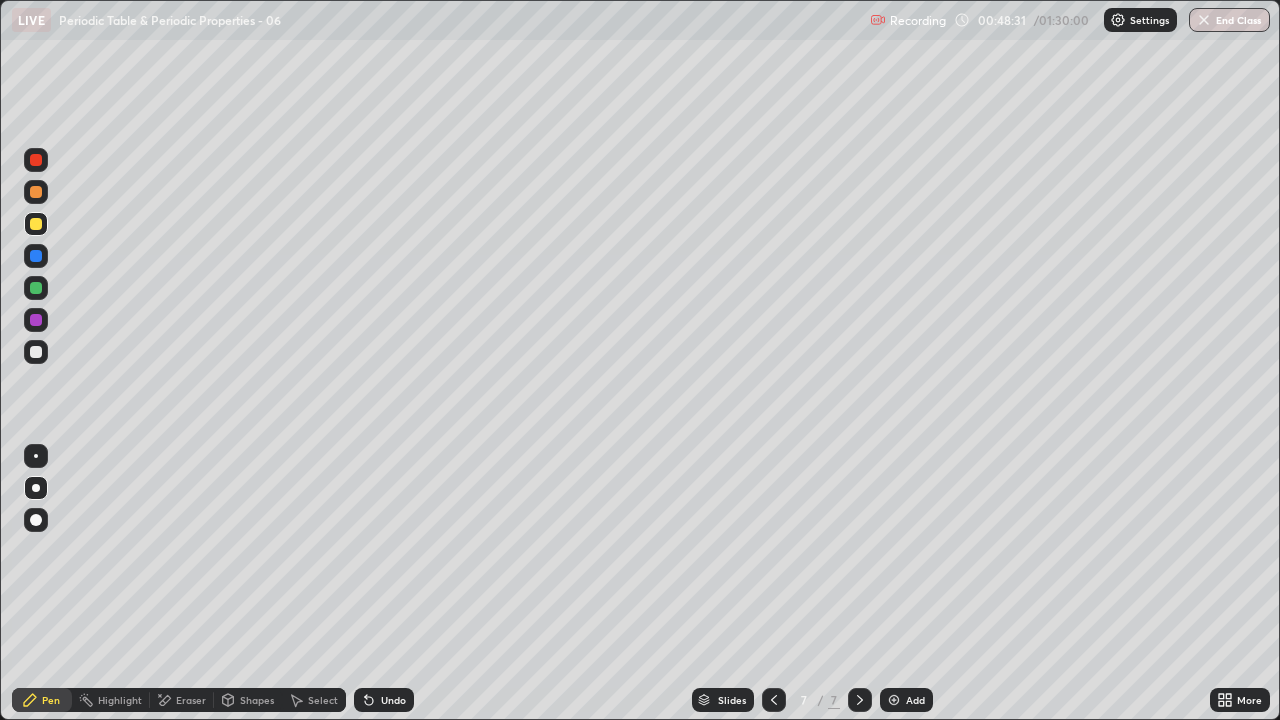click at bounding box center (36, 288) 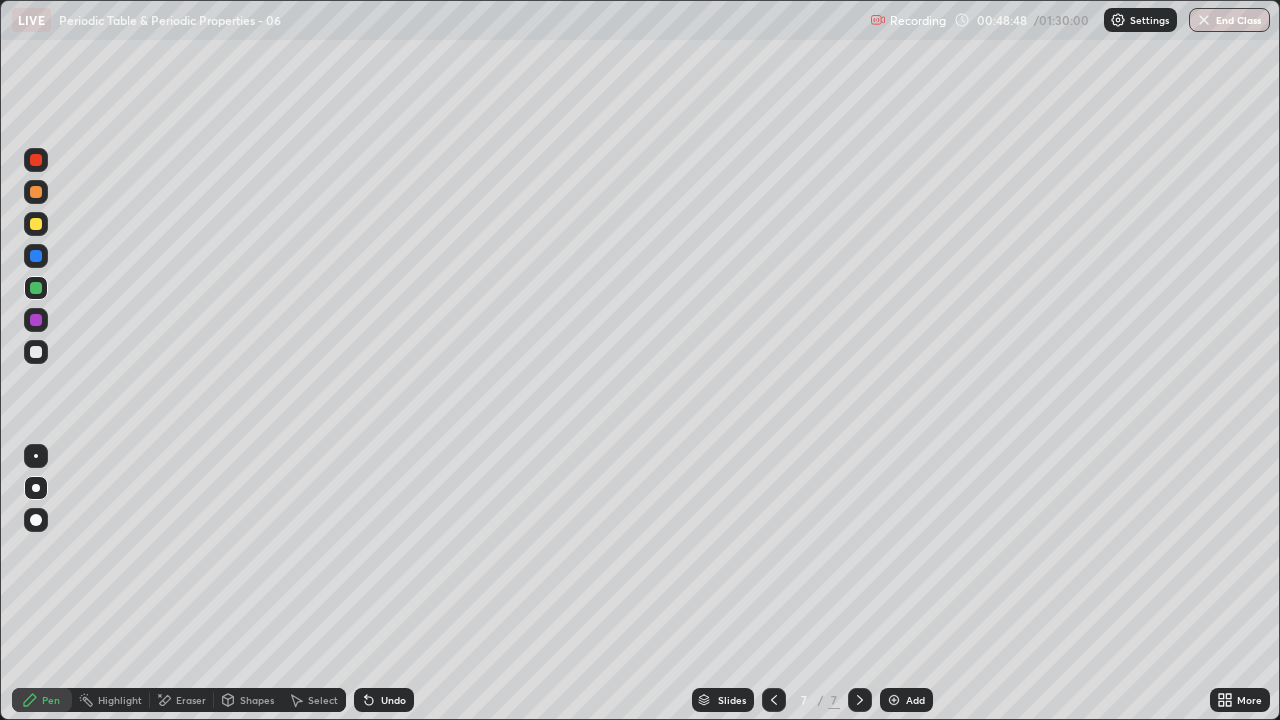 click on "Undo" at bounding box center [393, 700] 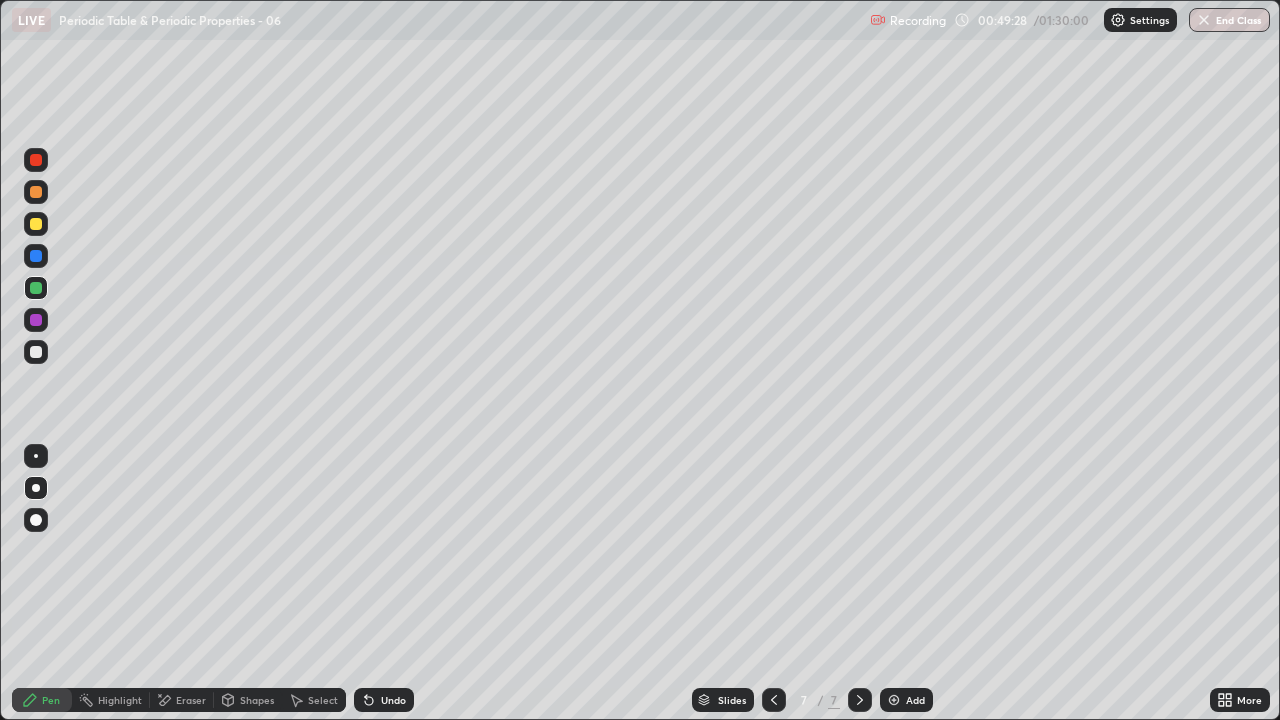 click at bounding box center (36, 352) 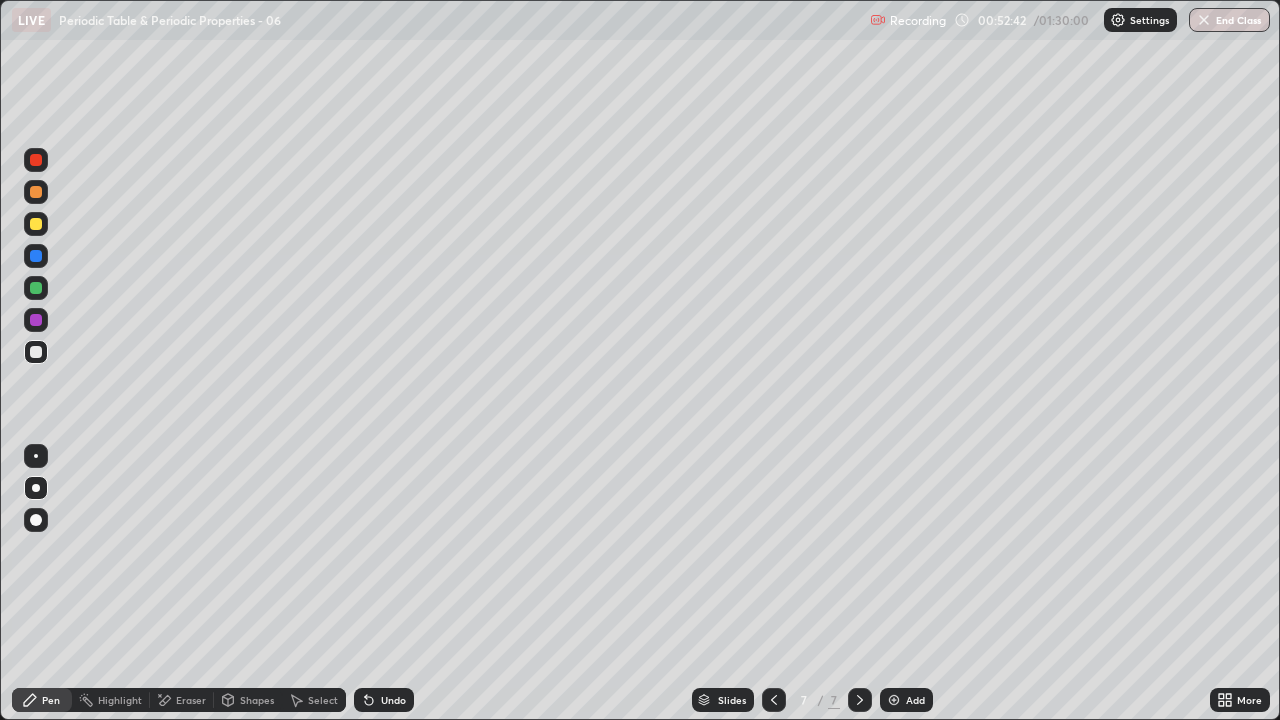 click at bounding box center [894, 700] 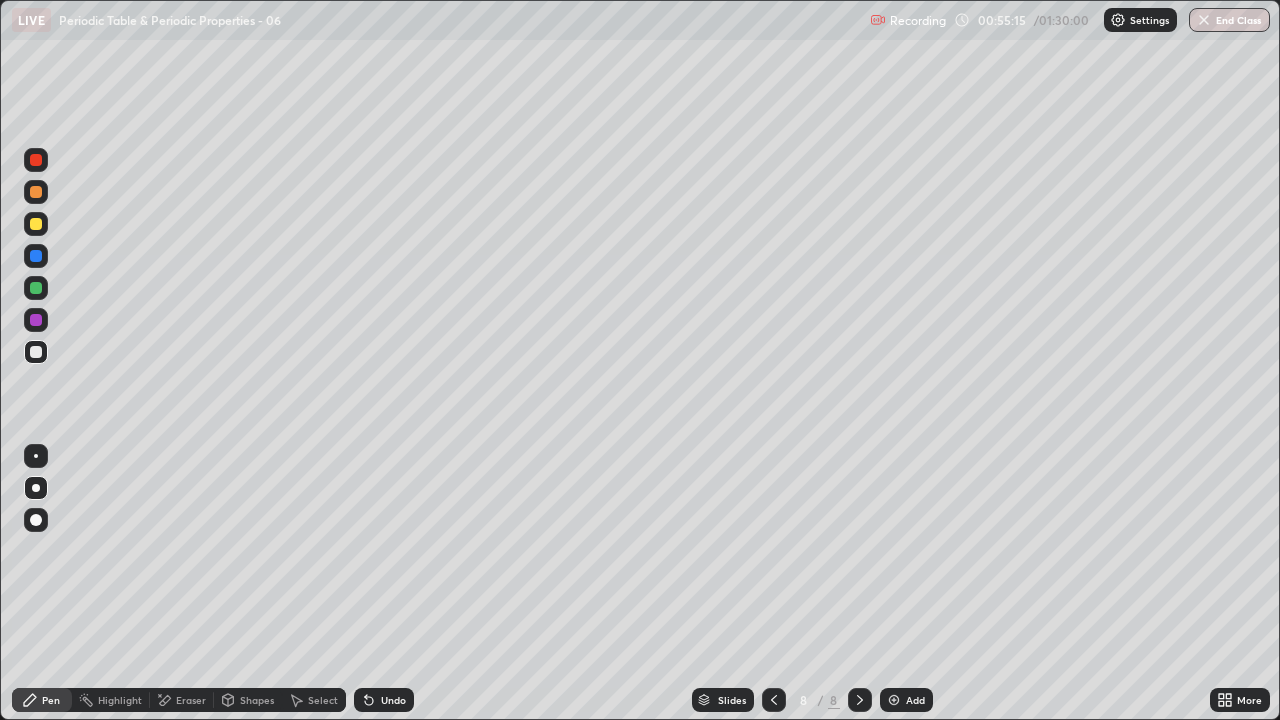 click on "Undo" at bounding box center [393, 700] 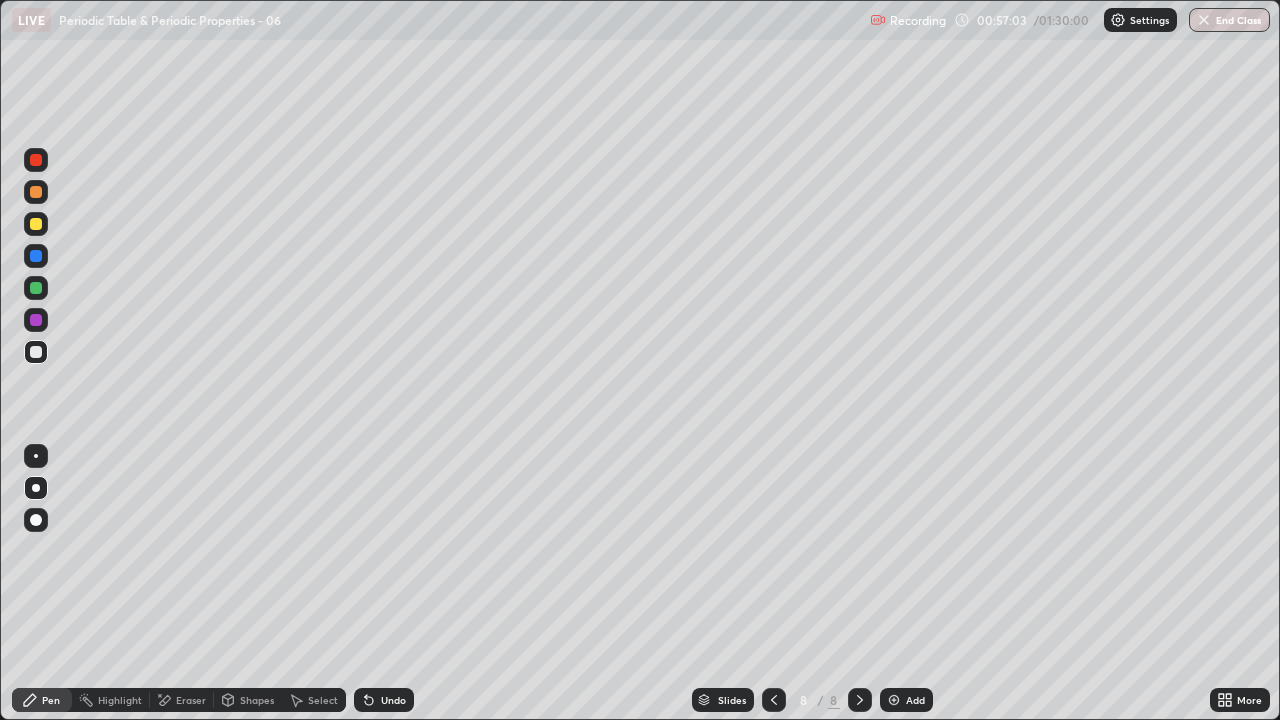 click 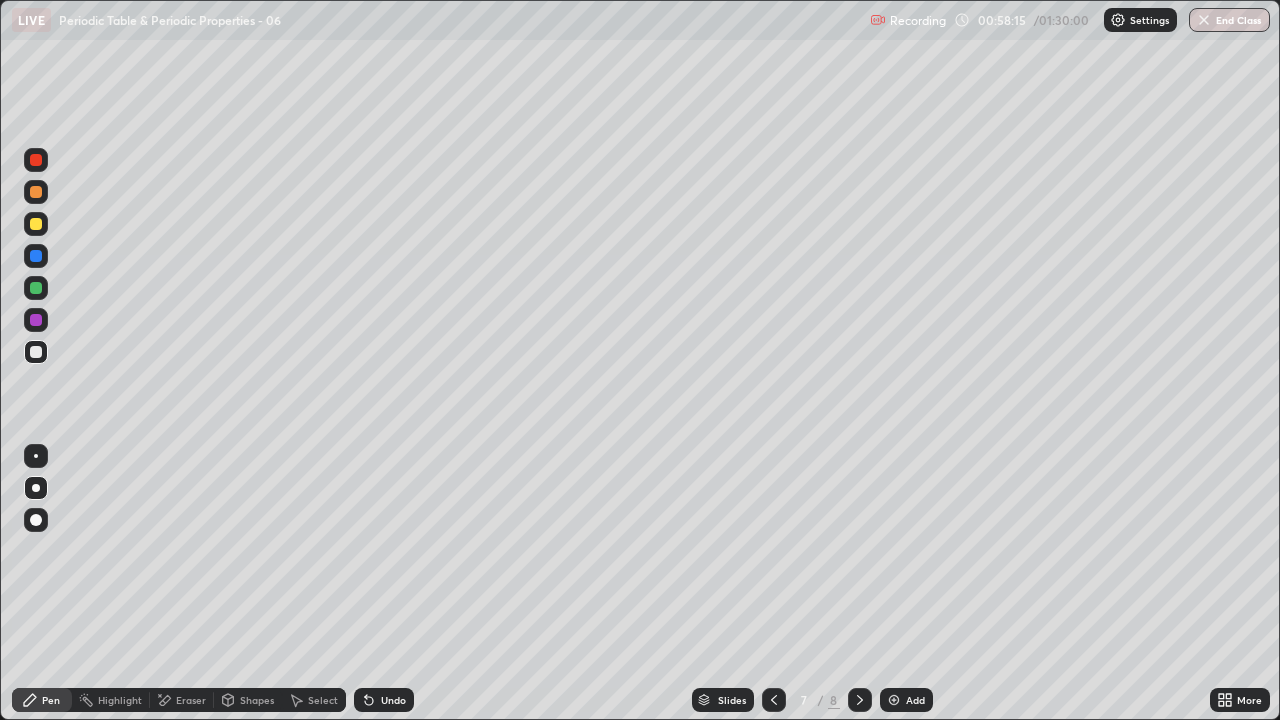 click 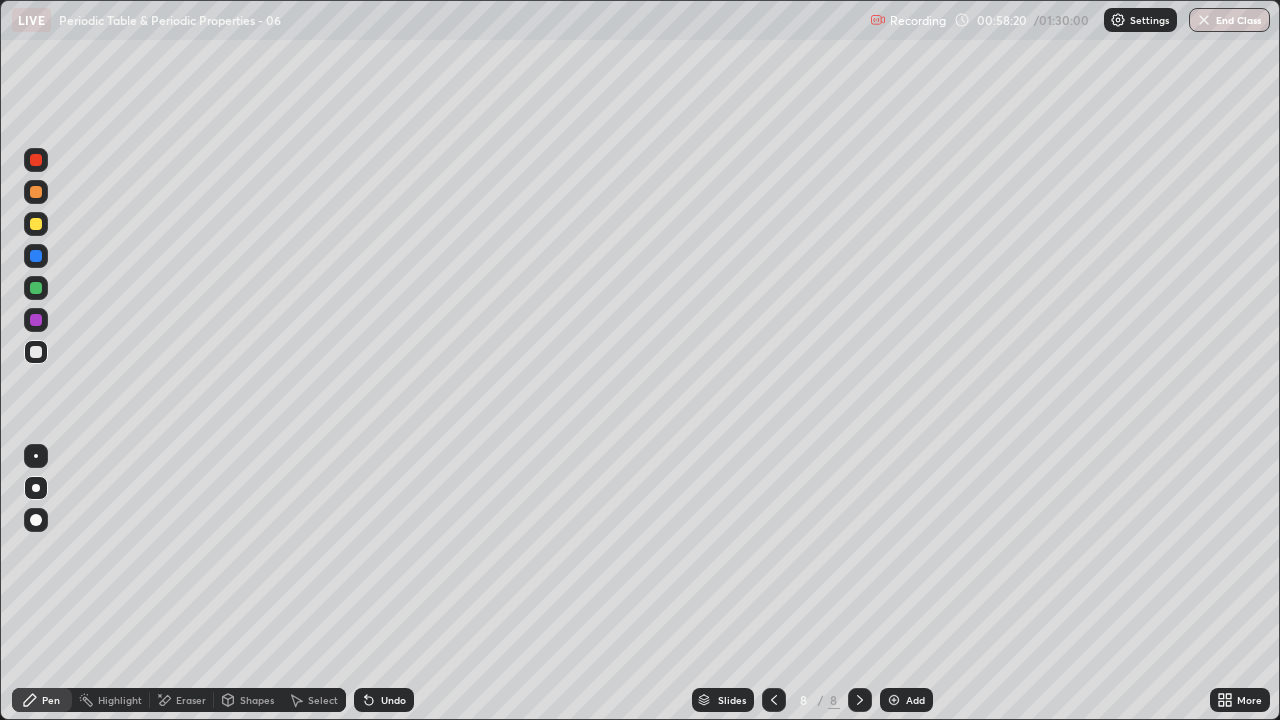 click 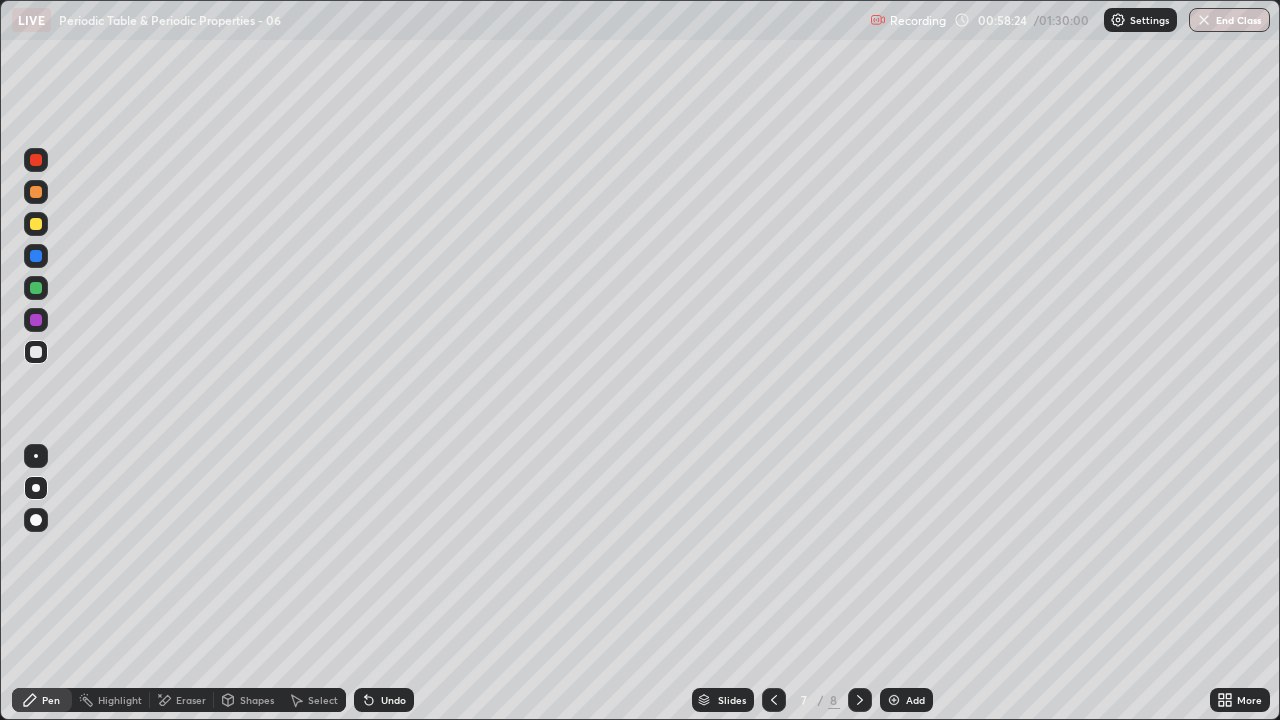 click 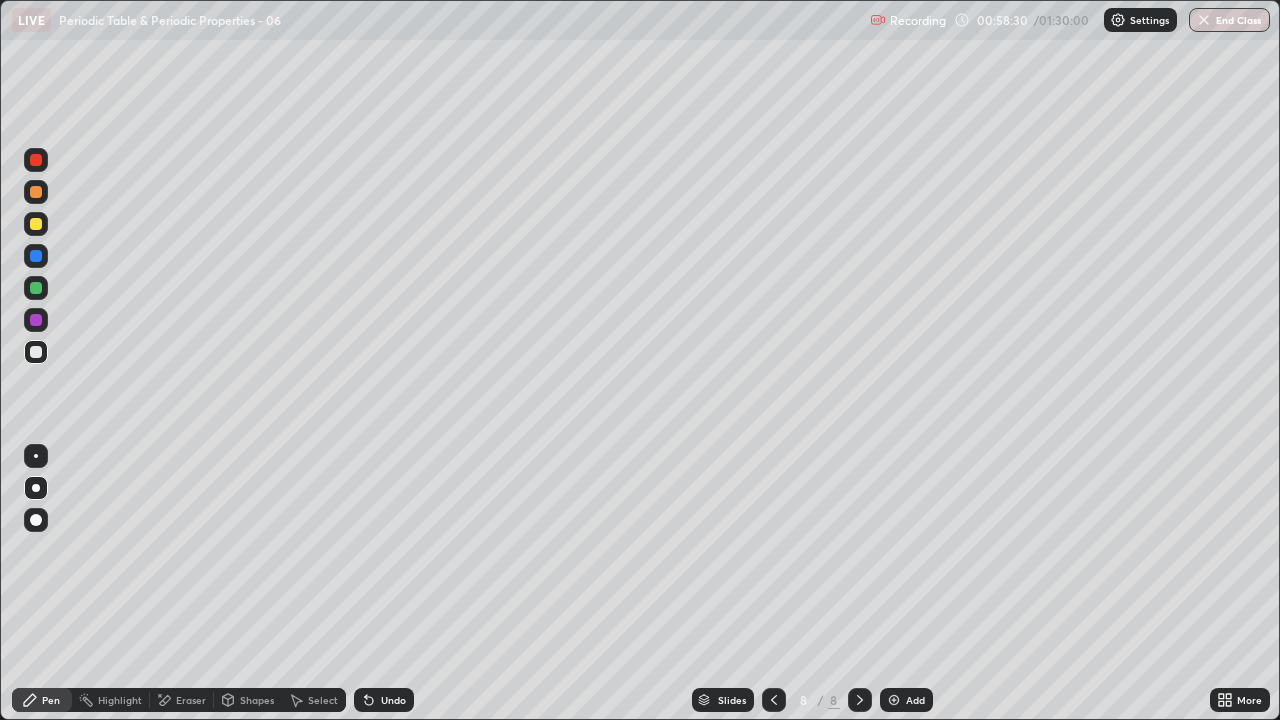 click at bounding box center (894, 700) 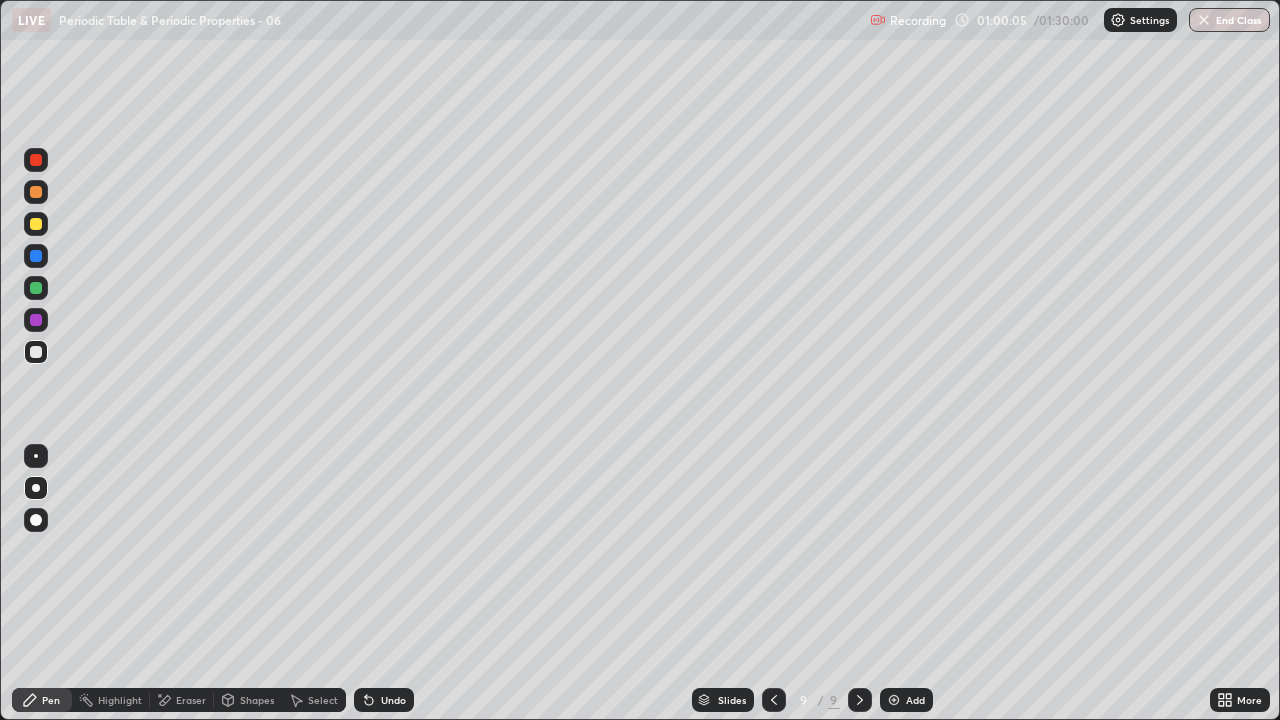 click at bounding box center (774, 700) 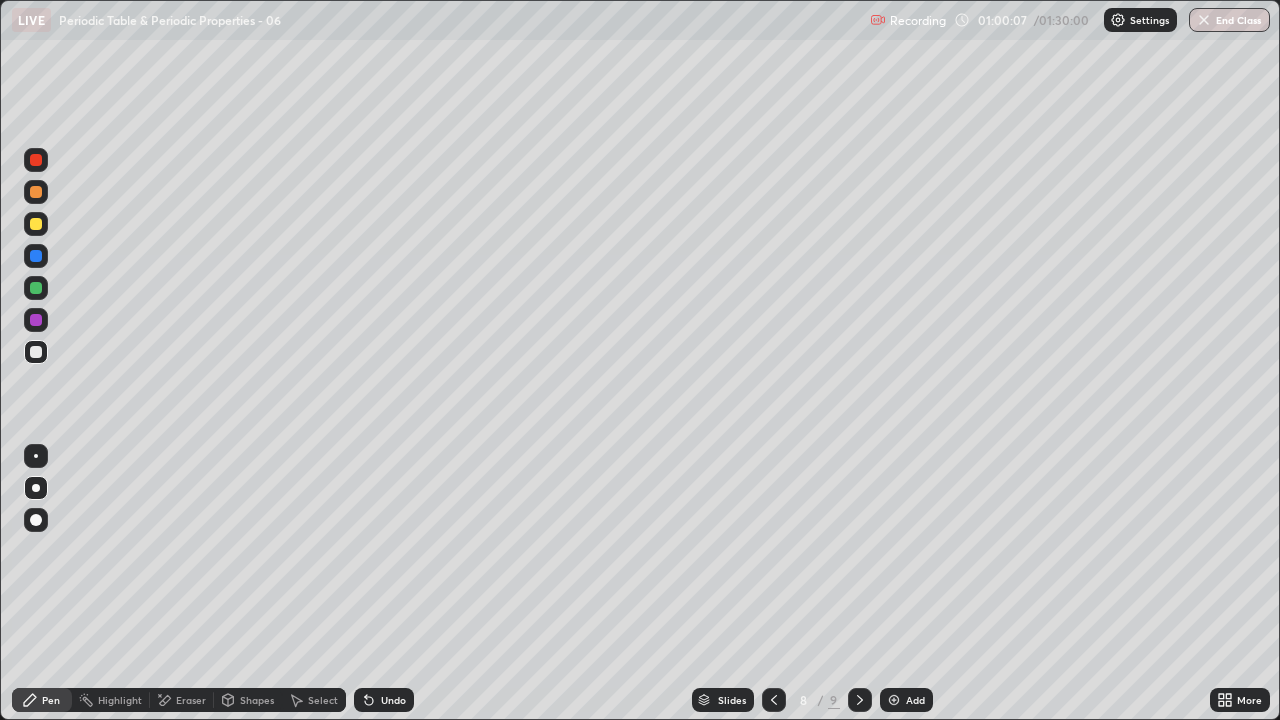 click 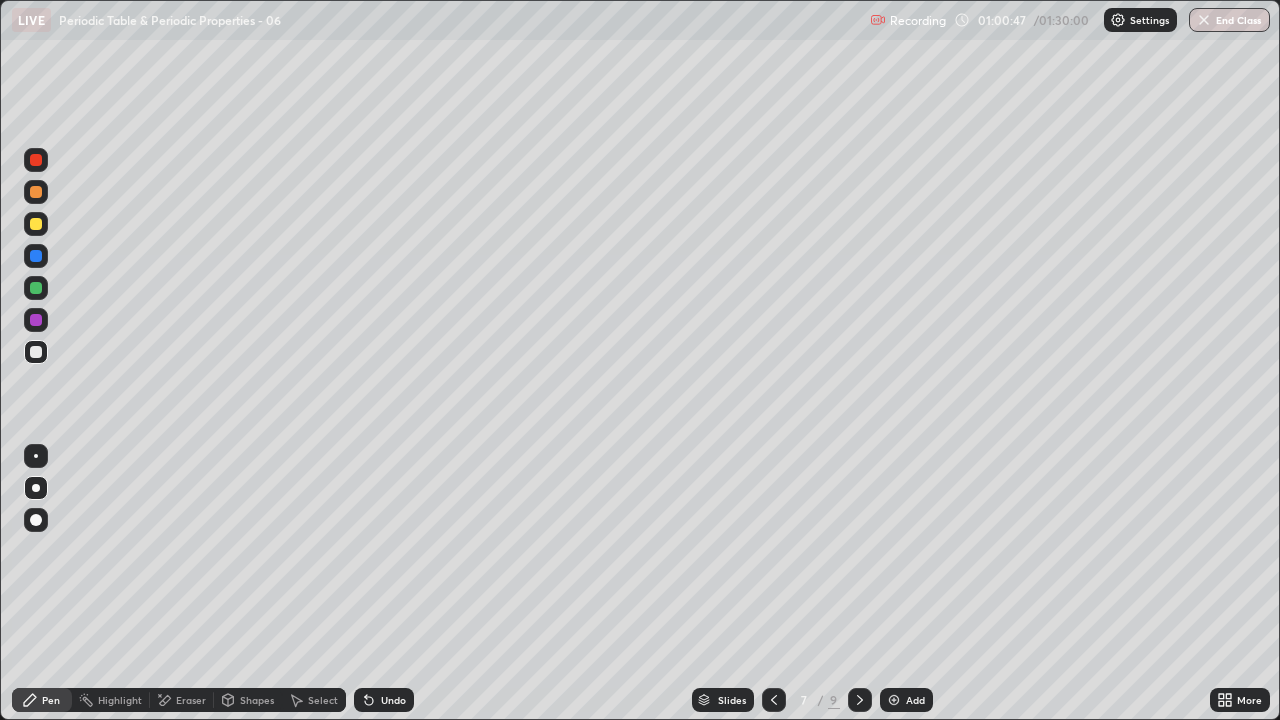 click 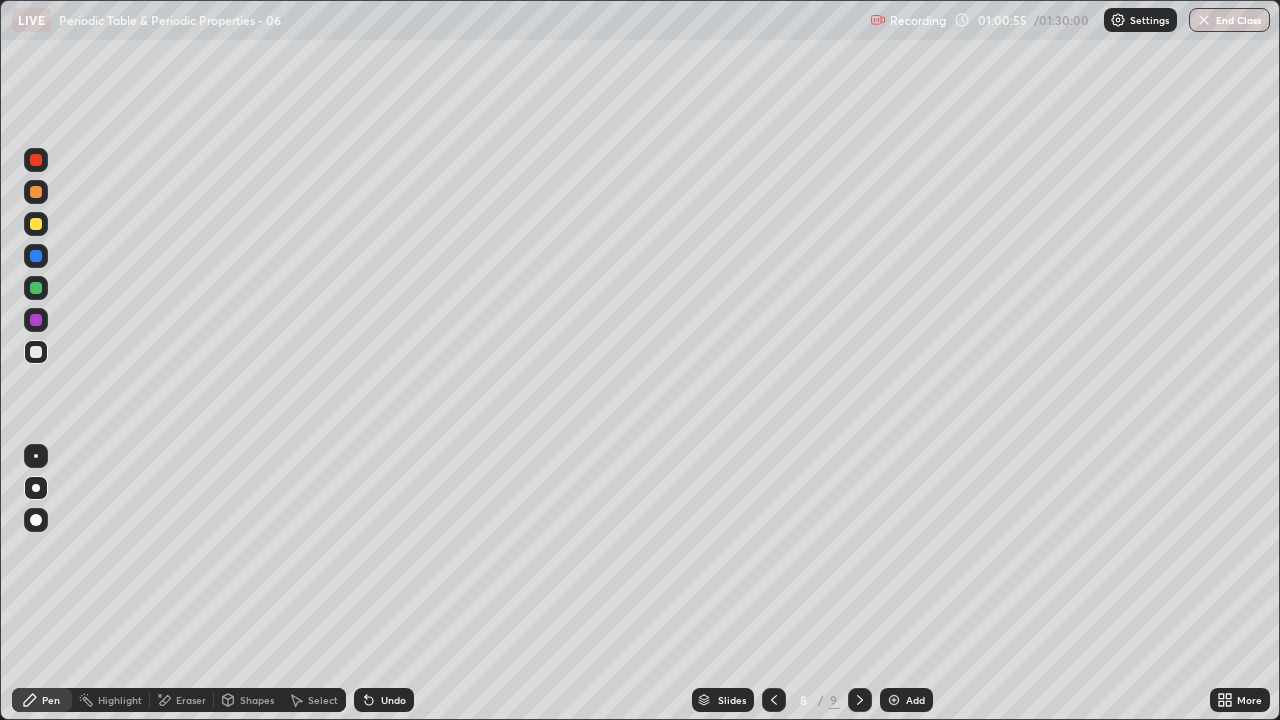 click 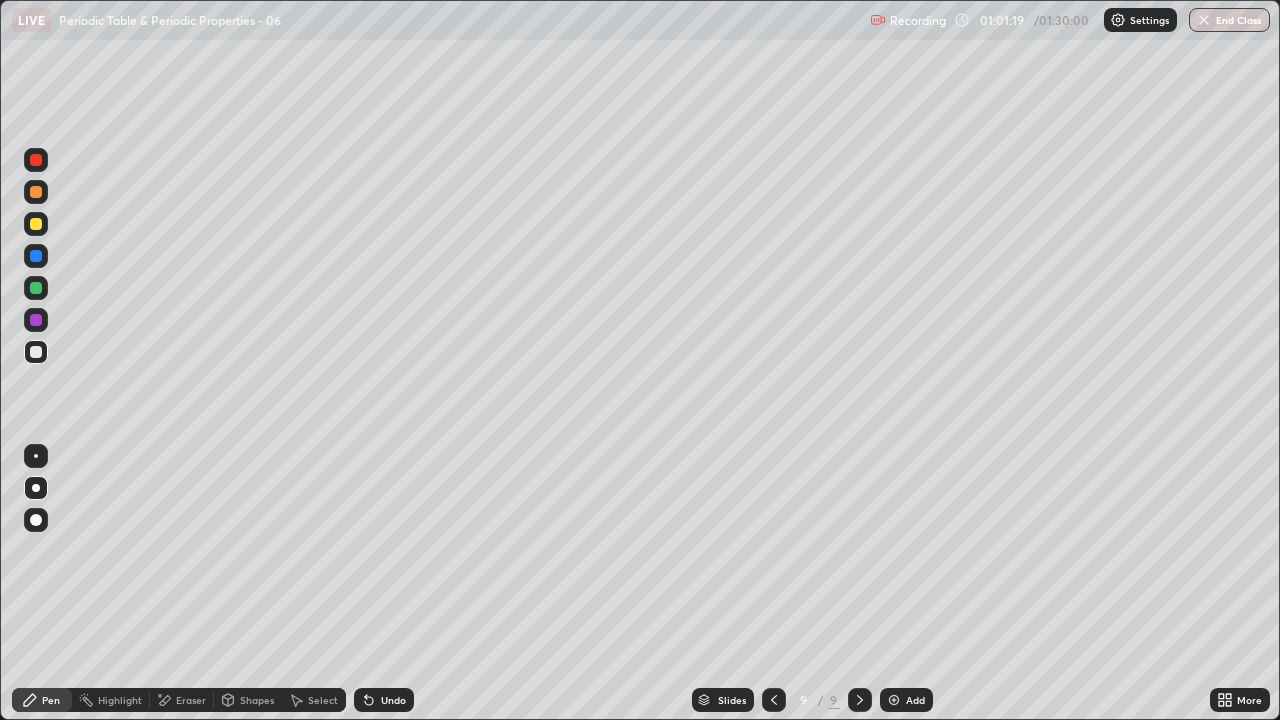 click at bounding box center [36, 224] 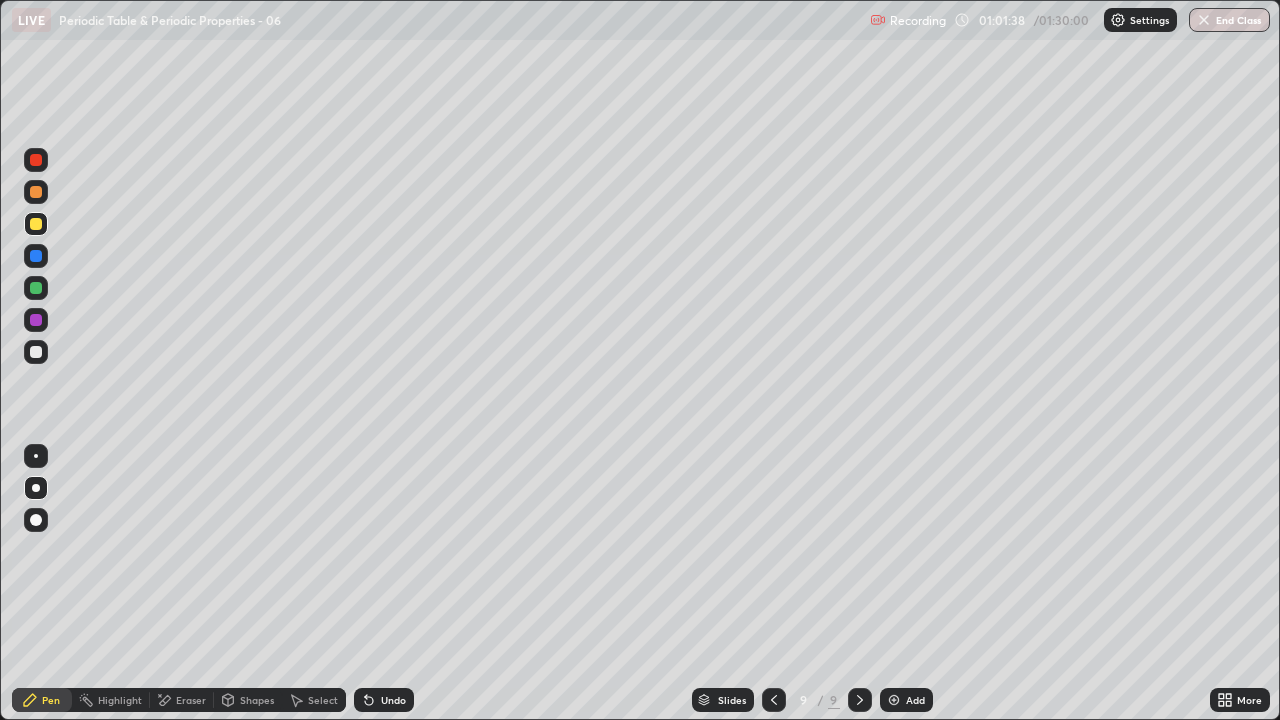 click at bounding box center (774, 700) 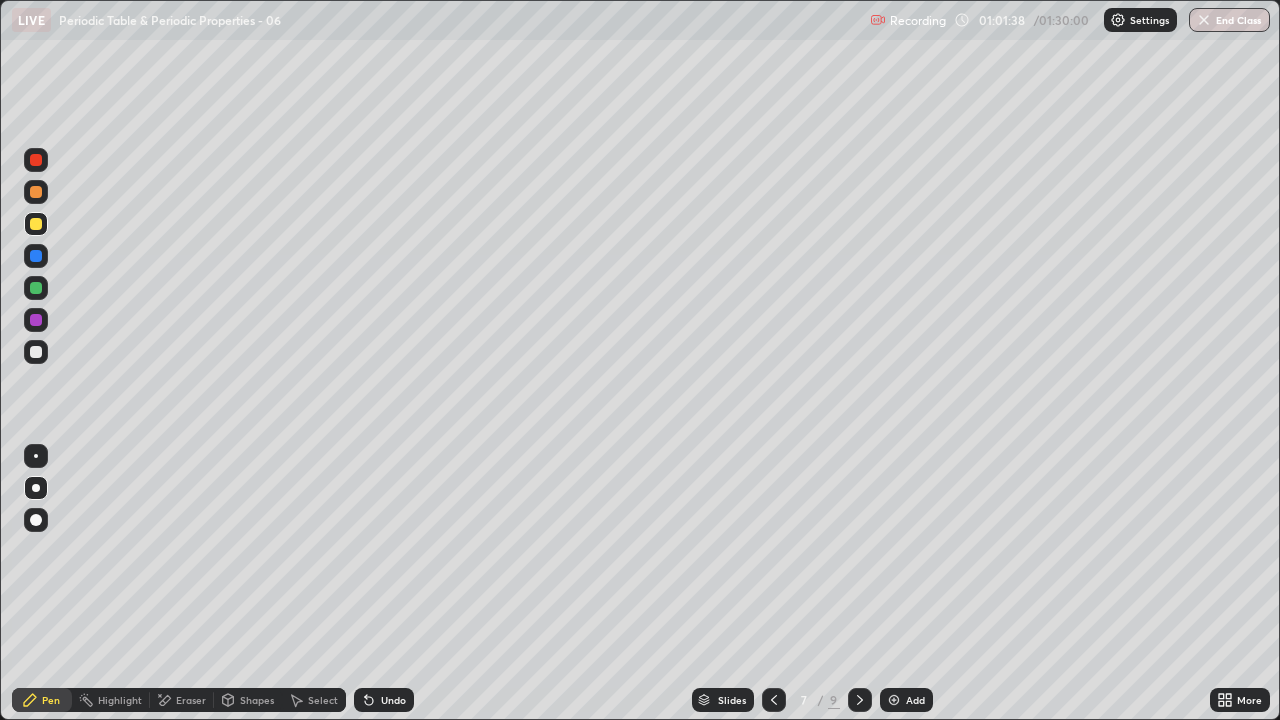 click 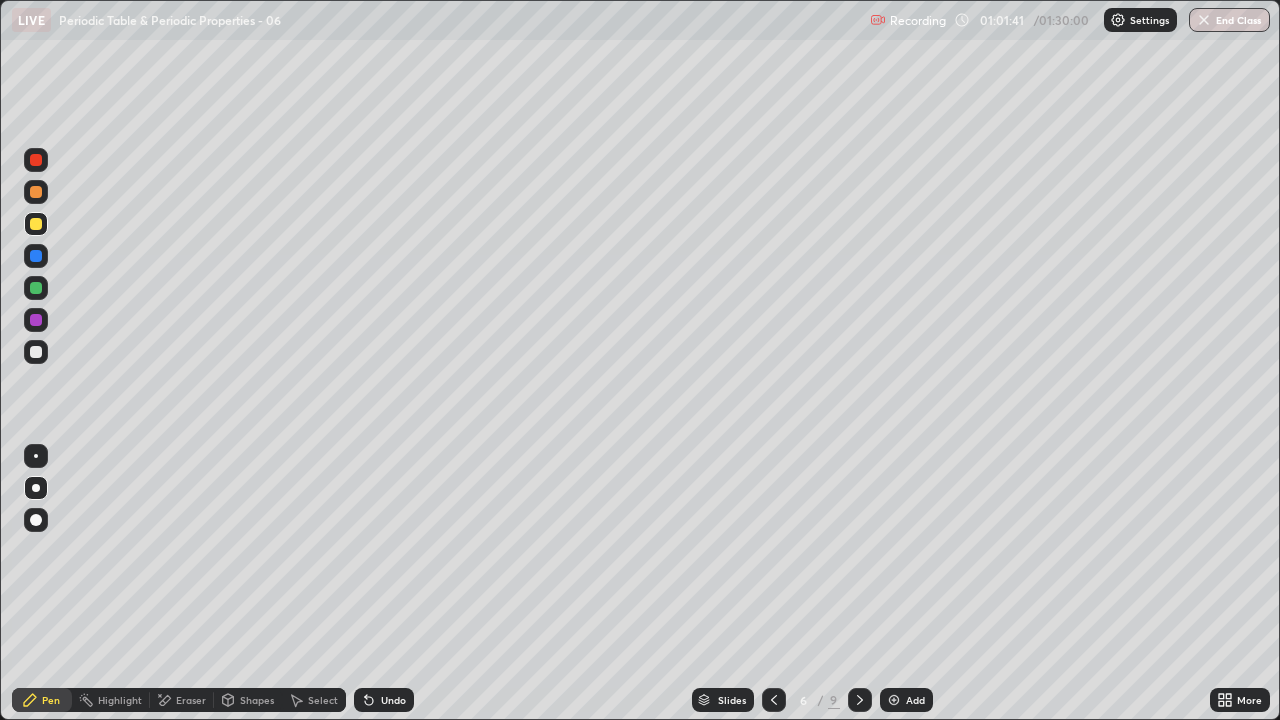 click at bounding box center [774, 700] 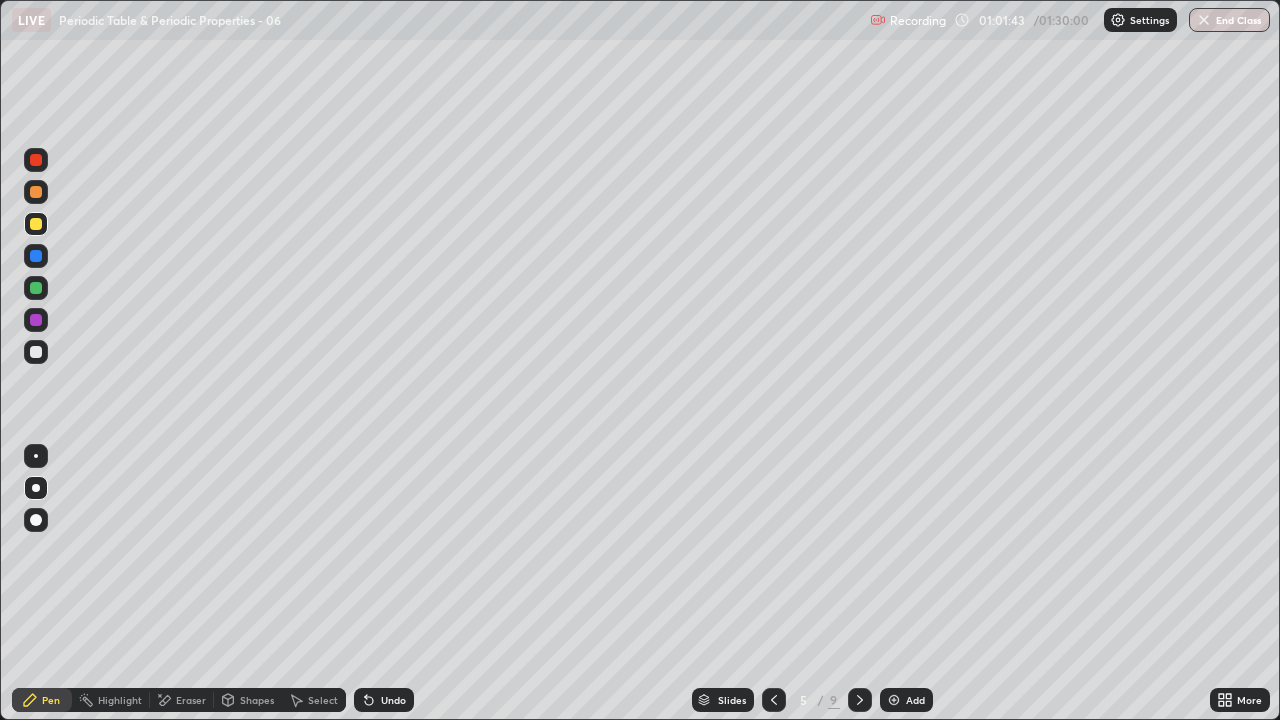 click at bounding box center [860, 700] 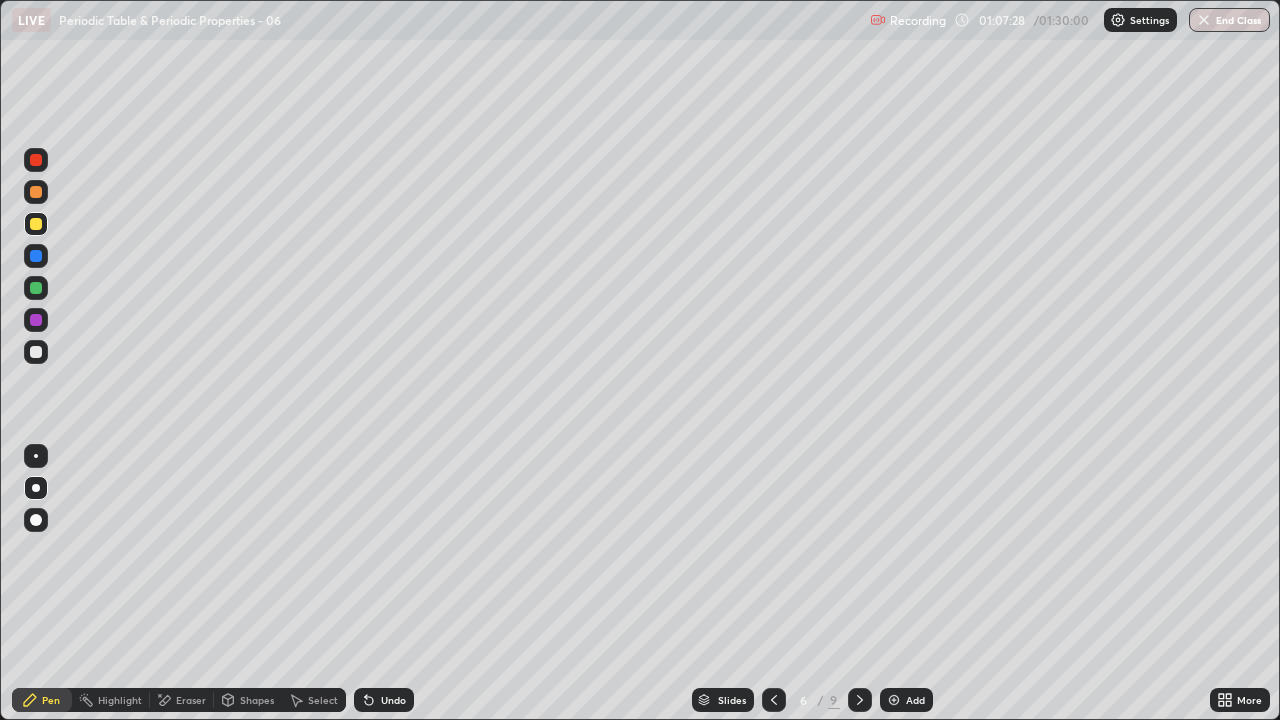 click 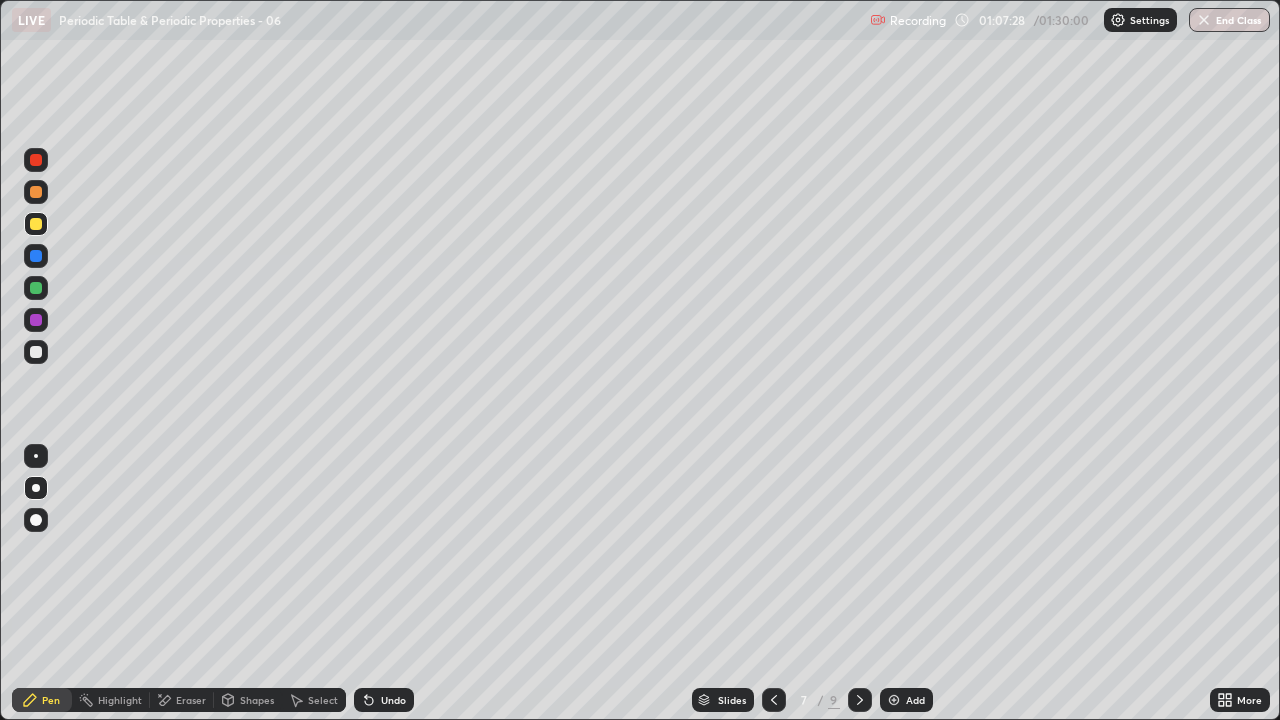 click 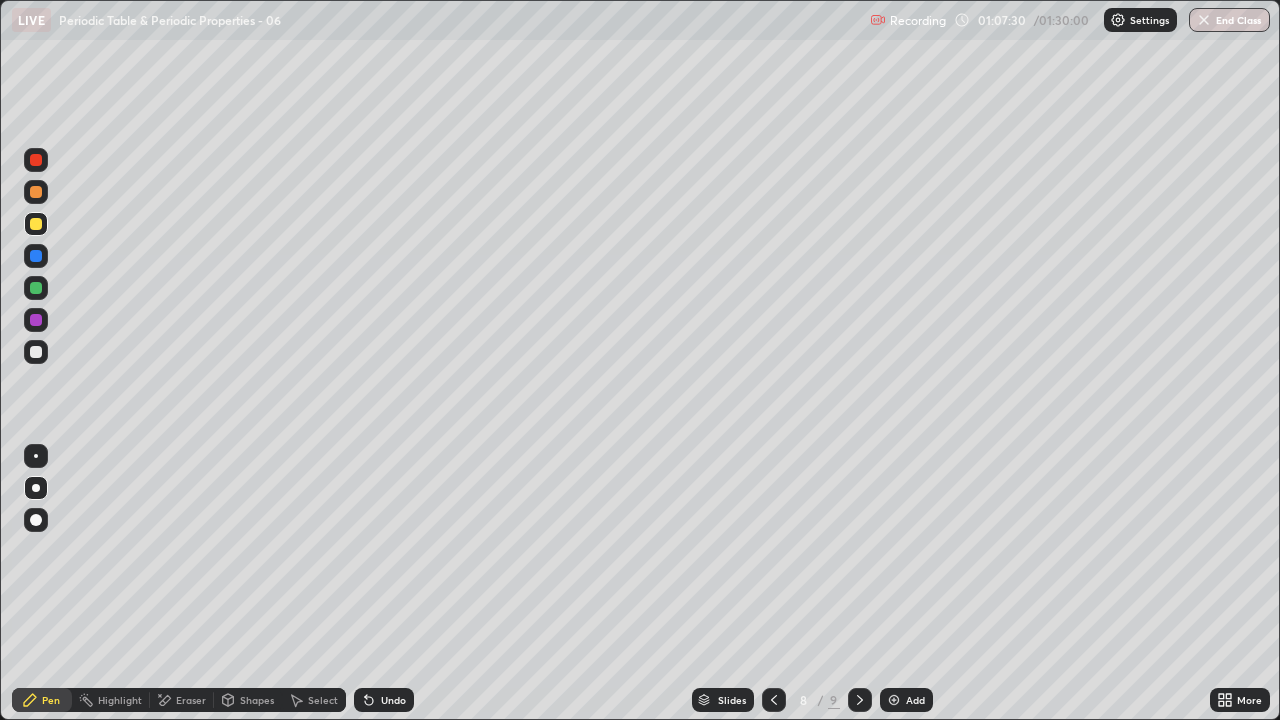 click 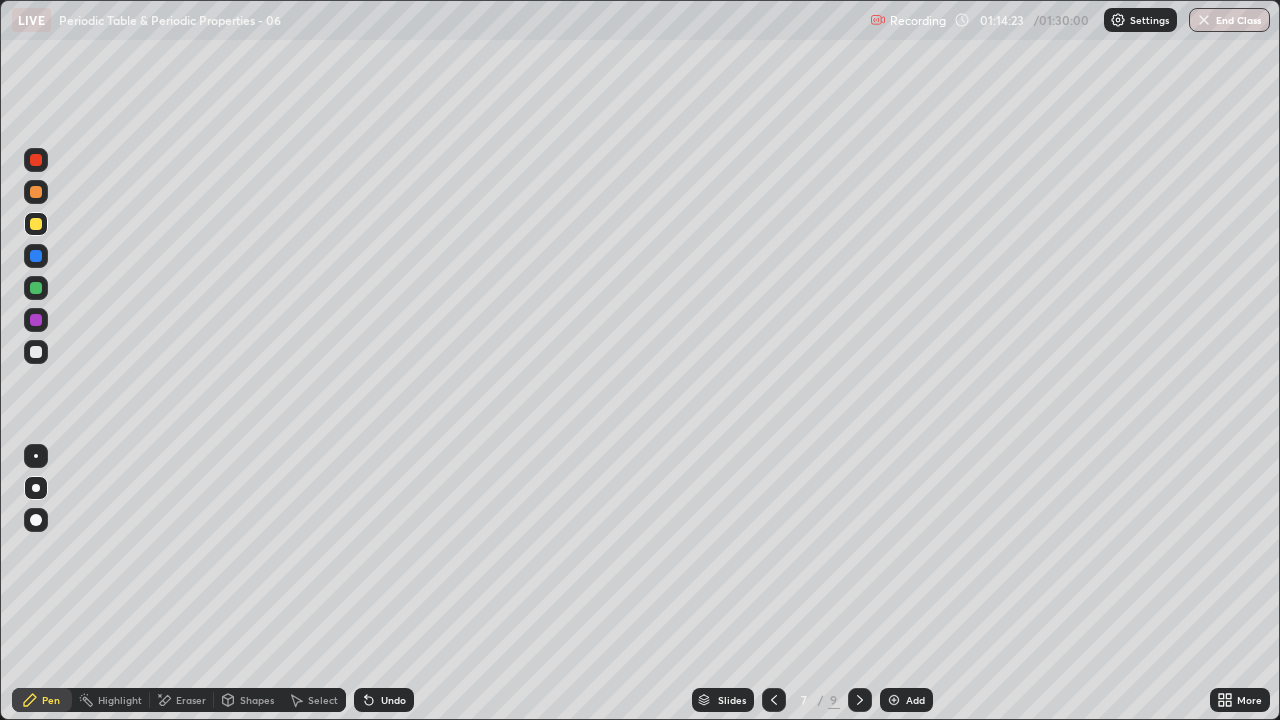 click 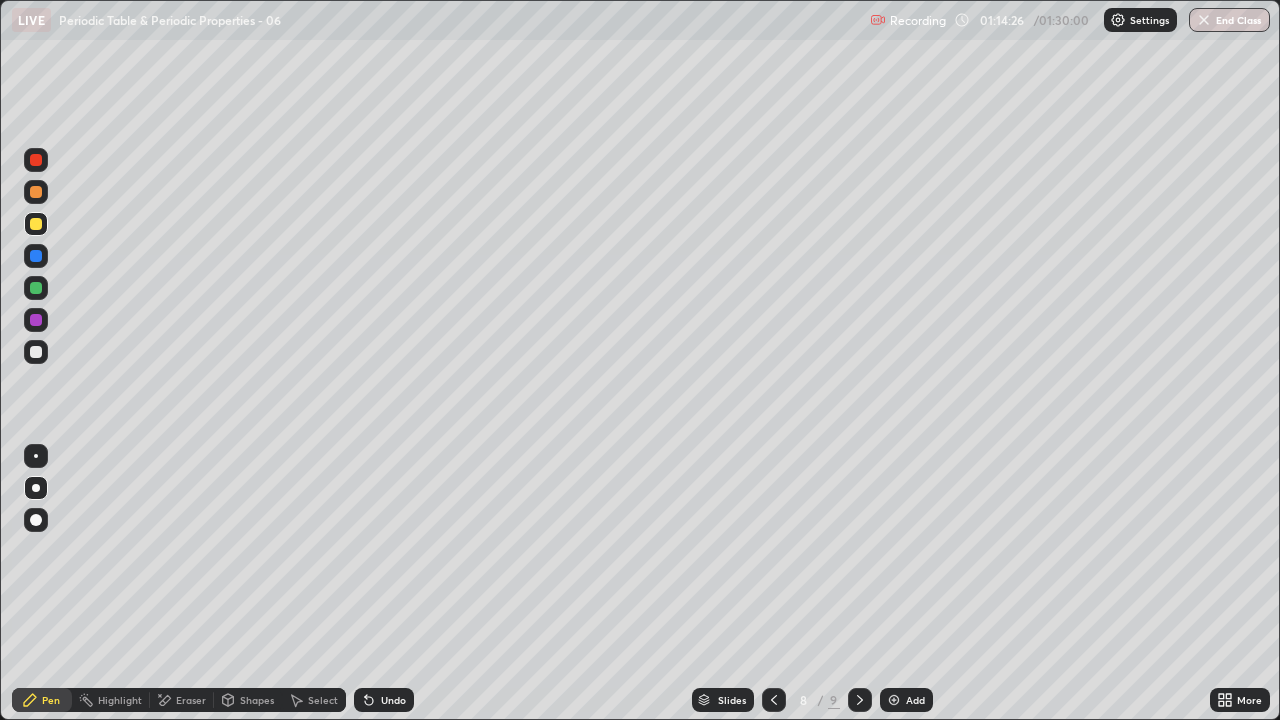 click 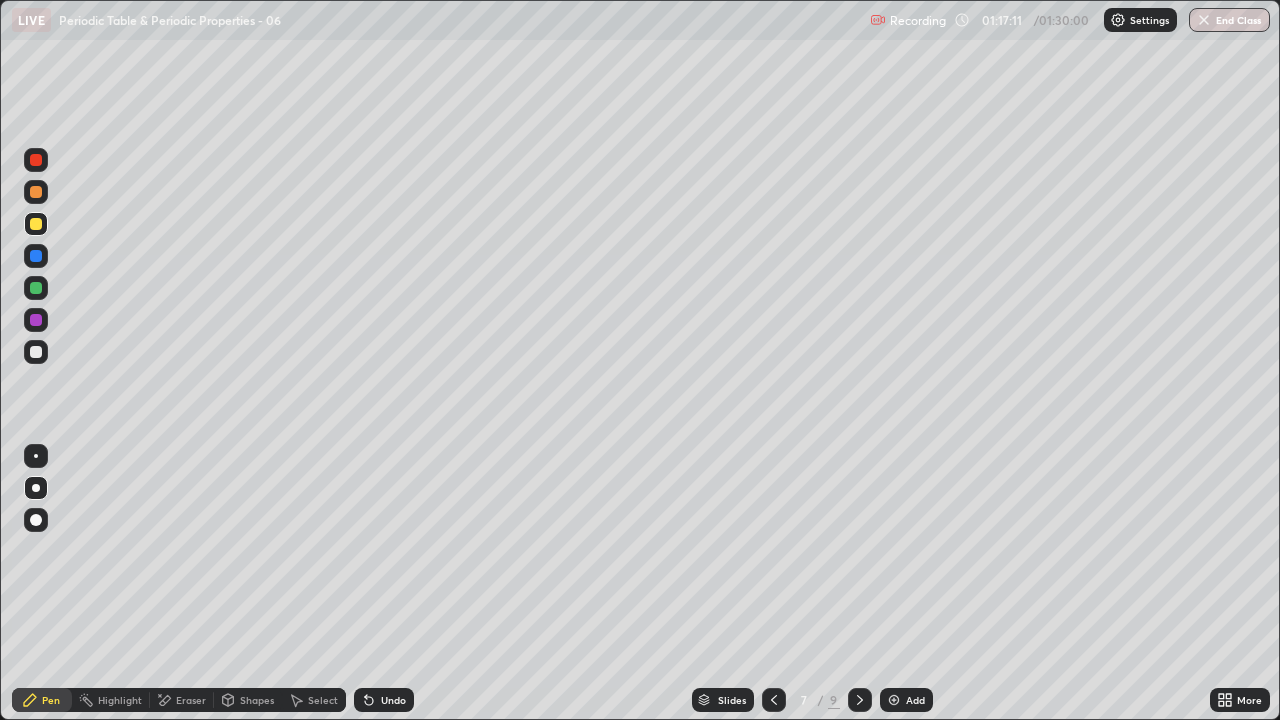 click 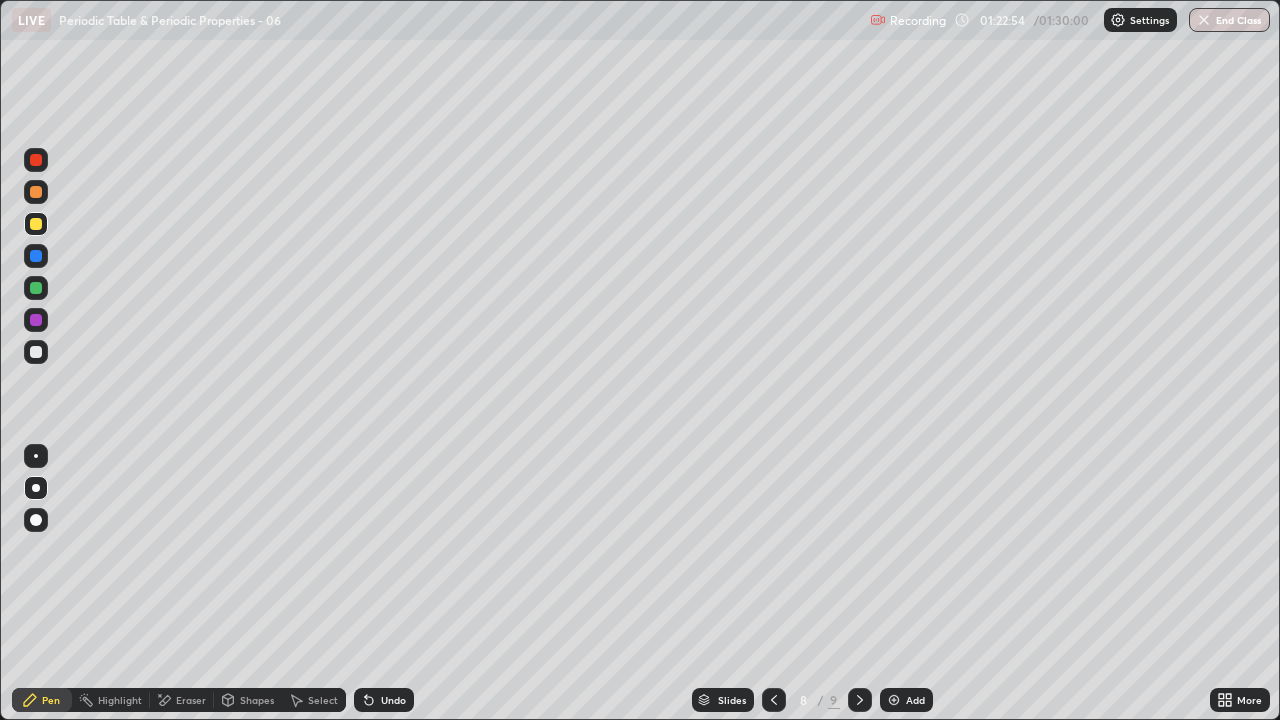 click 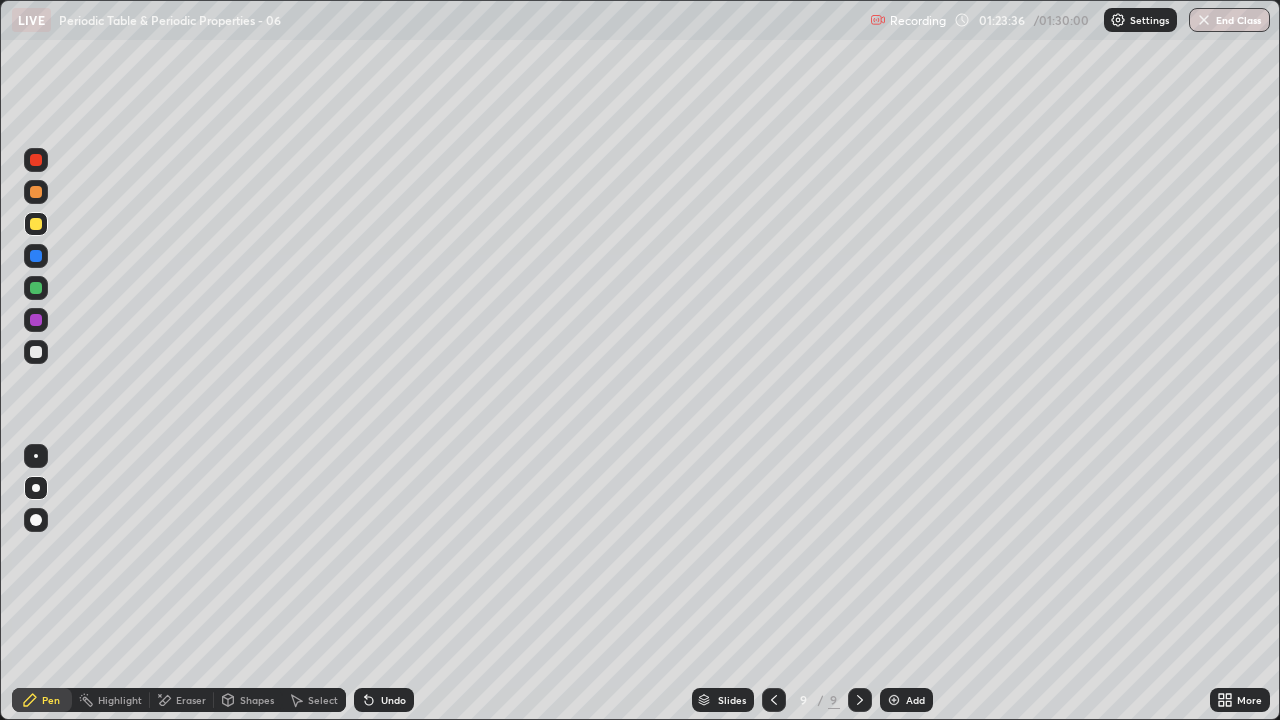 click at bounding box center (36, 352) 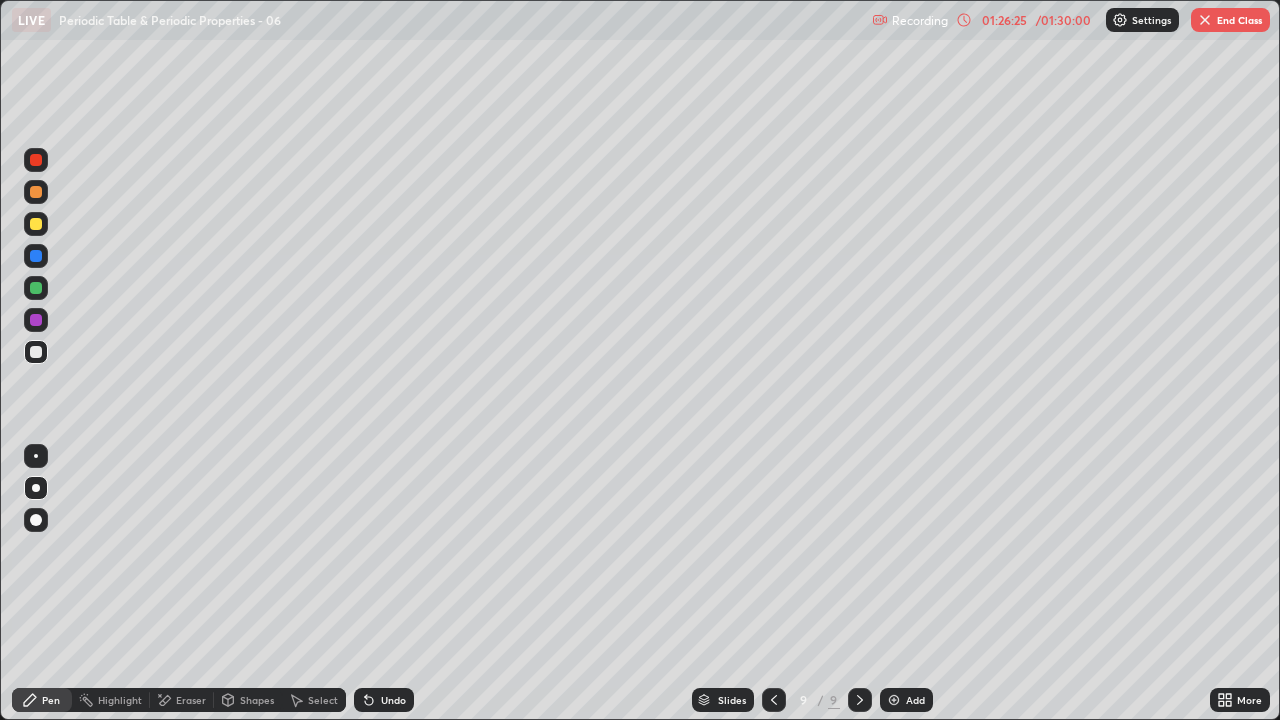 click on "Add" at bounding box center (915, 700) 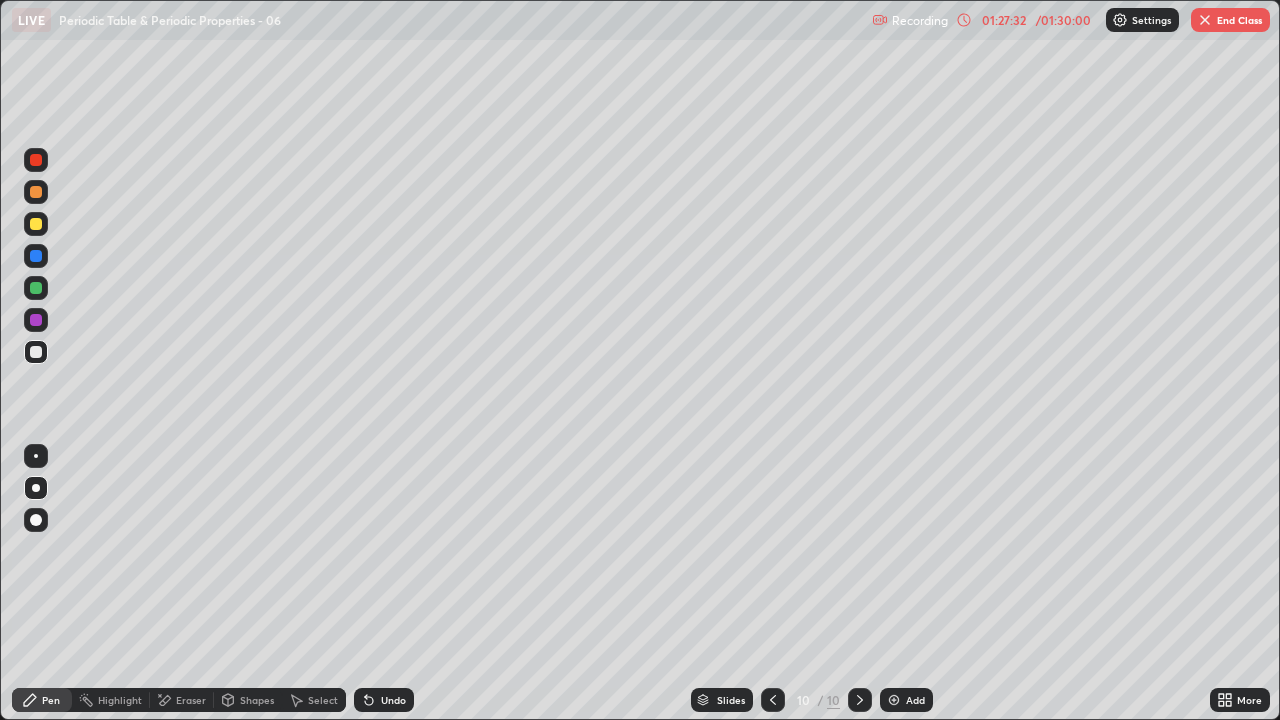 click on "Undo" at bounding box center [393, 700] 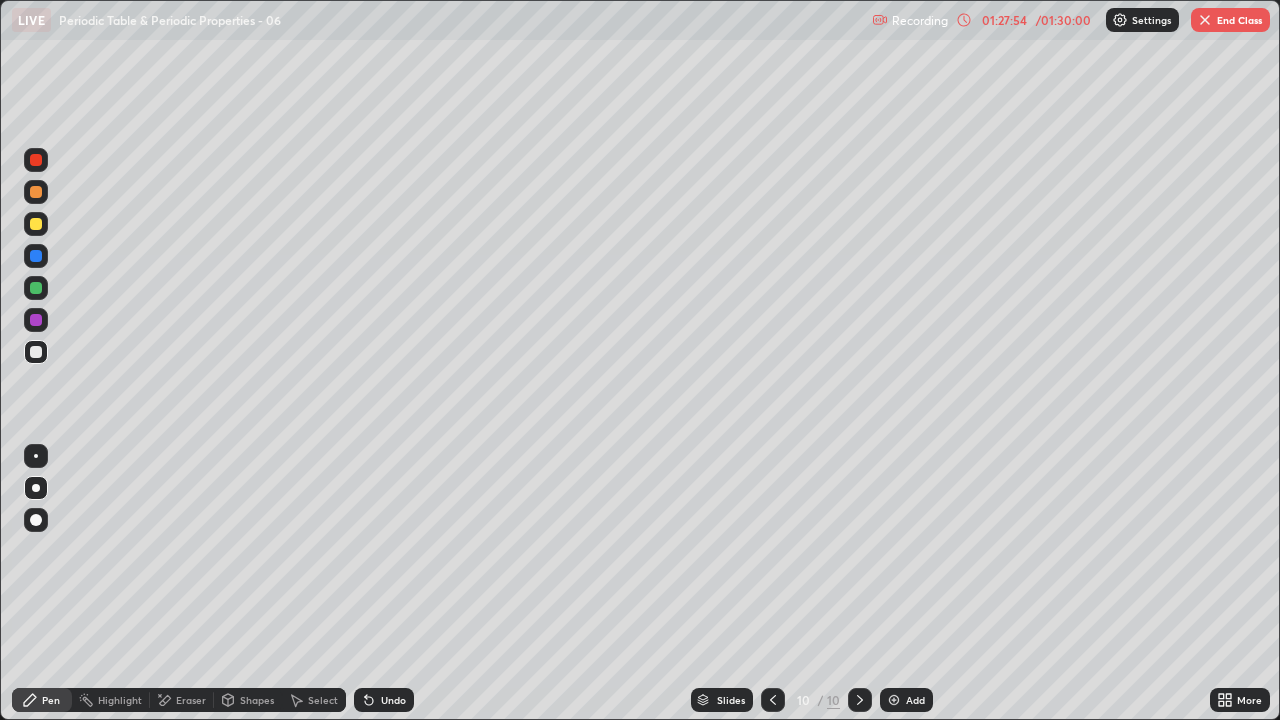 click 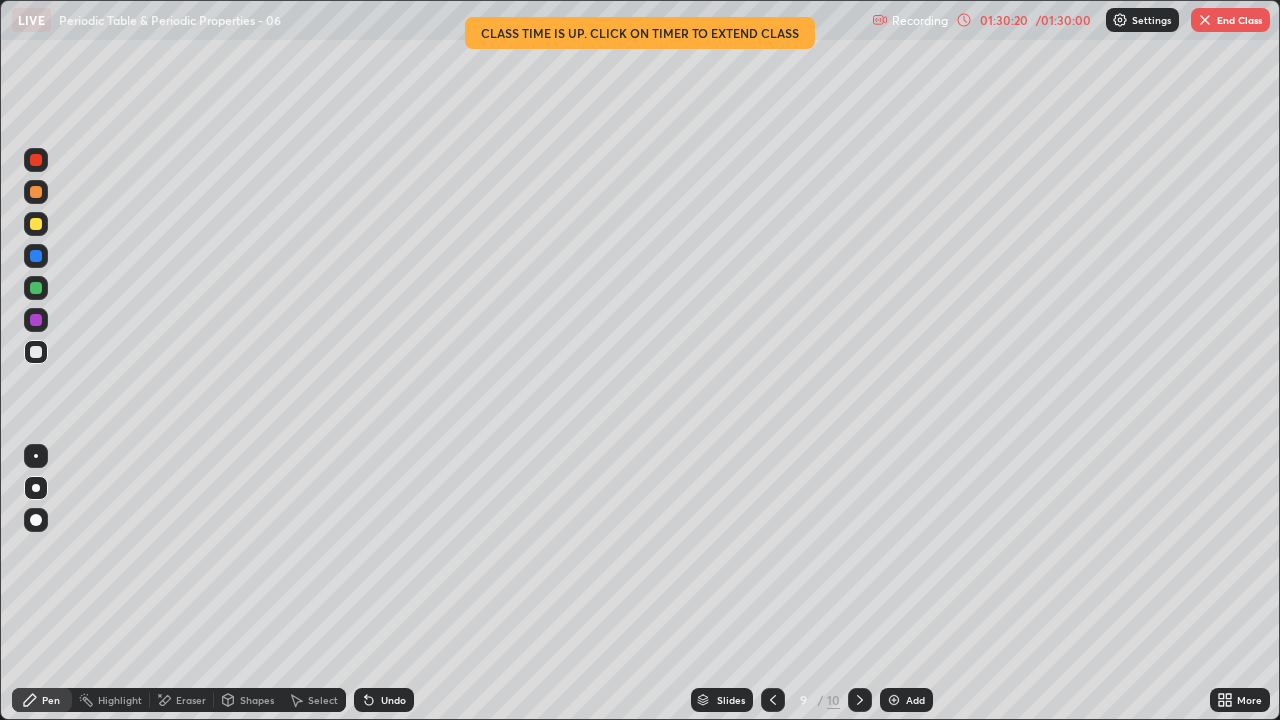 click 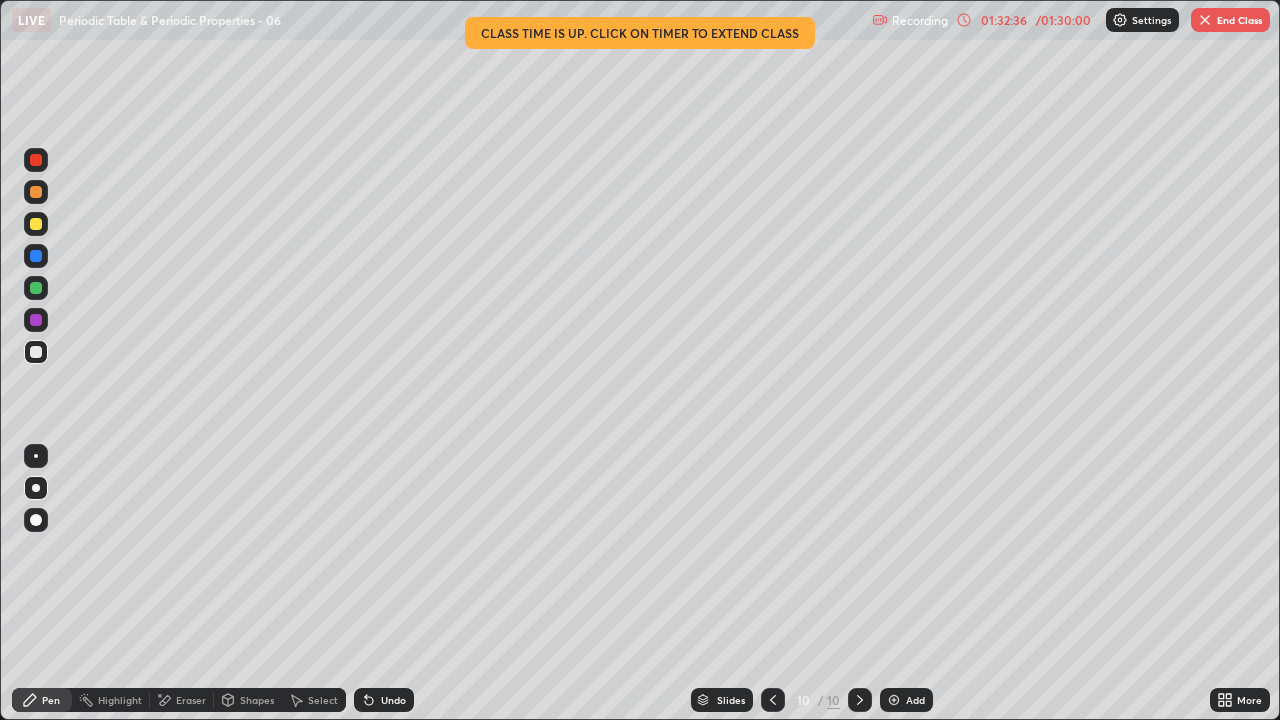 click 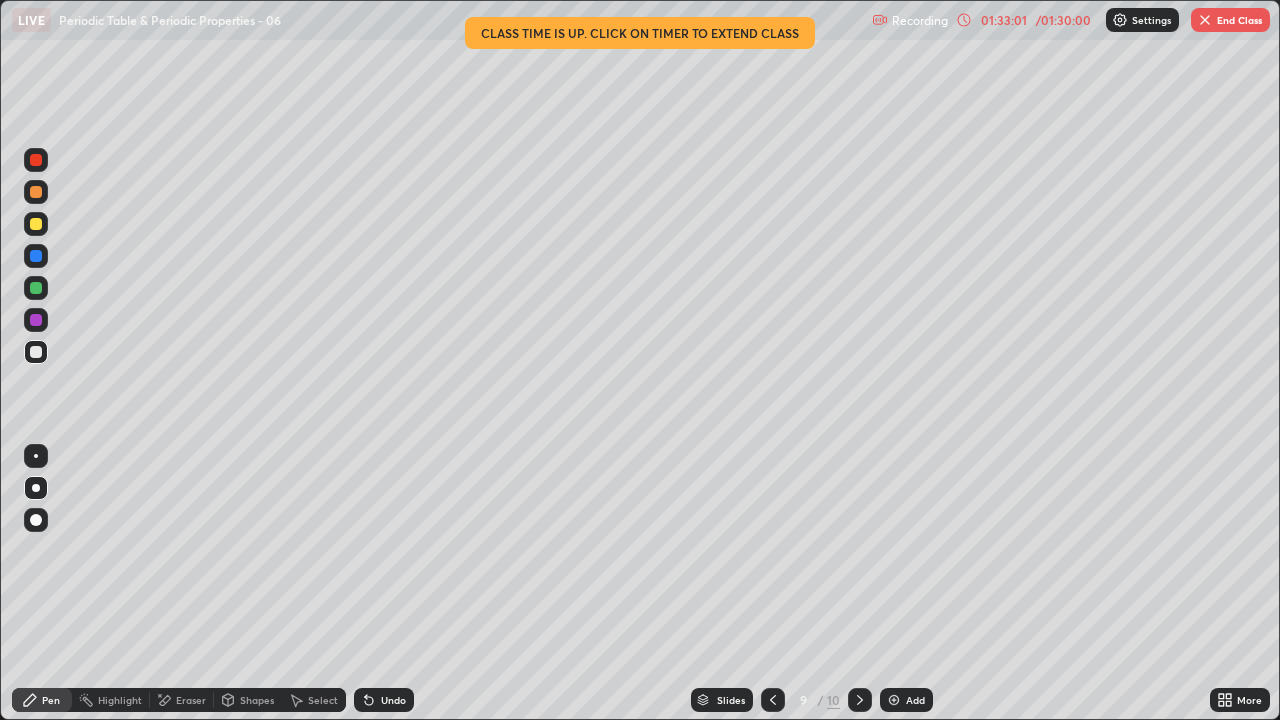 click 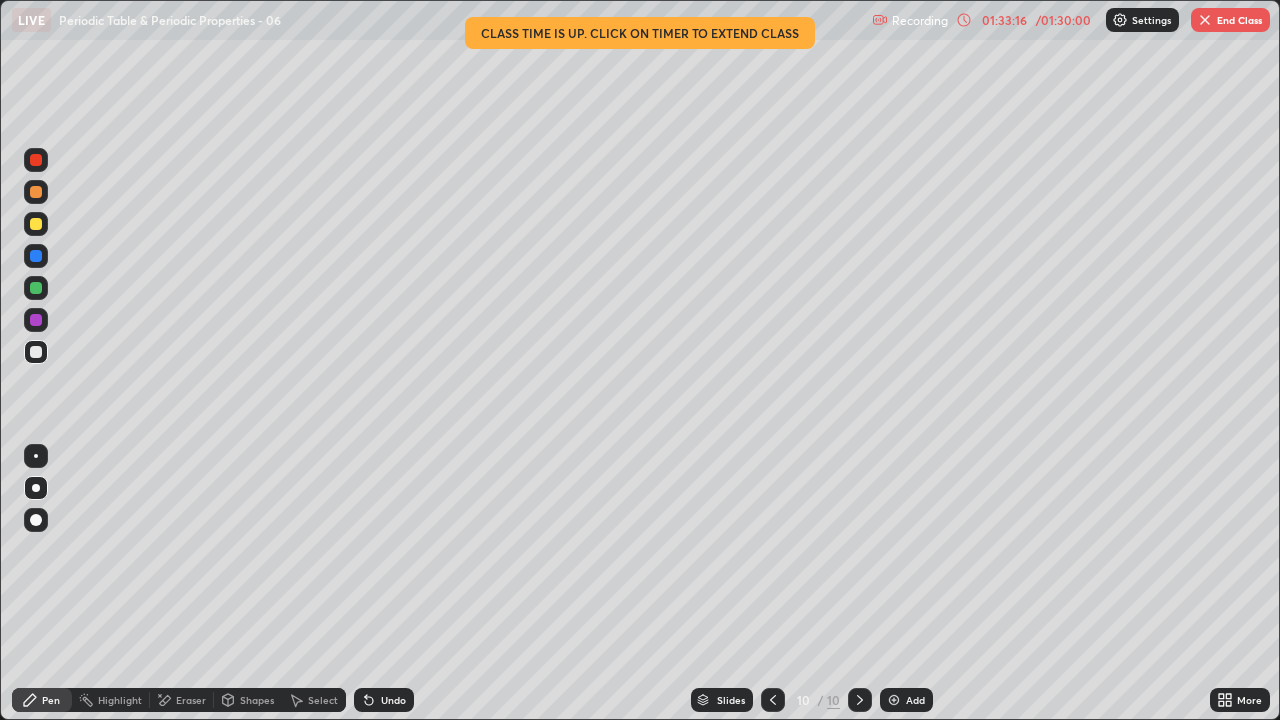 click 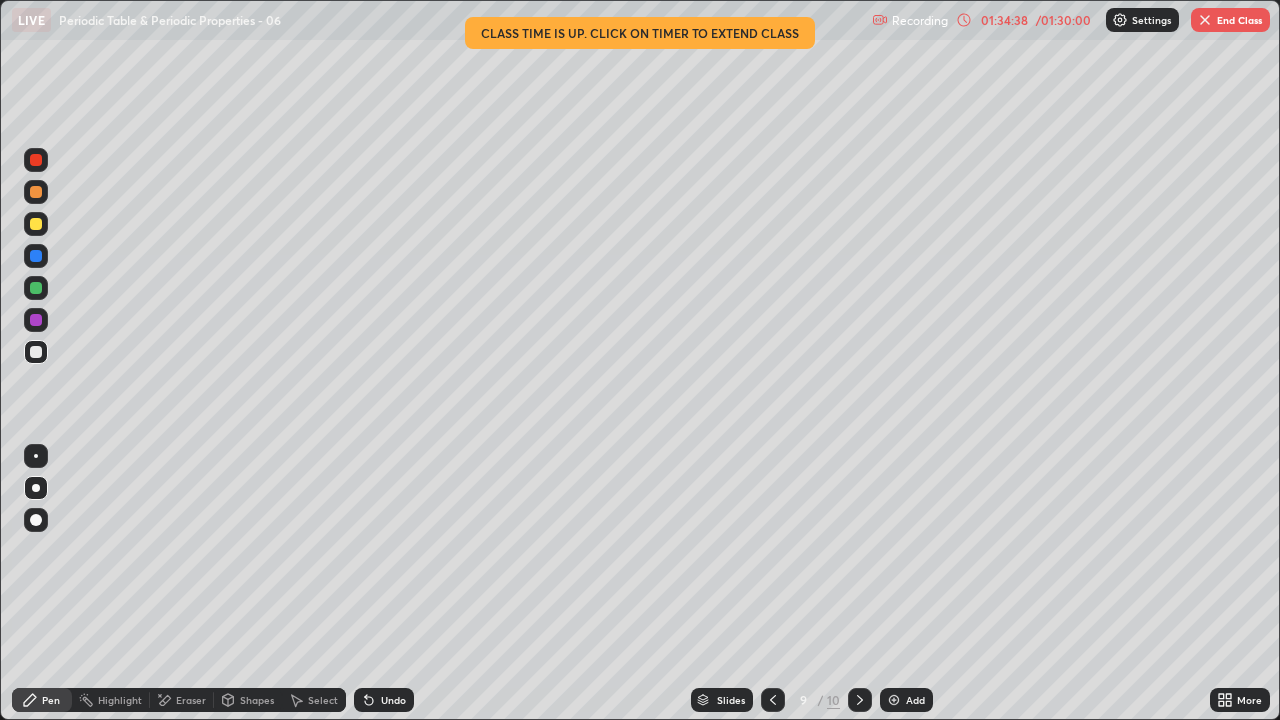 click 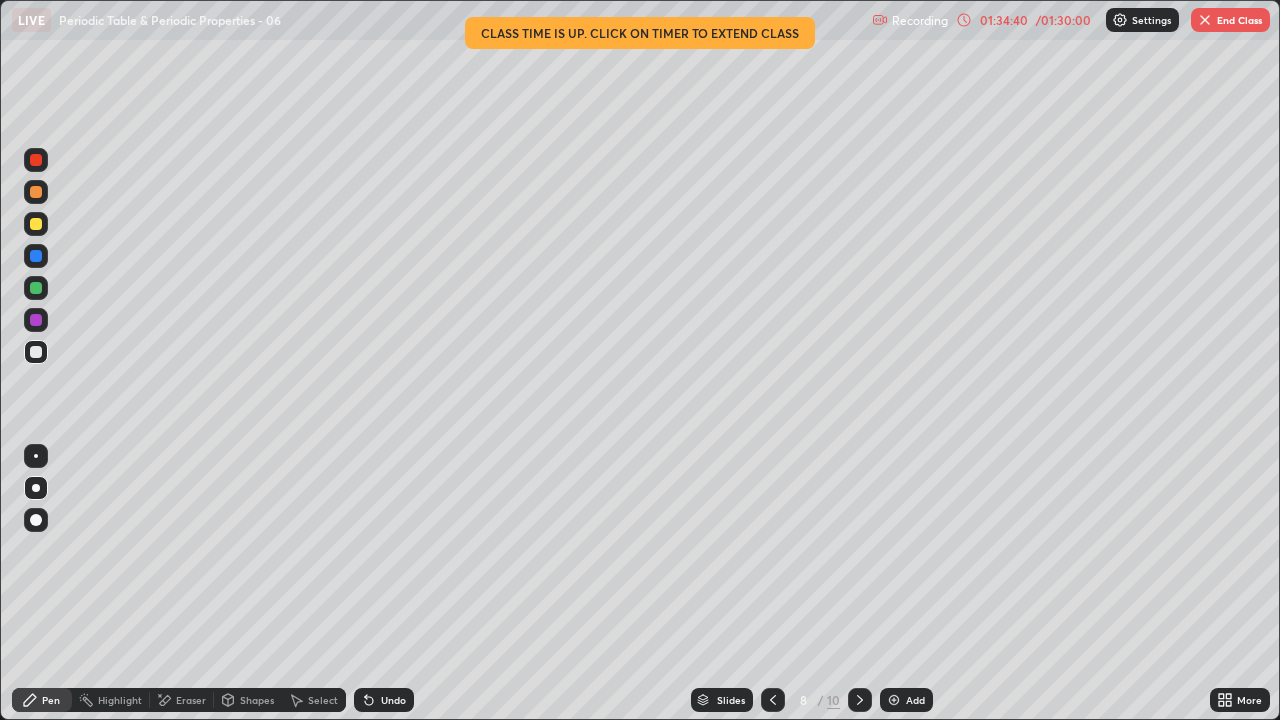 click 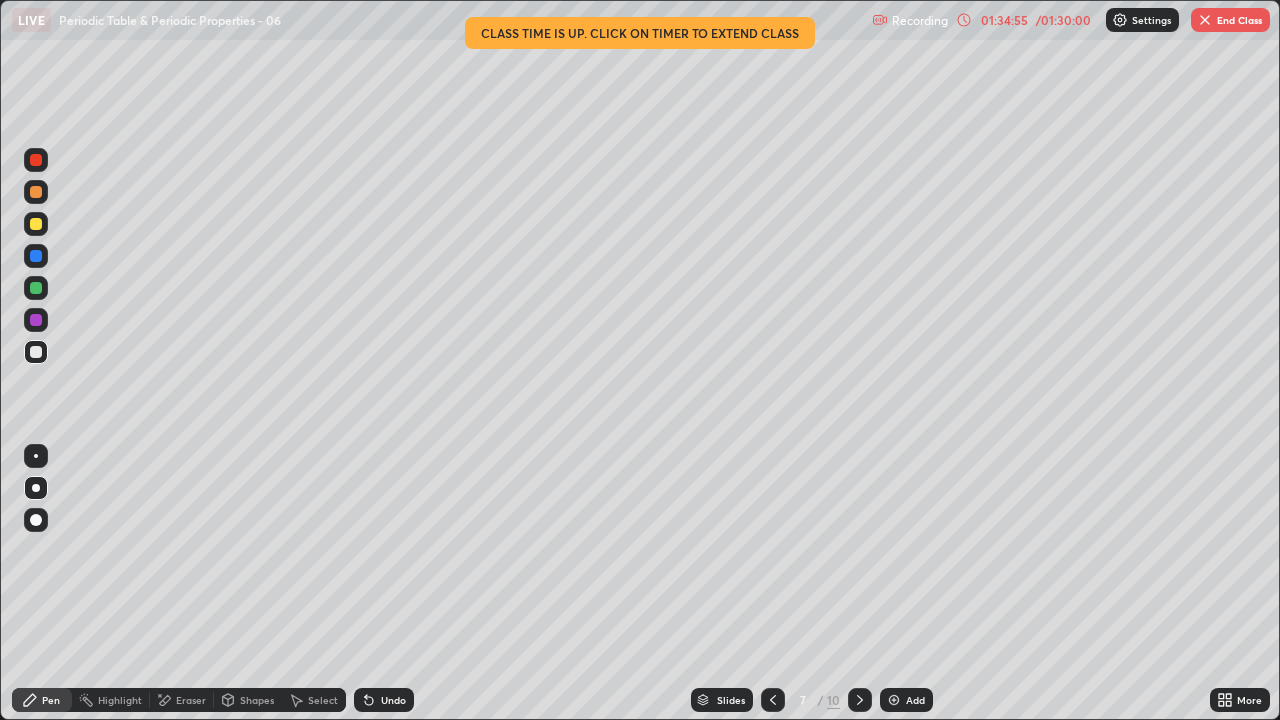 click 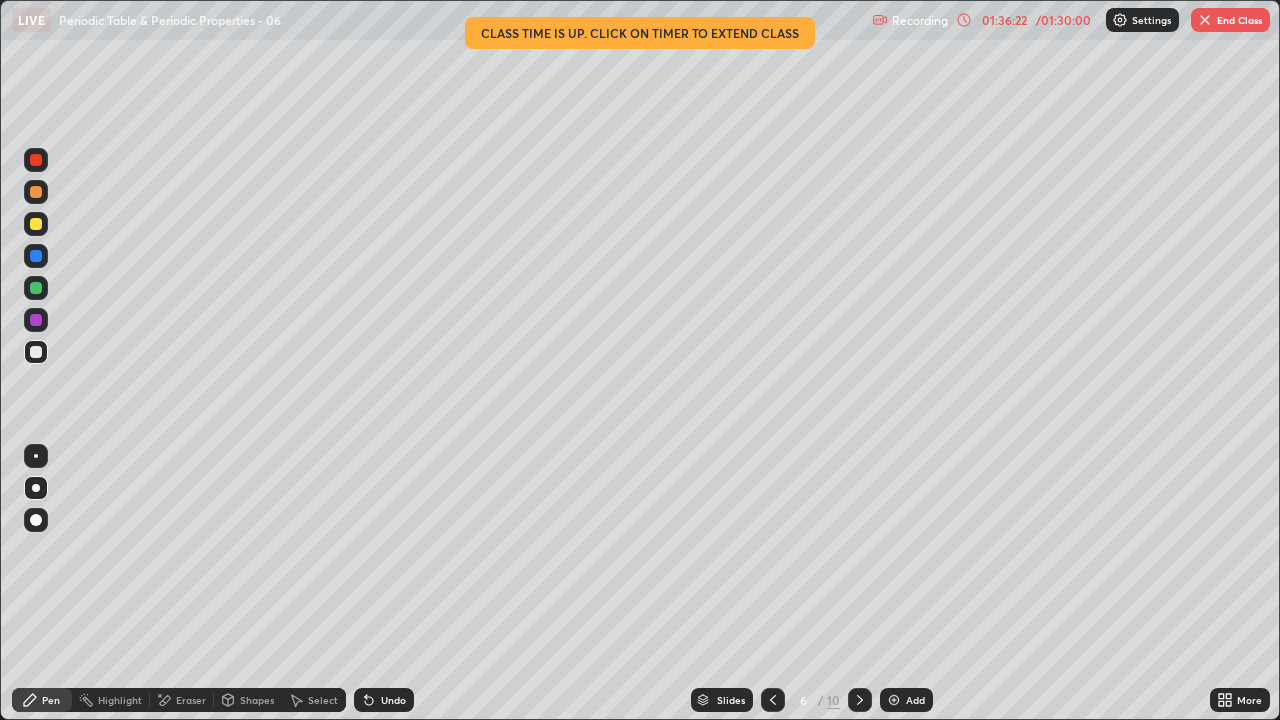click 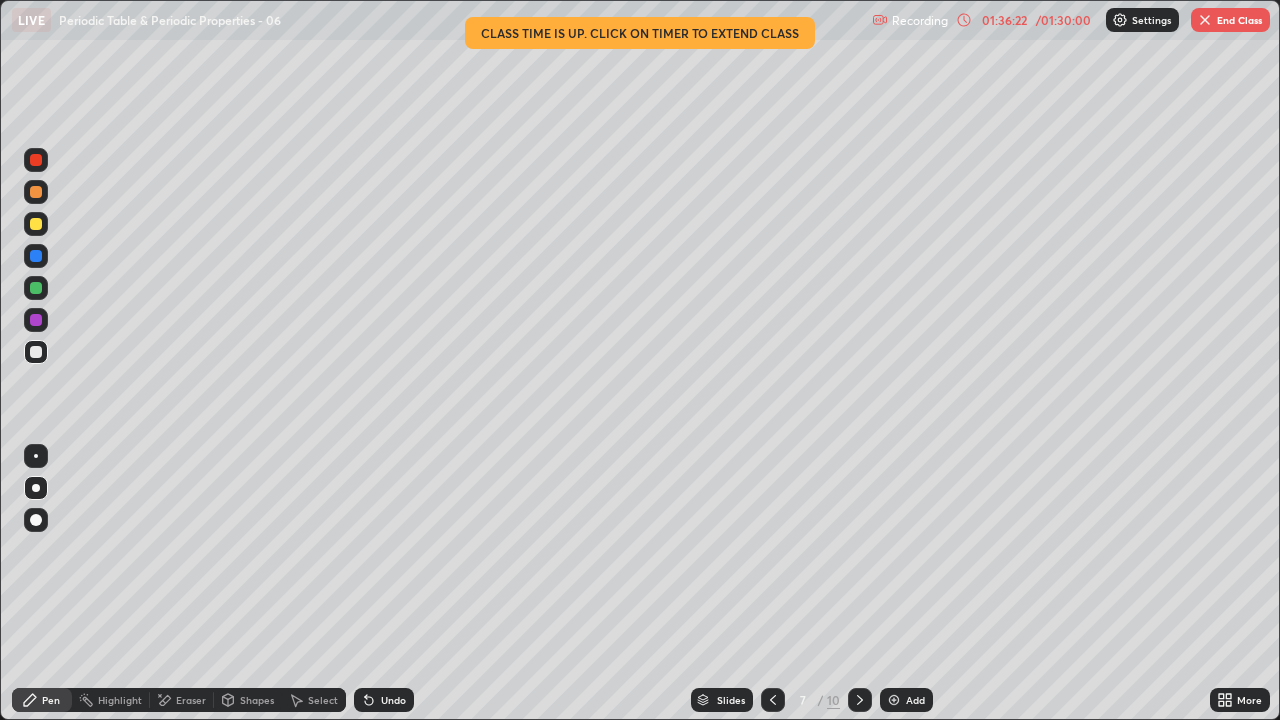 click 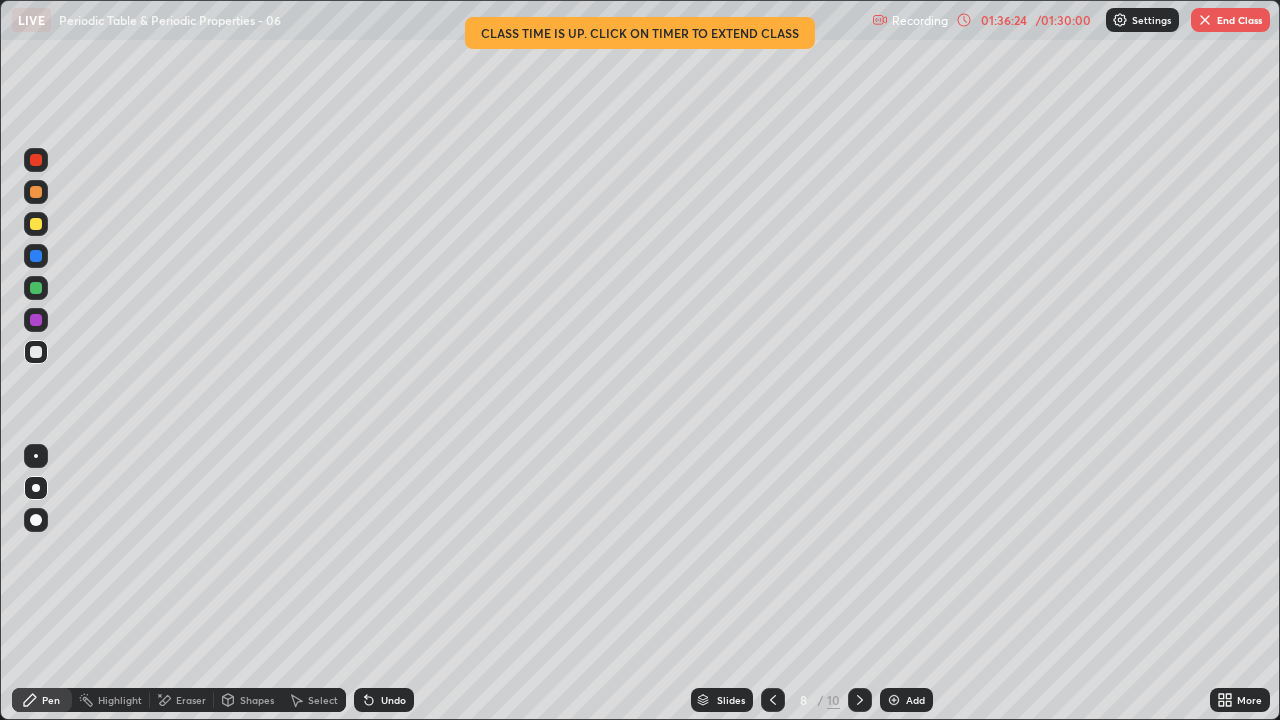 click 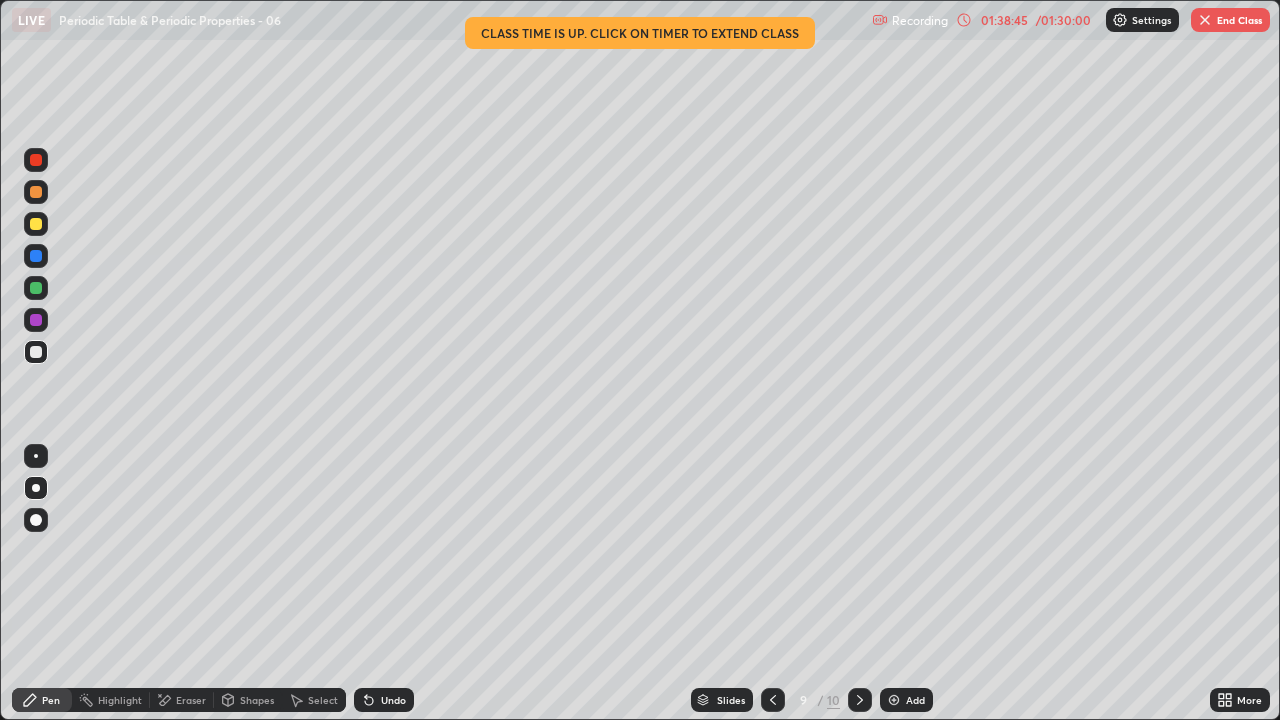 click on "Eraser" at bounding box center [191, 700] 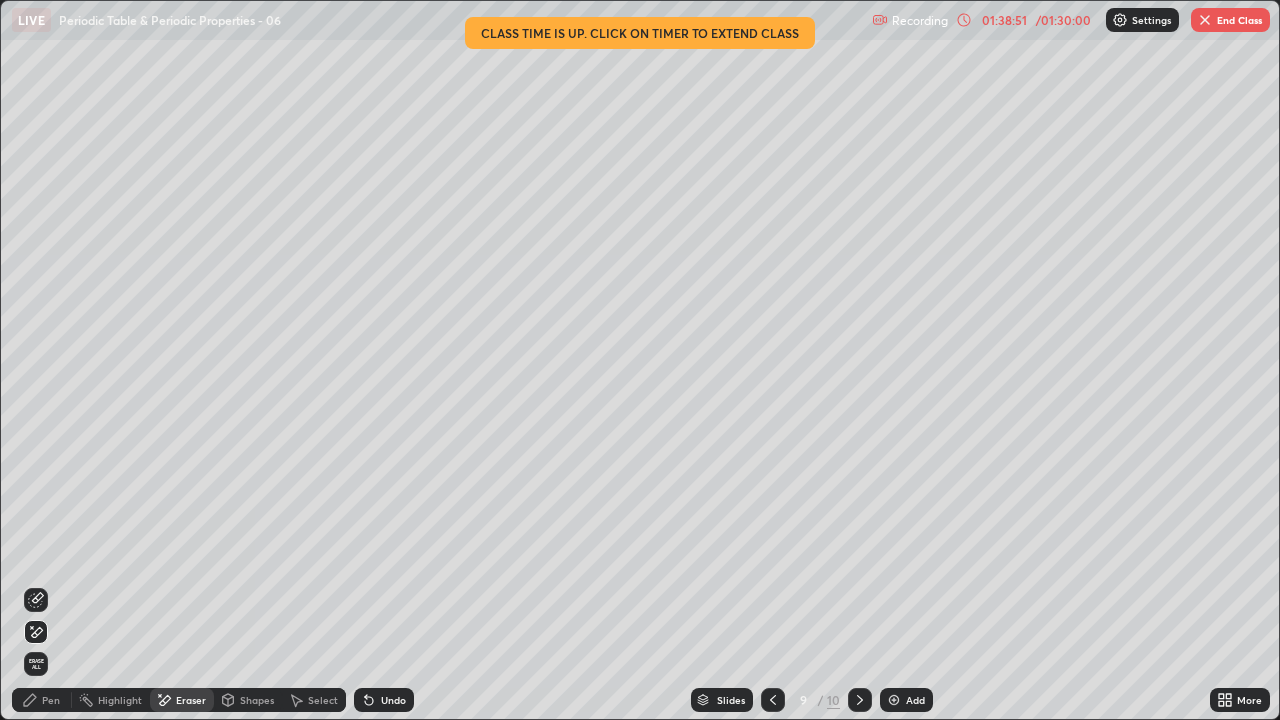 click on "Pen" at bounding box center [51, 700] 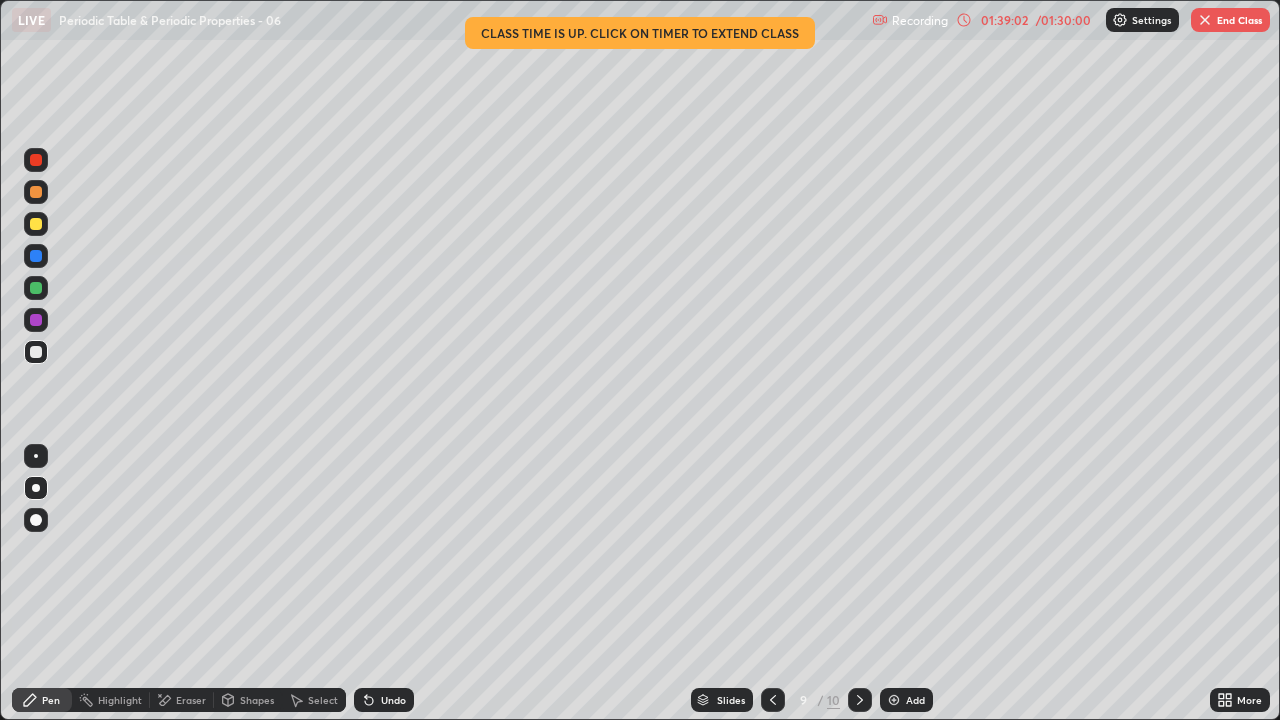 click 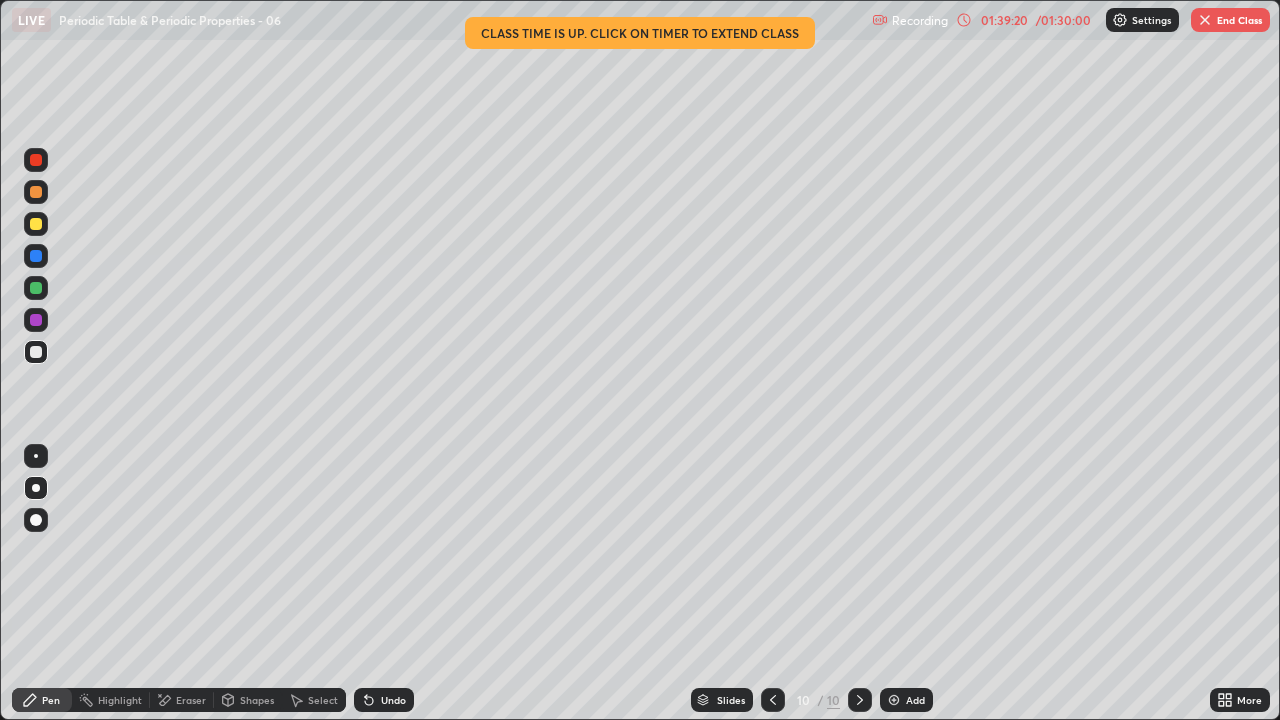 click 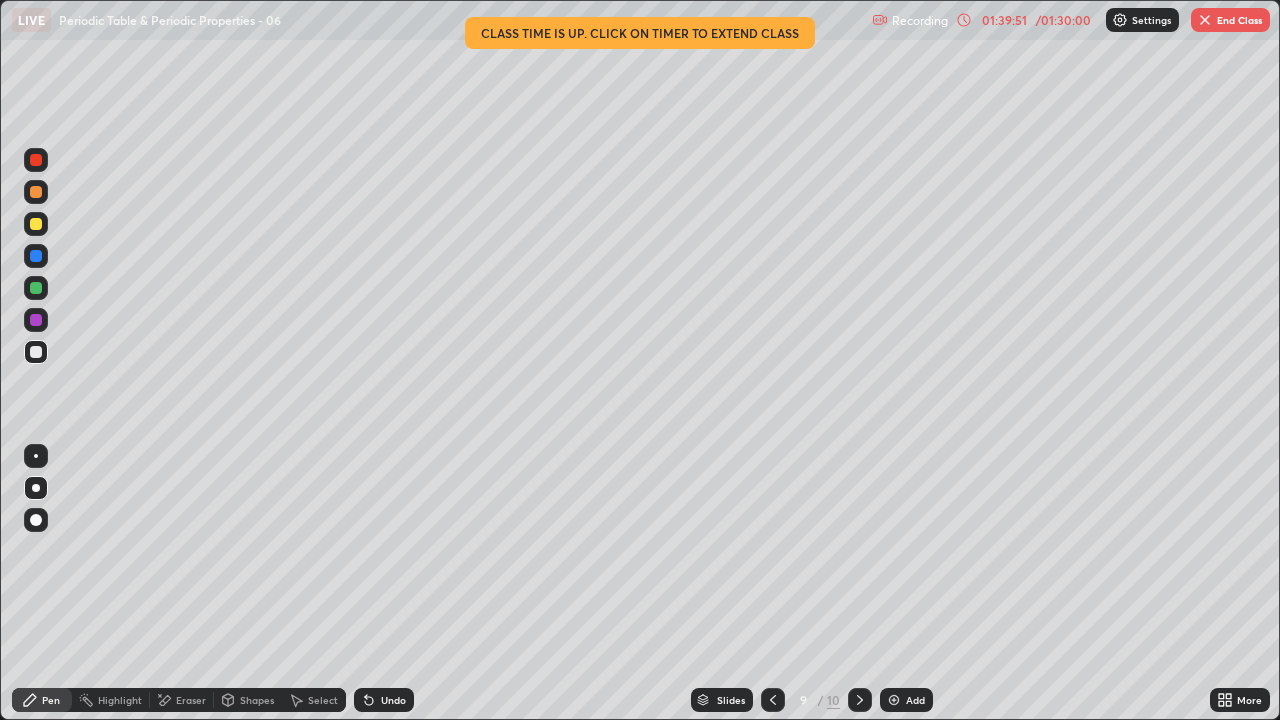 click on "01:39:51" at bounding box center [1004, 20] 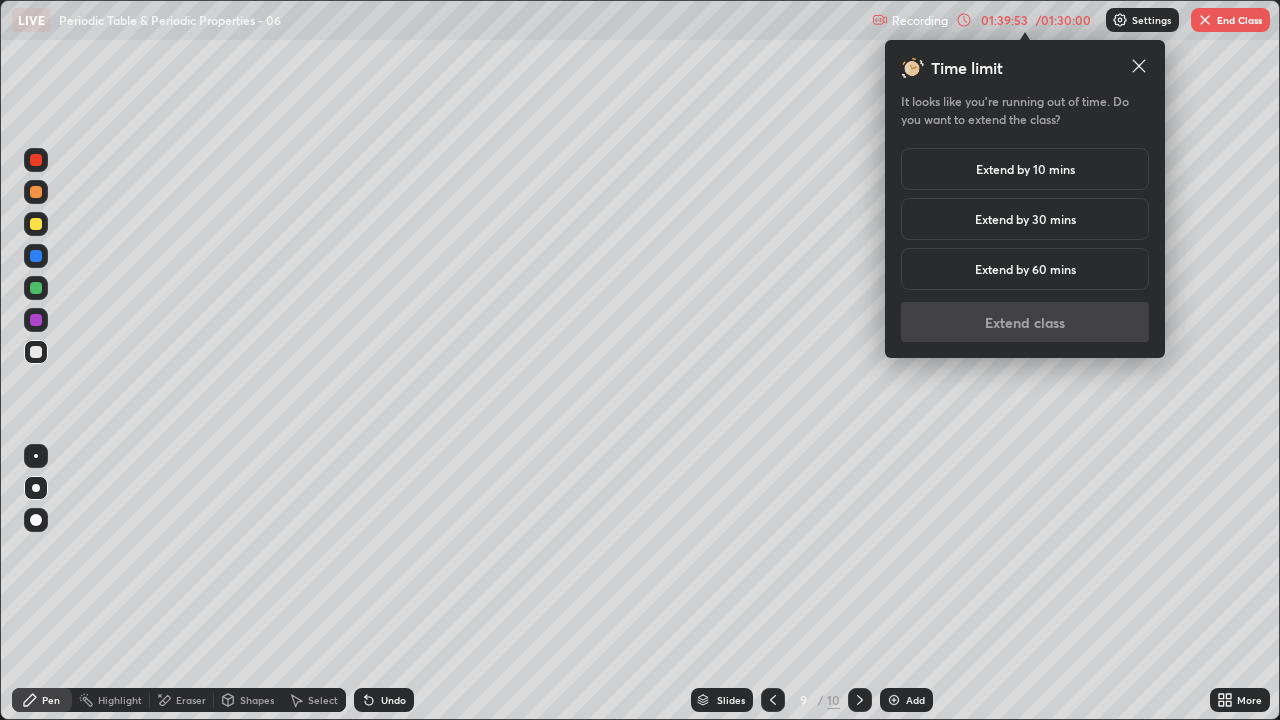click on "Extend by 10 mins" at bounding box center [1025, 169] 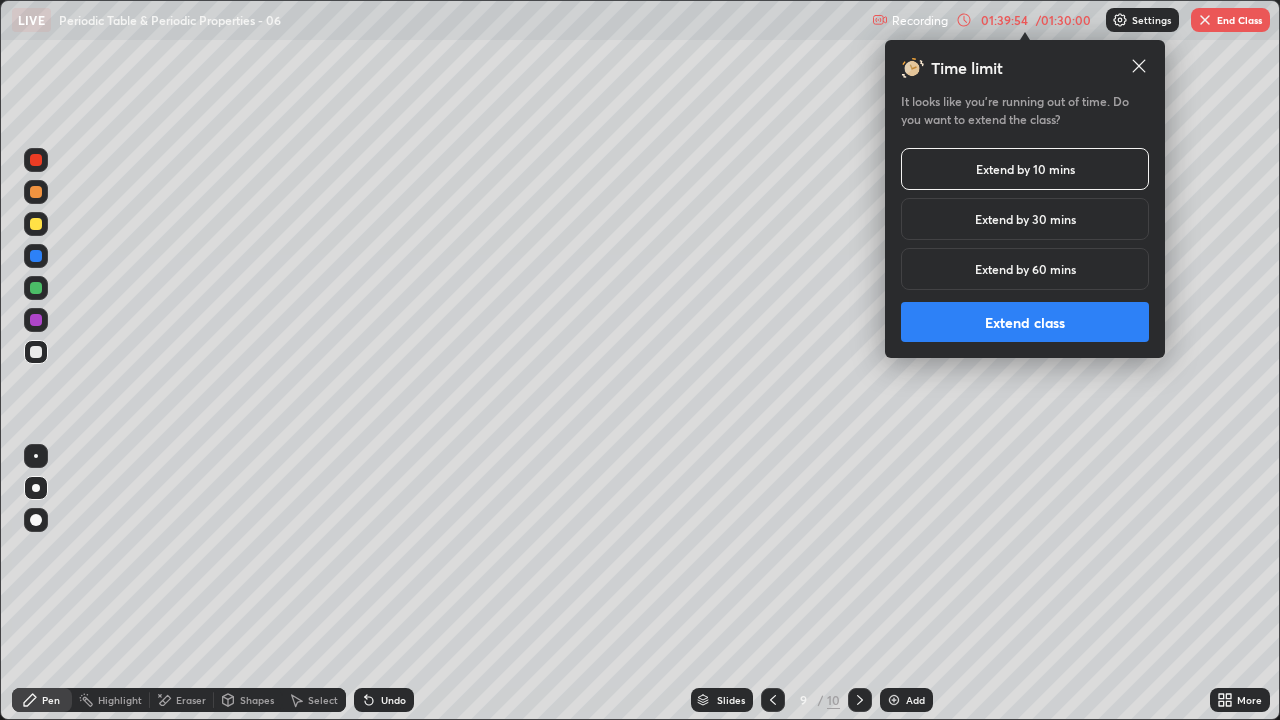 click on "Extend class" at bounding box center [1025, 322] 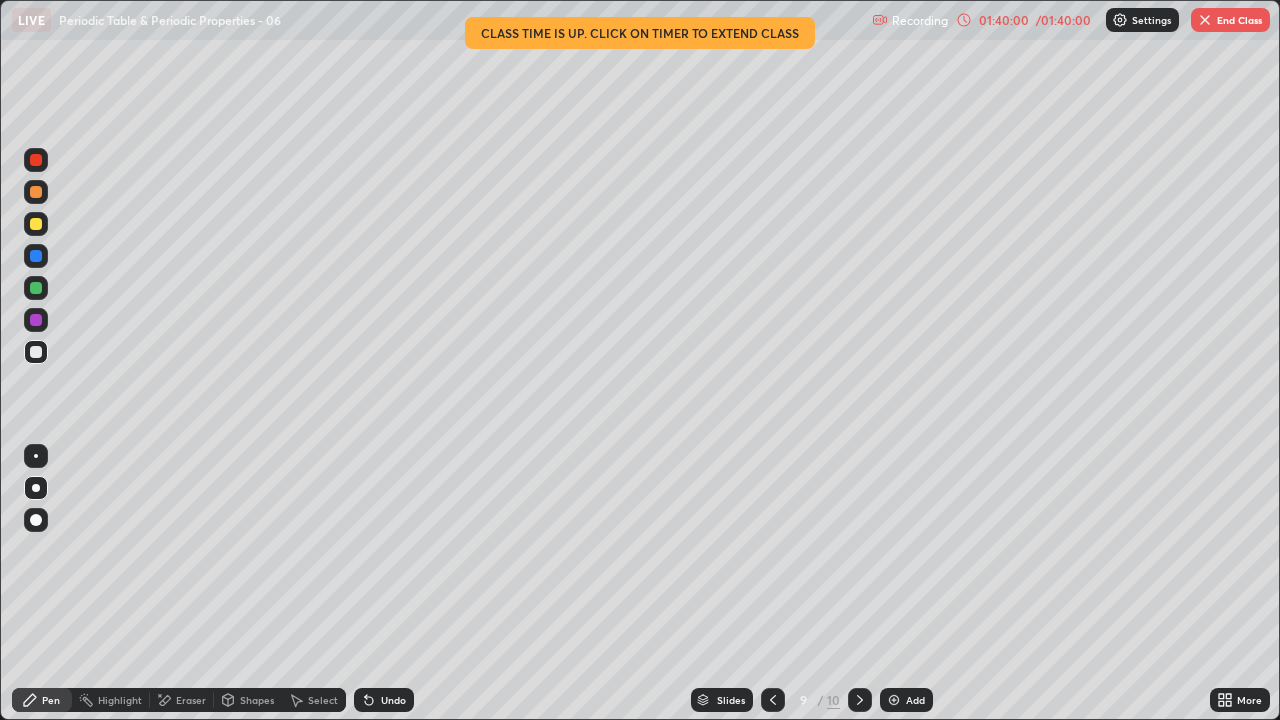 click on "01:40:00" at bounding box center [1004, 20] 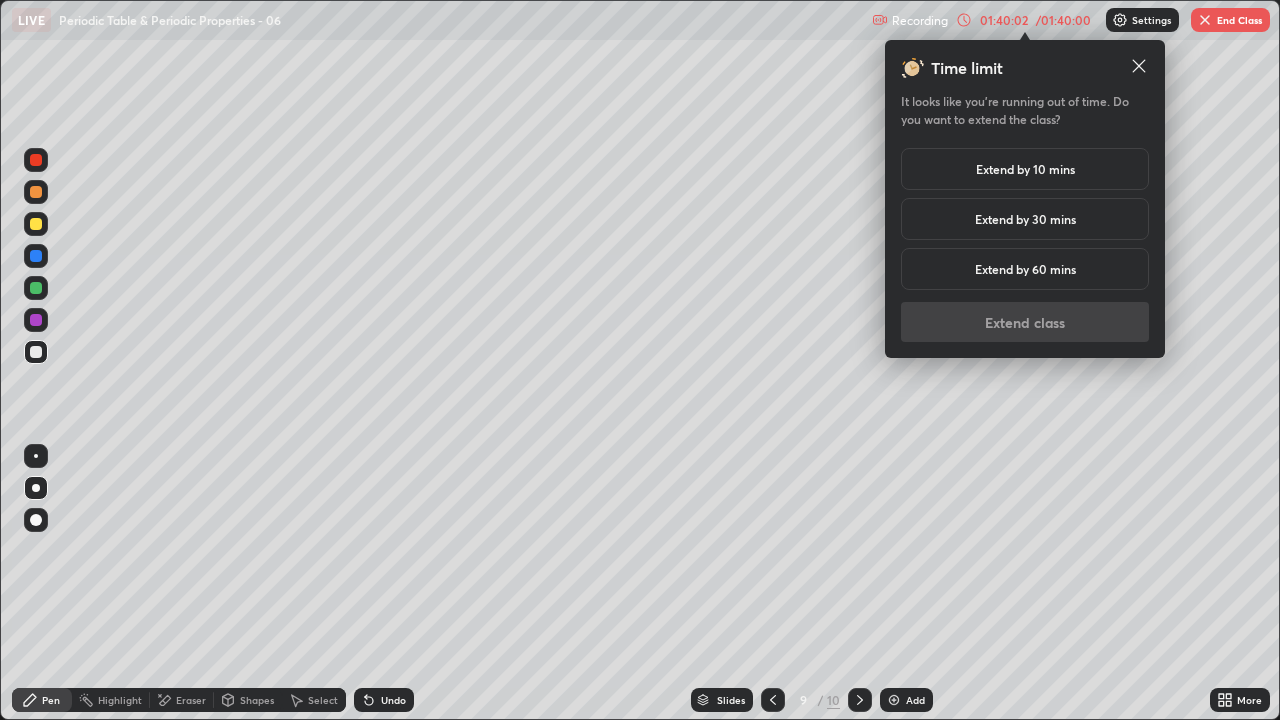 click on "Extend by 10 mins" at bounding box center (1025, 169) 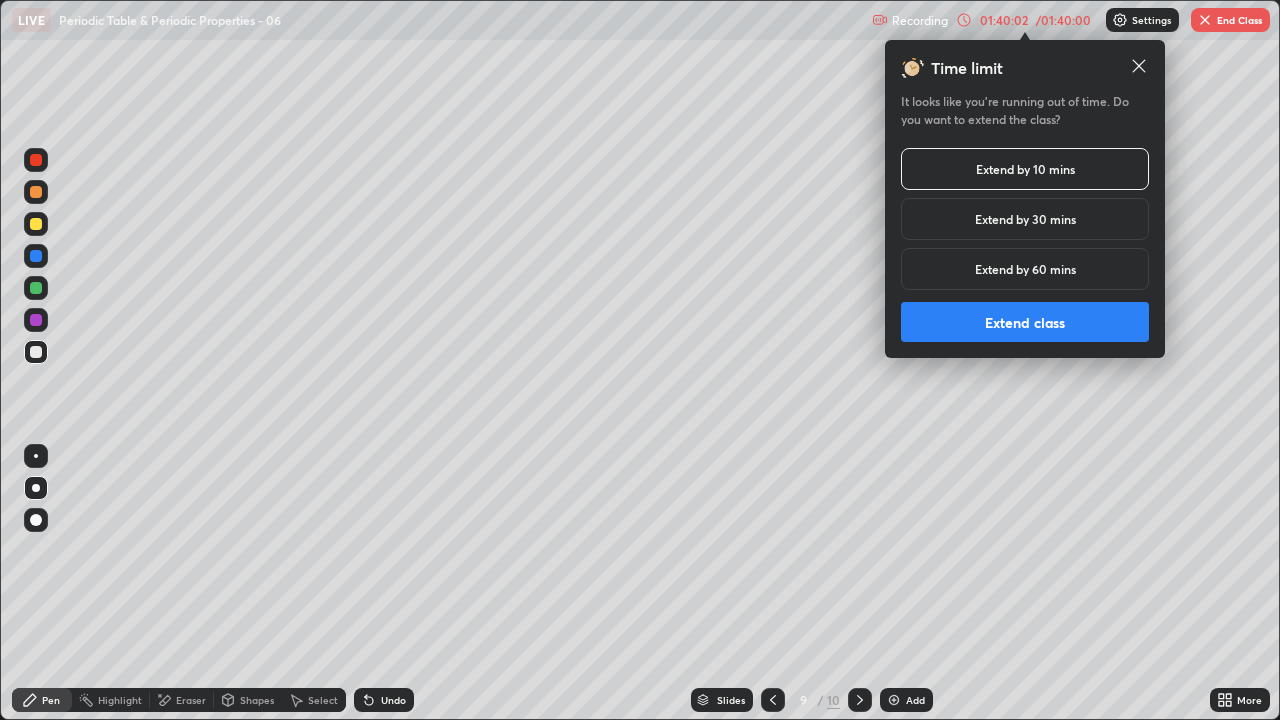 click on "Extend class" at bounding box center (1025, 322) 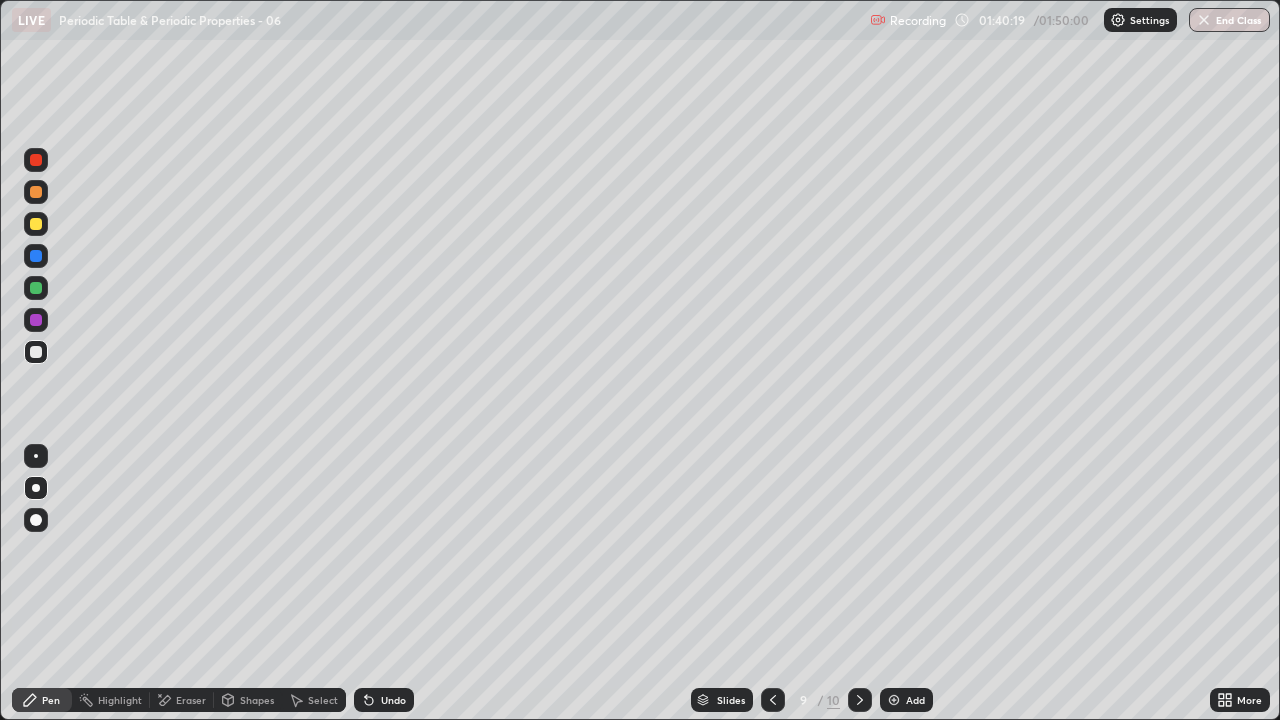 click 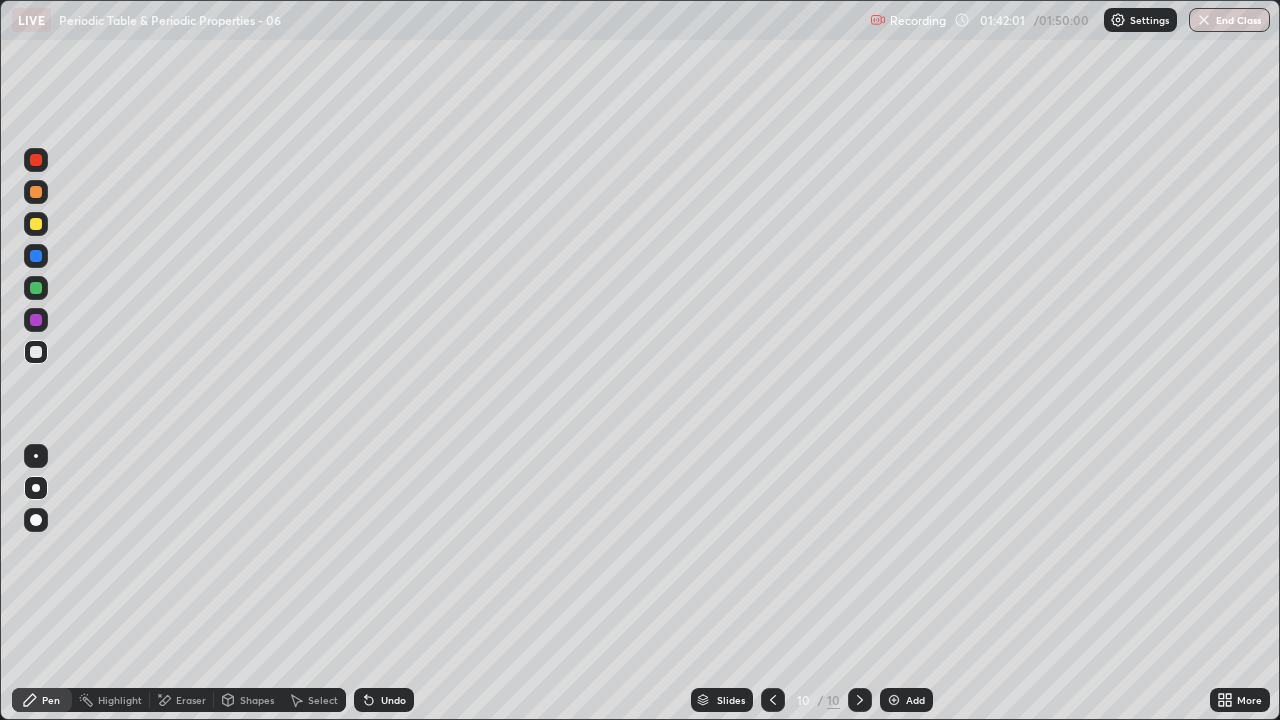 click on "End Class" at bounding box center (1229, 20) 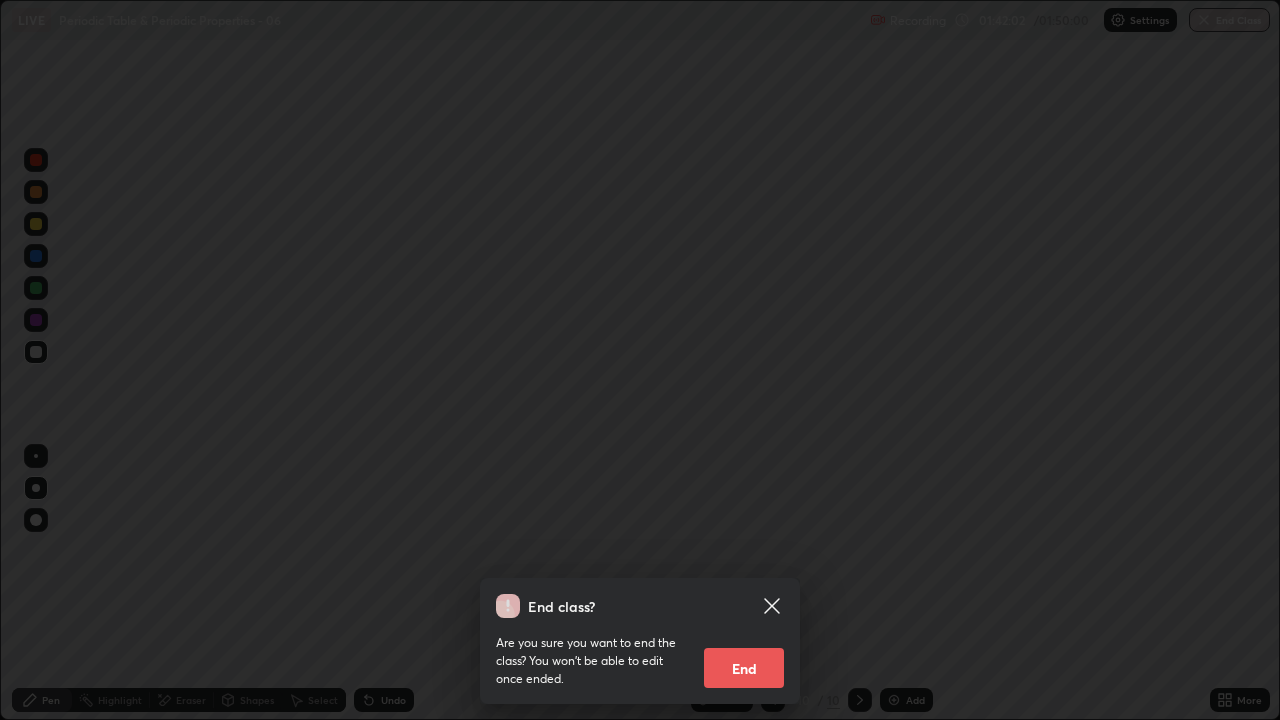 click on "End" at bounding box center (744, 668) 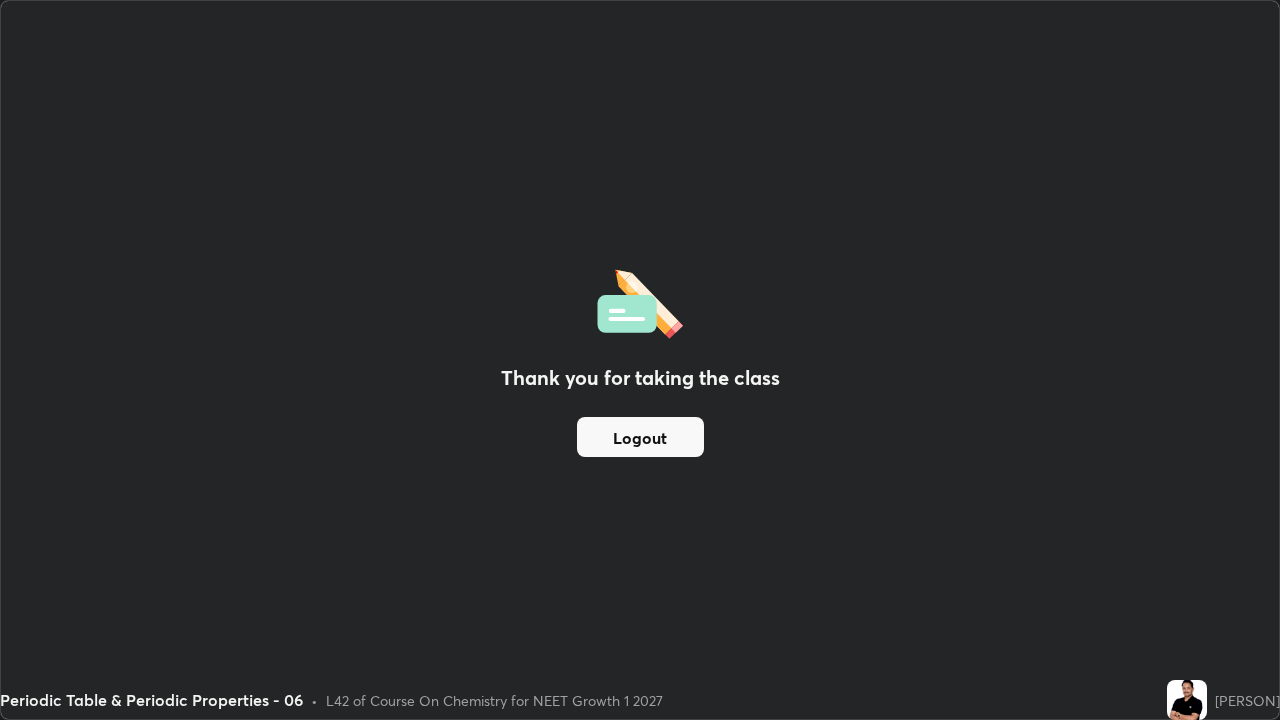 click on "Logout" at bounding box center (640, 437) 